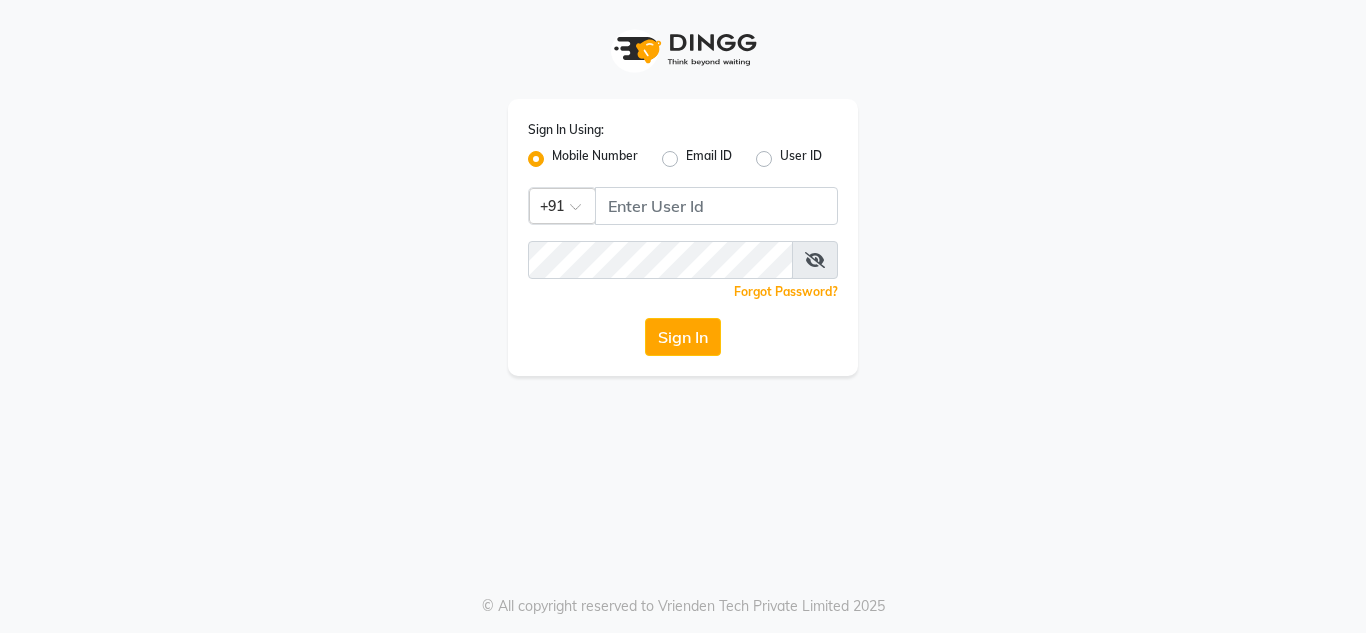 scroll, scrollTop: 0, scrollLeft: 0, axis: both 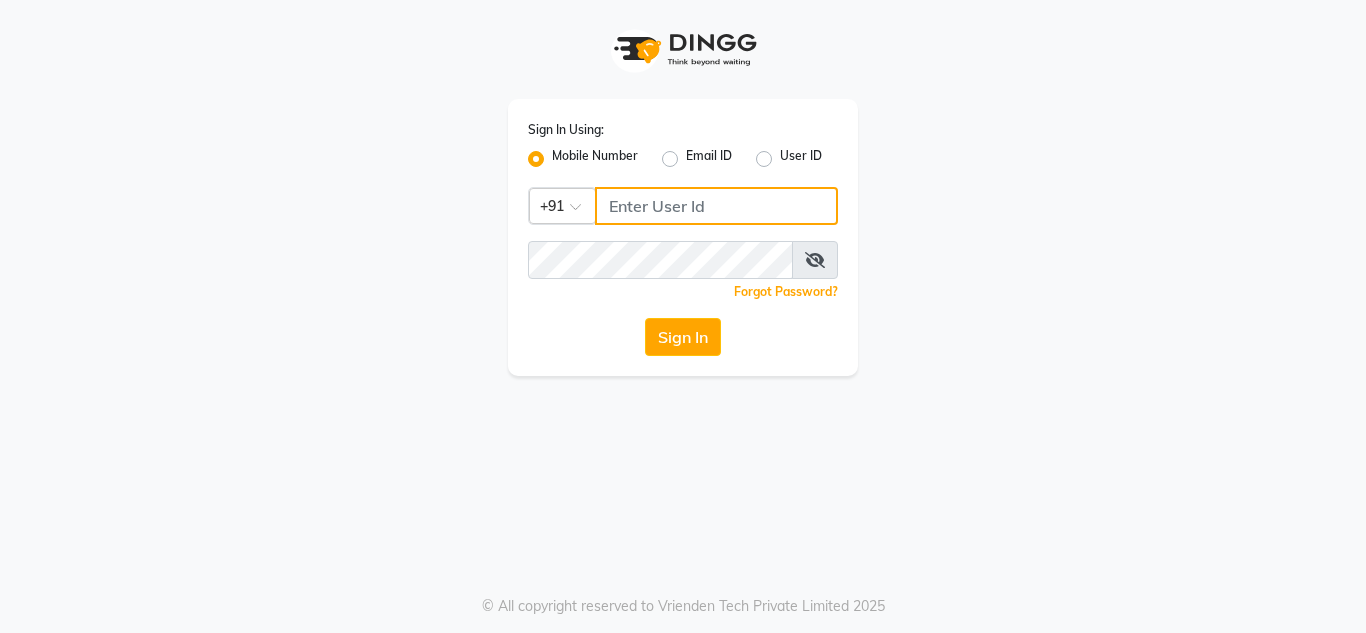 click 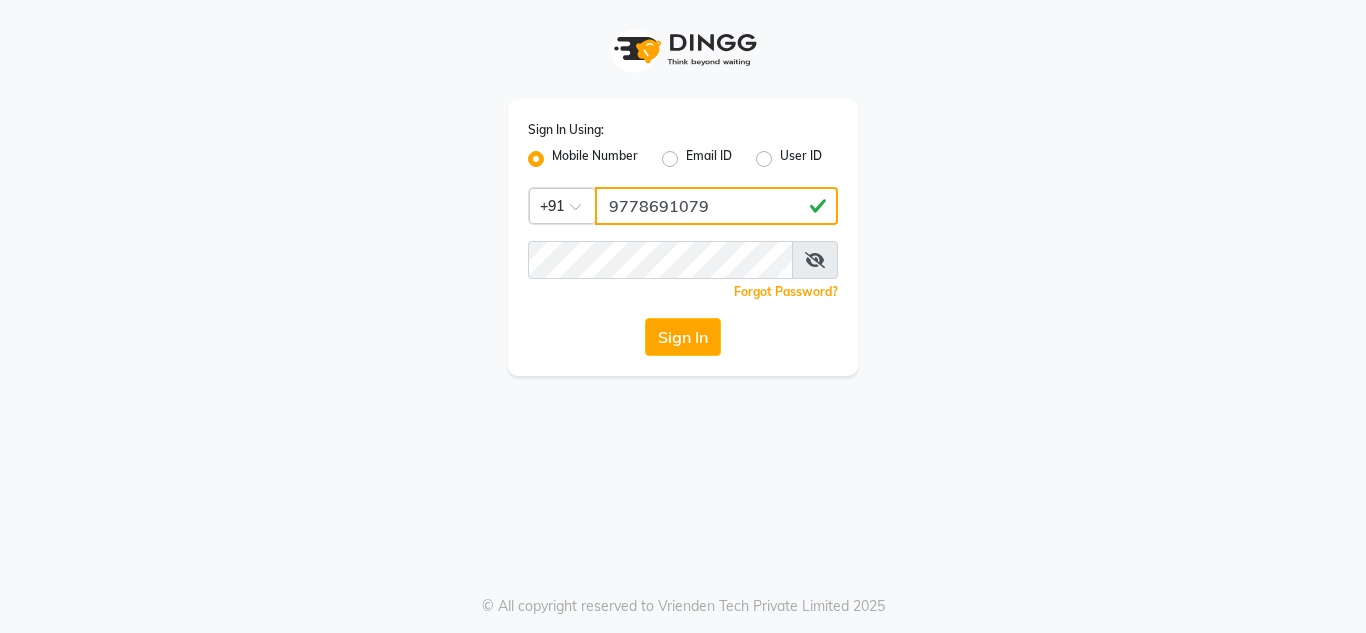 type on "9778691079" 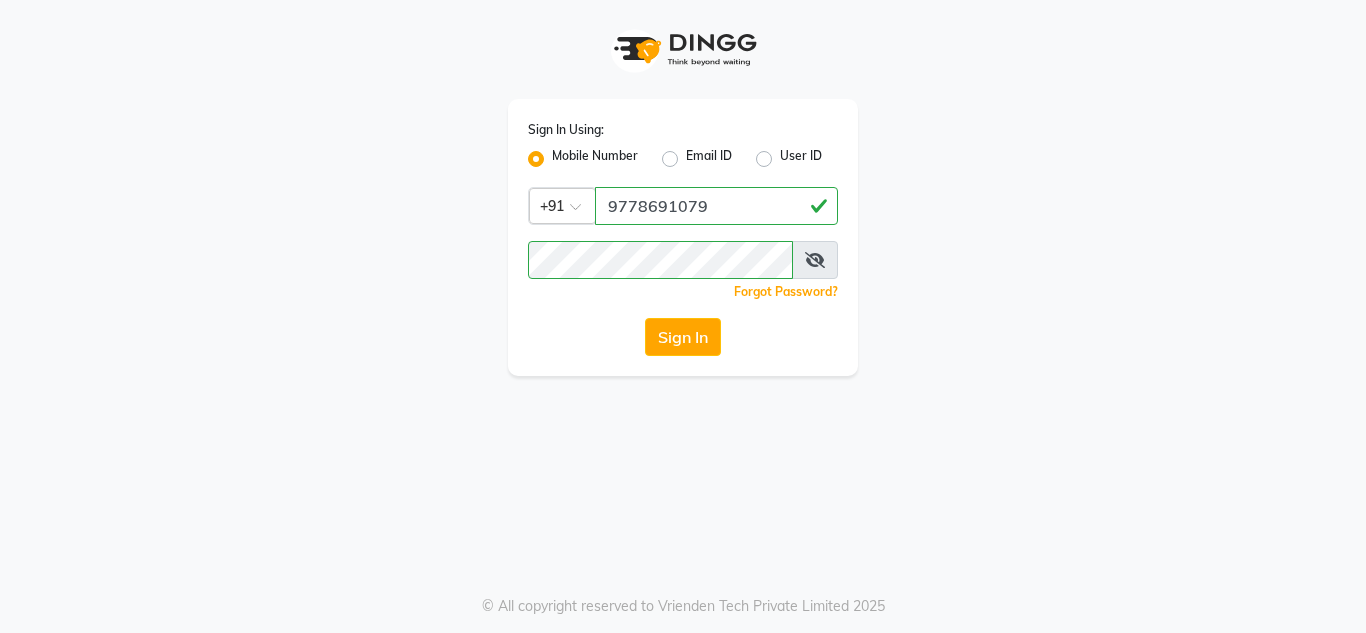 click on "Sign In" 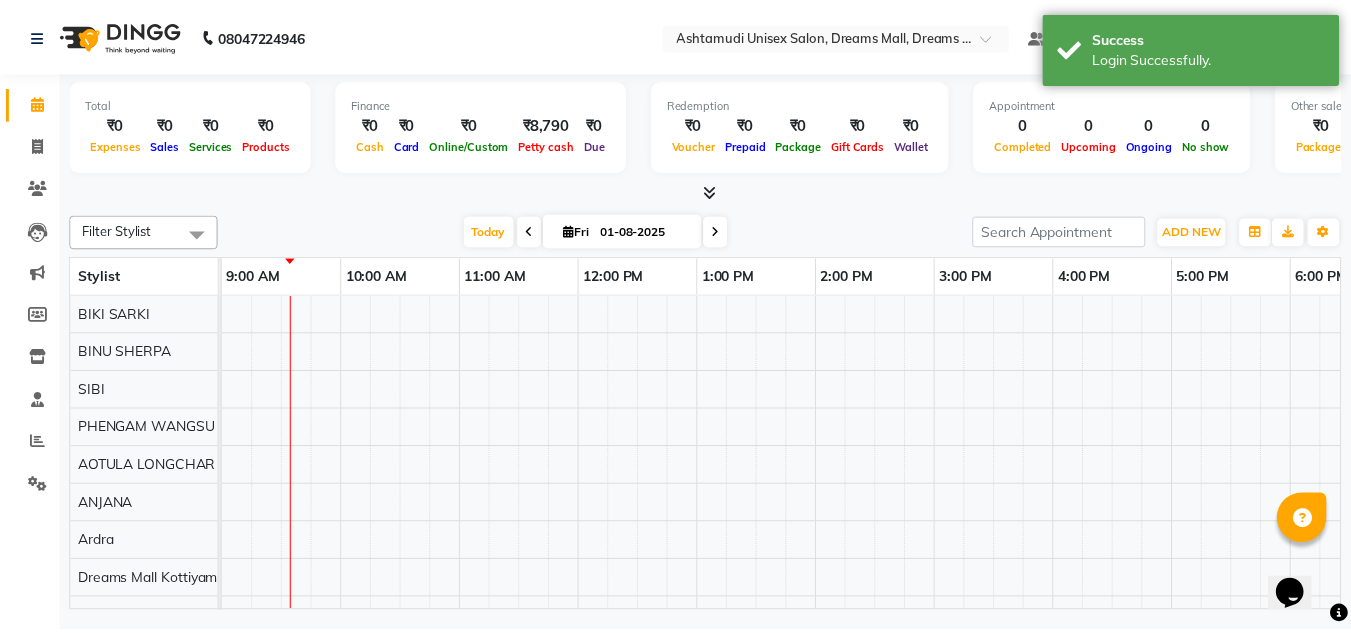 scroll, scrollTop: 0, scrollLeft: 0, axis: both 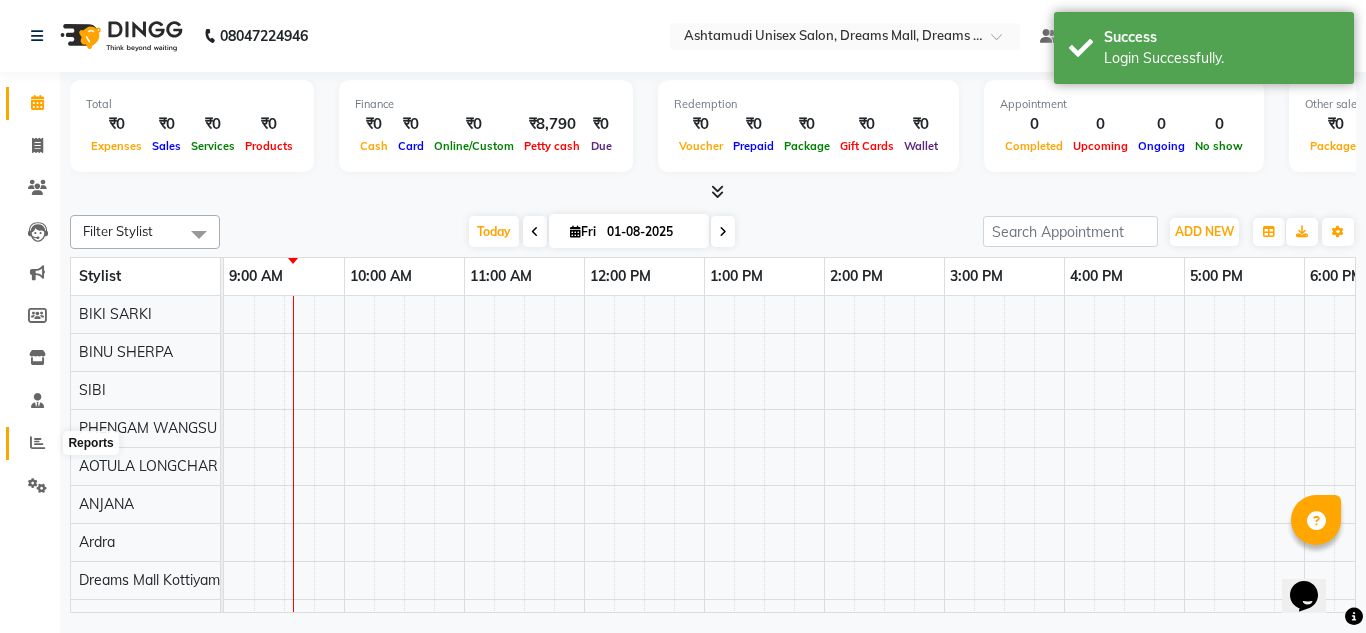 click 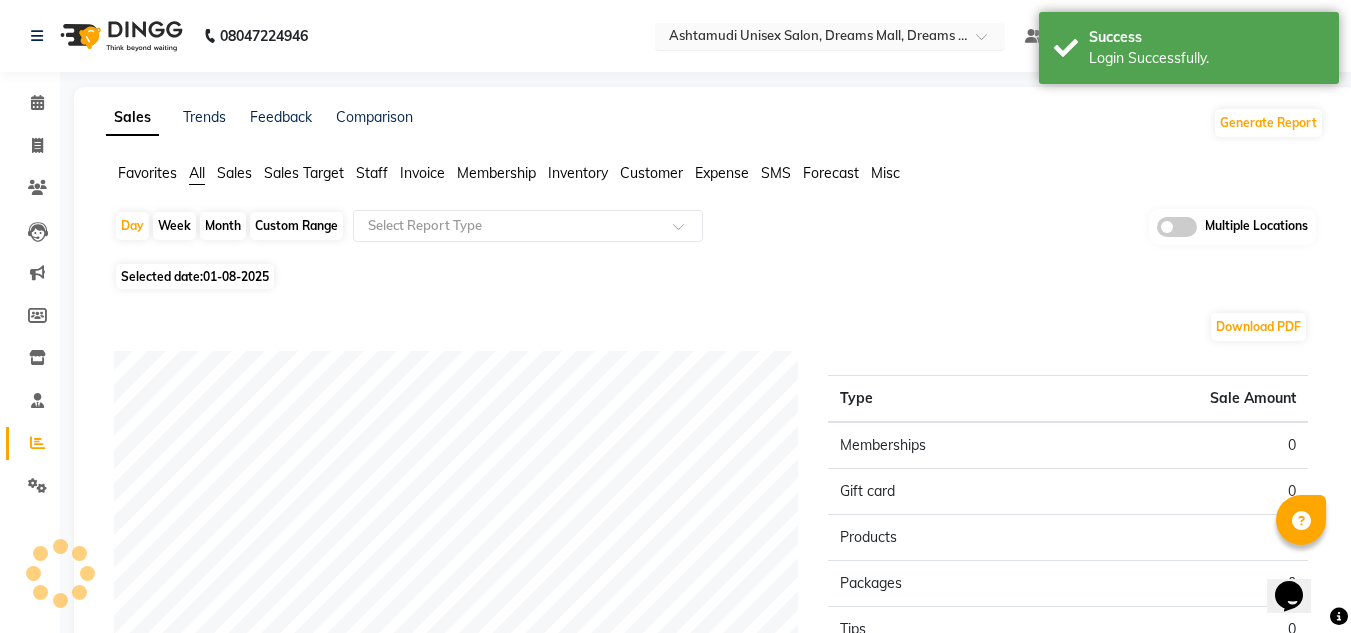 click on "Select Location × Ashtamudi Unisex Salon, Dreams Mall, Dreams Mall Kottiyam" at bounding box center (830, 36) 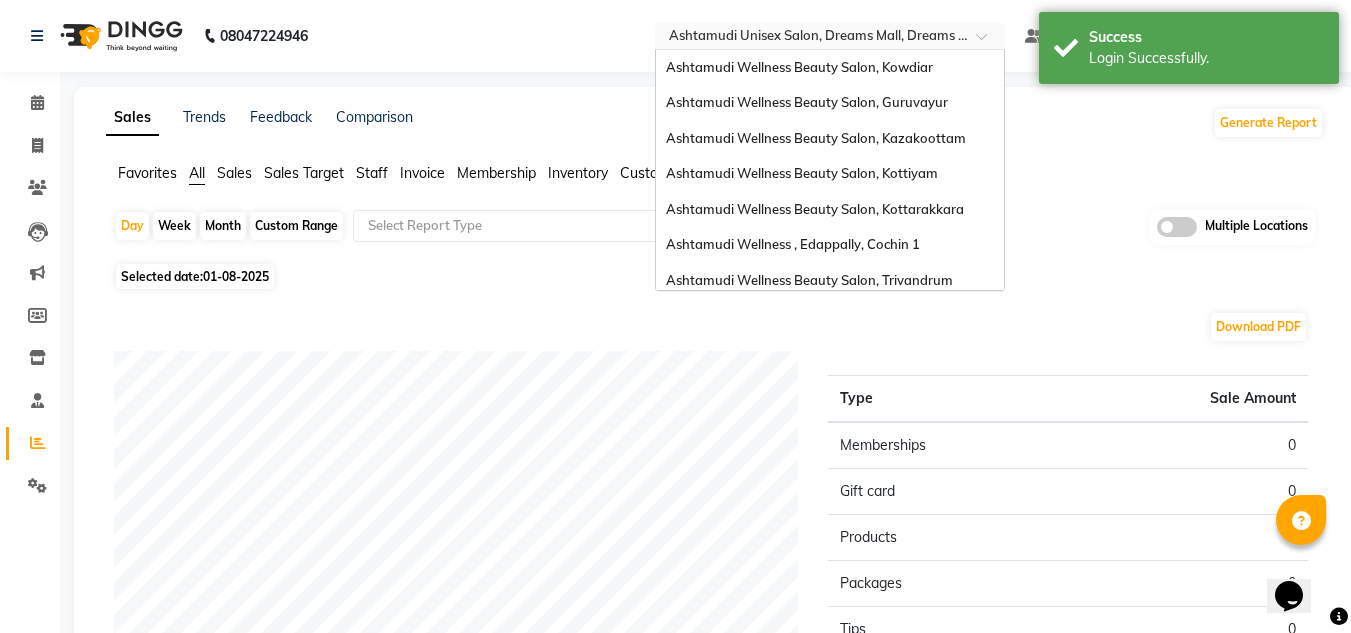 scroll, scrollTop: 312, scrollLeft: 0, axis: vertical 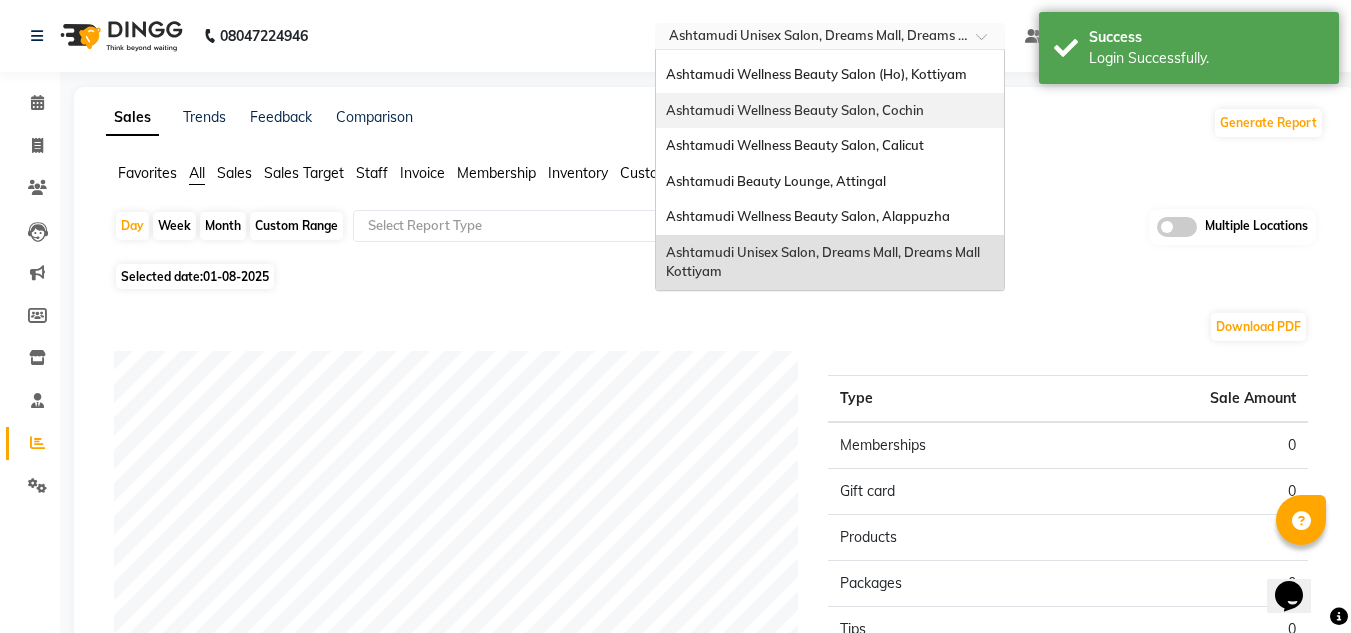 click on "Ashtamudi Wellness Beauty Salon, Cochin" at bounding box center (795, 110) 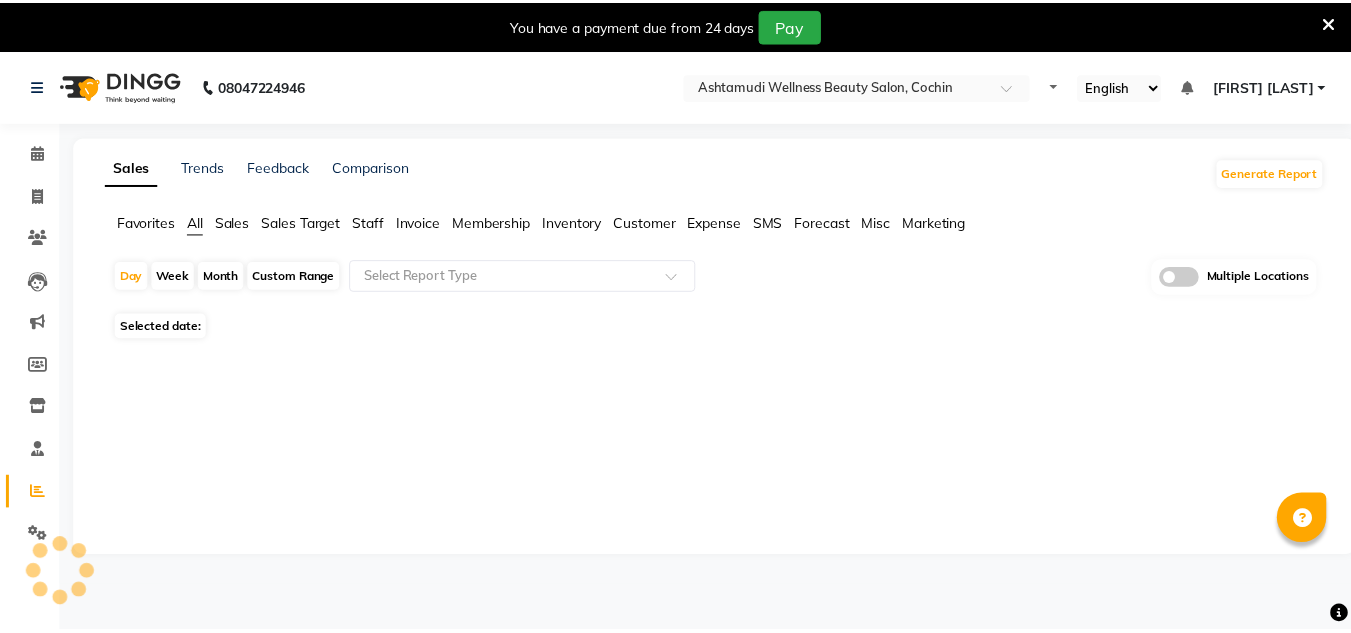 scroll, scrollTop: 0, scrollLeft: 0, axis: both 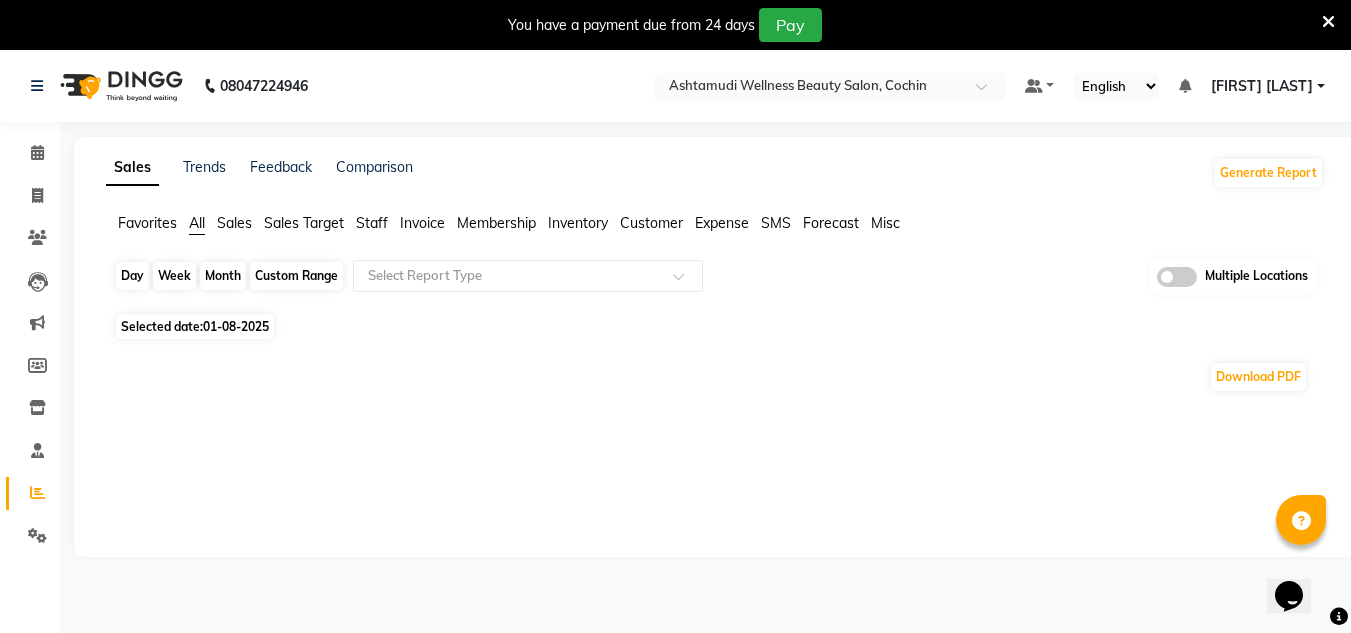 click on "Day" 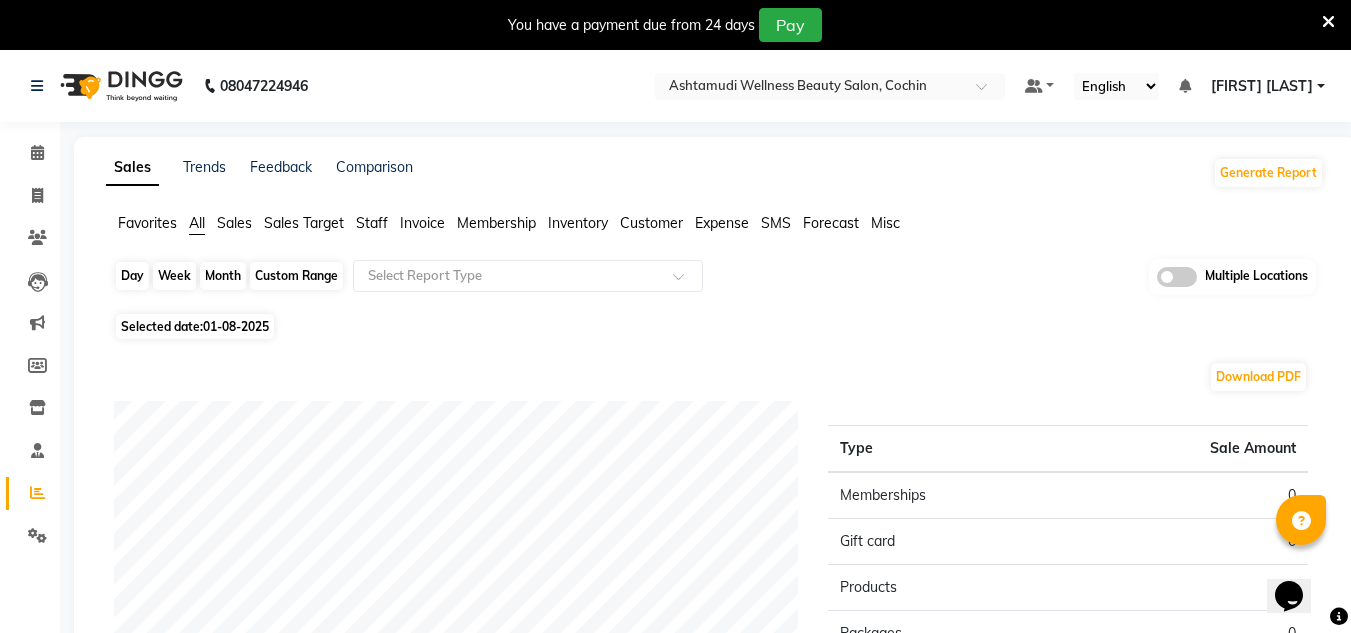 drag, startPoint x: 132, startPoint y: 274, endPoint x: 147, endPoint y: 272, distance: 15.132746 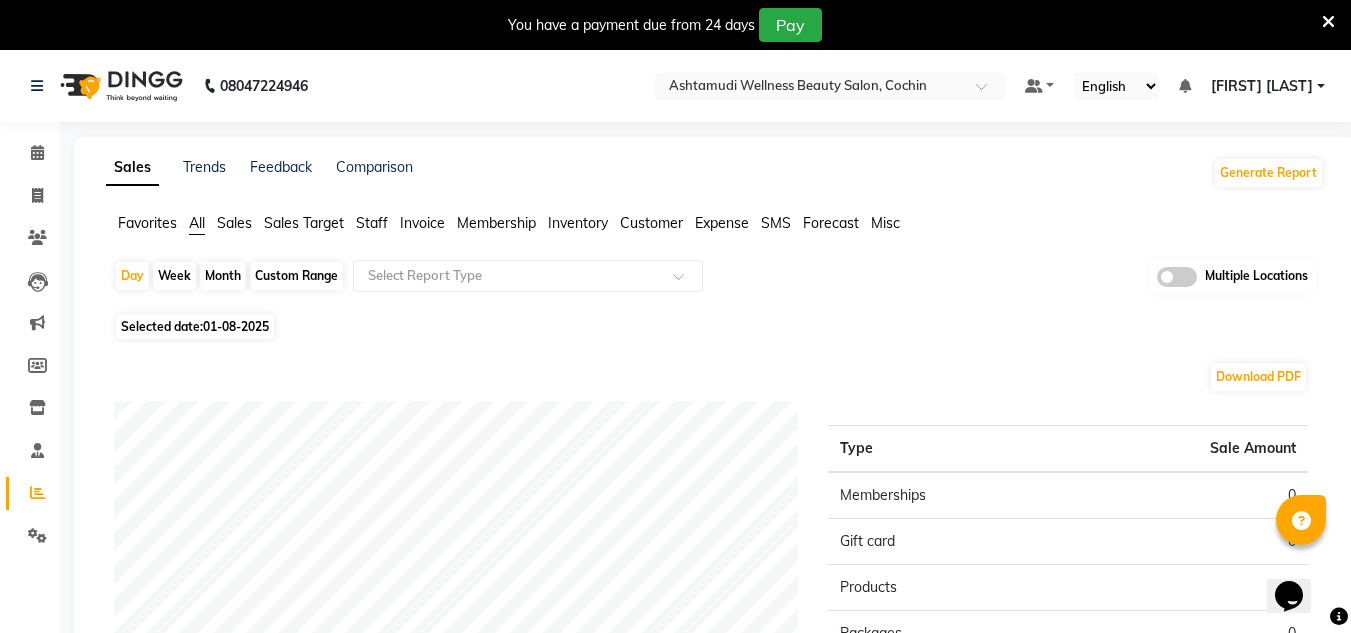 select on "8" 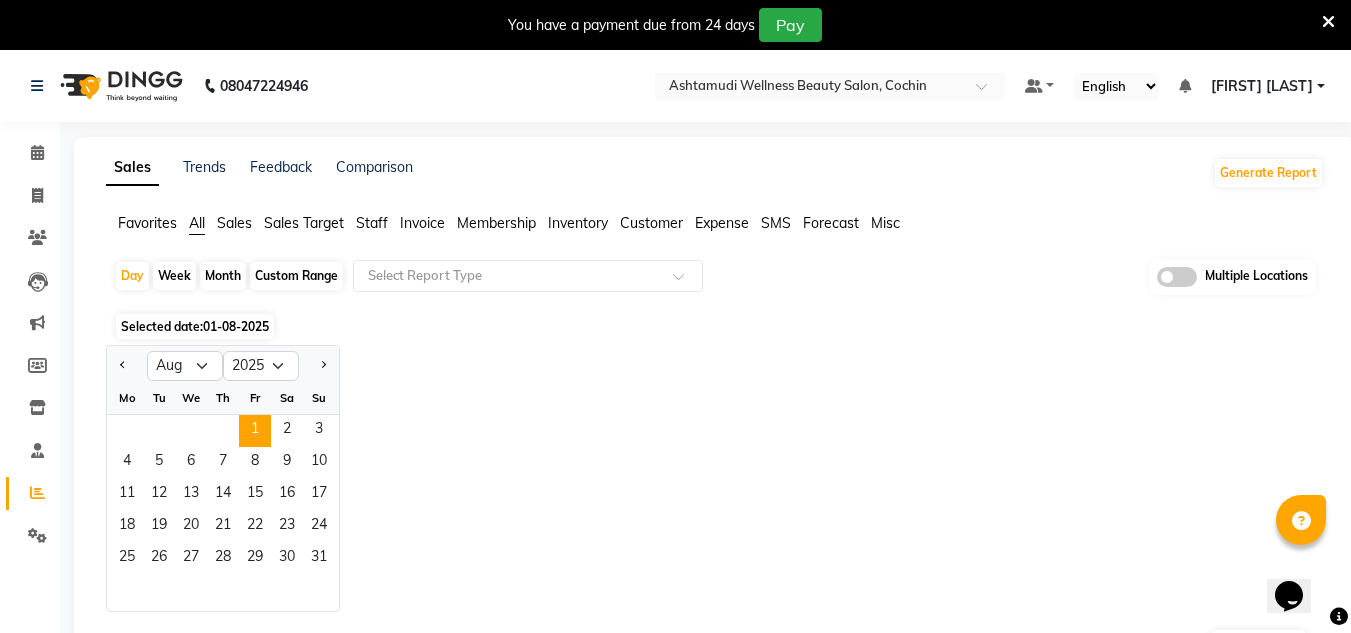 click on "Month" 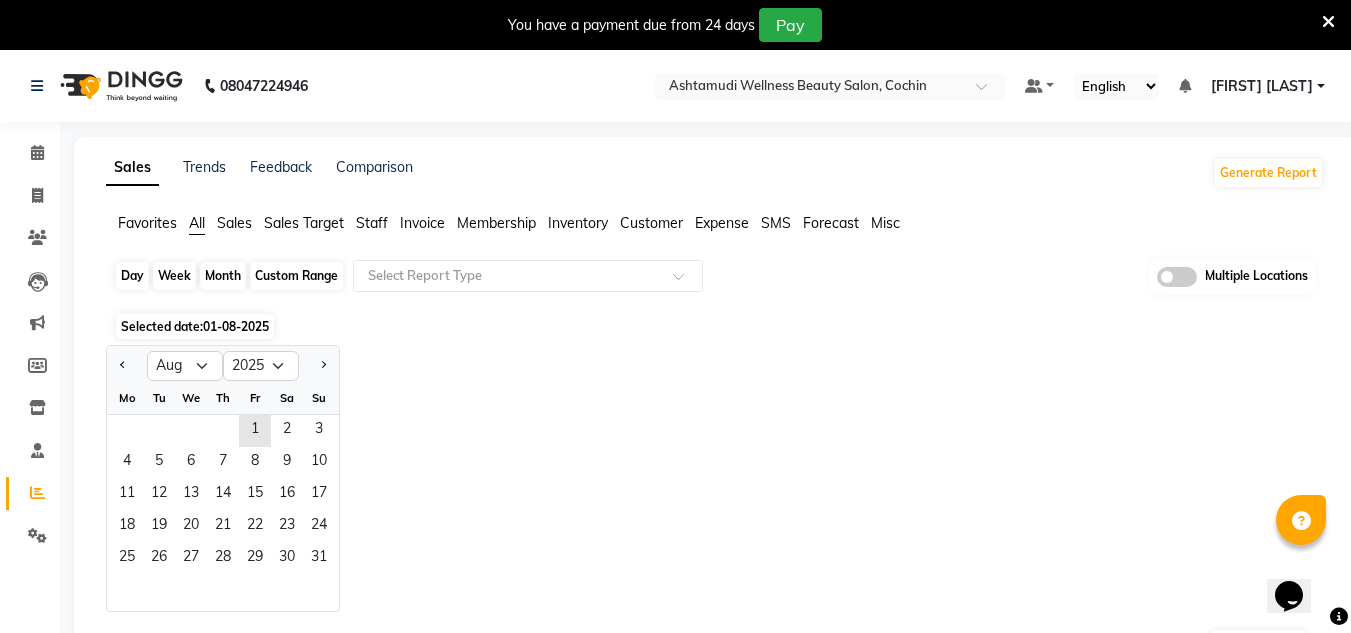 click on "Month" 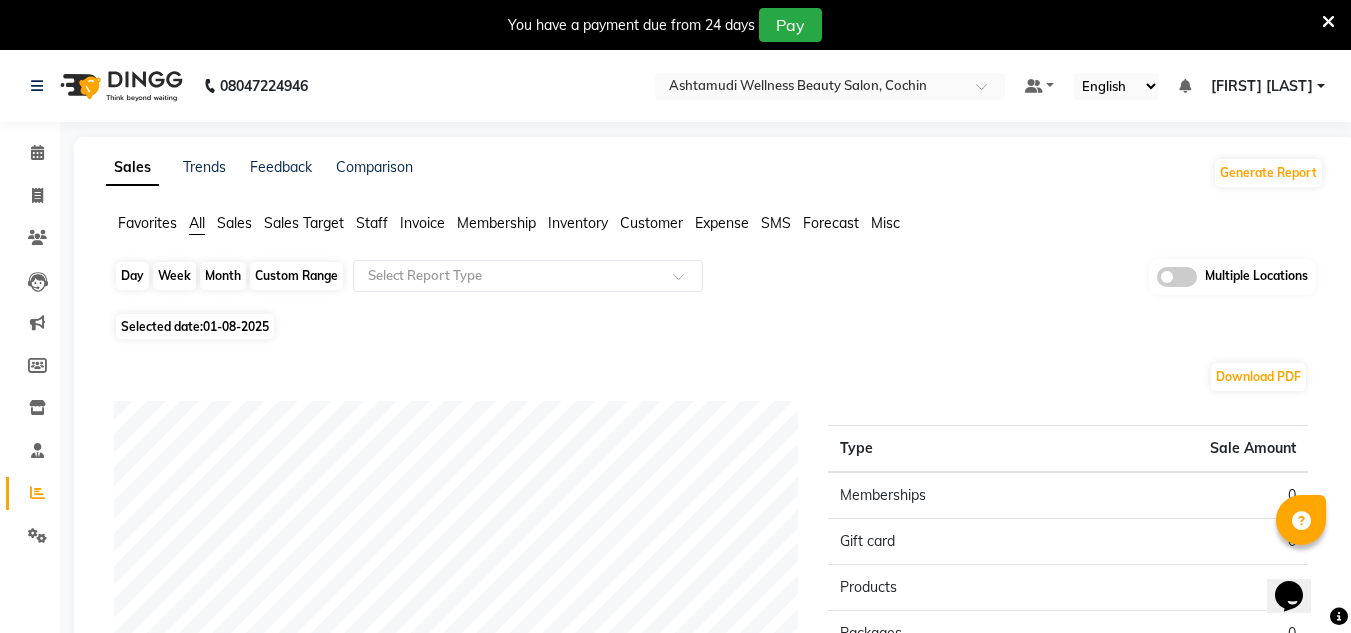click on "Month" 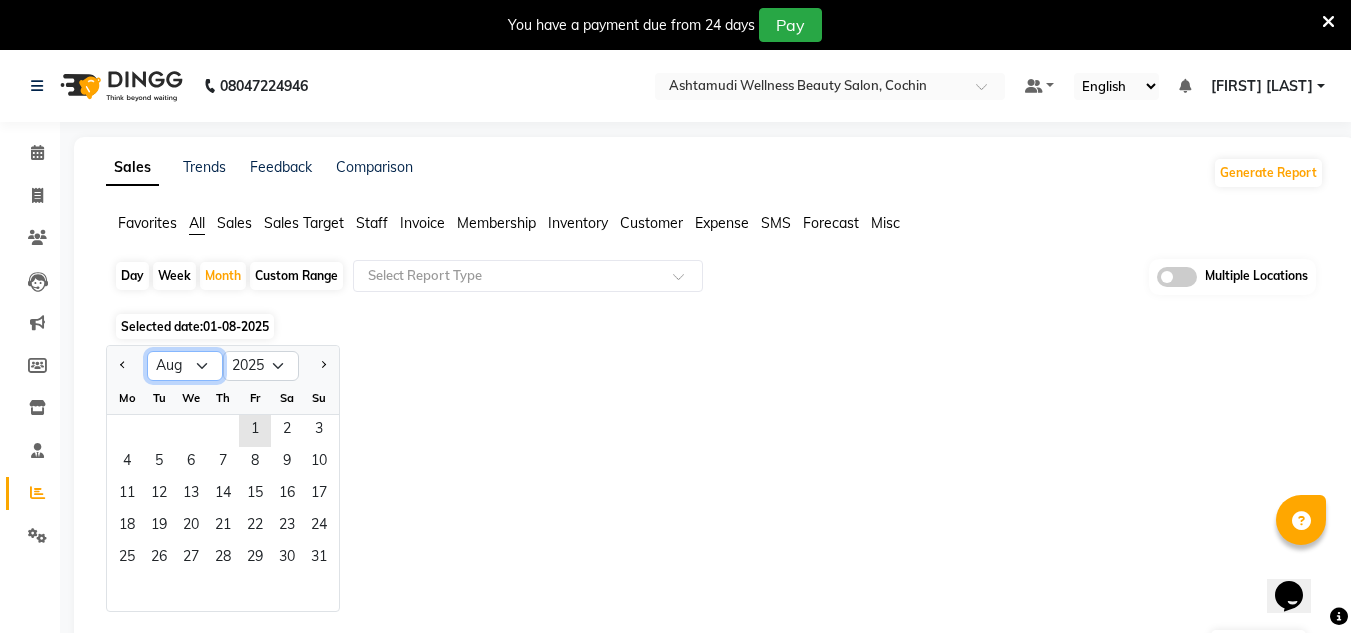 click on "Jan Feb Mar Apr May Jun Jul Aug Sep Oct Nov Dec" 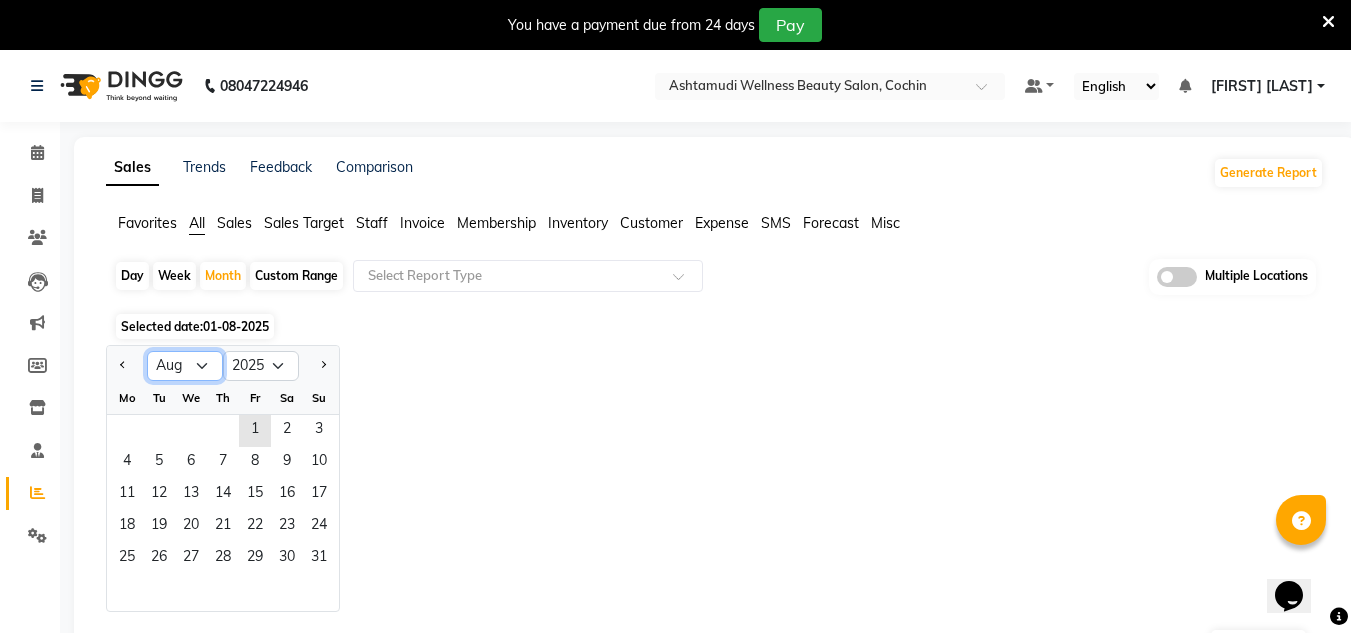 select on "7" 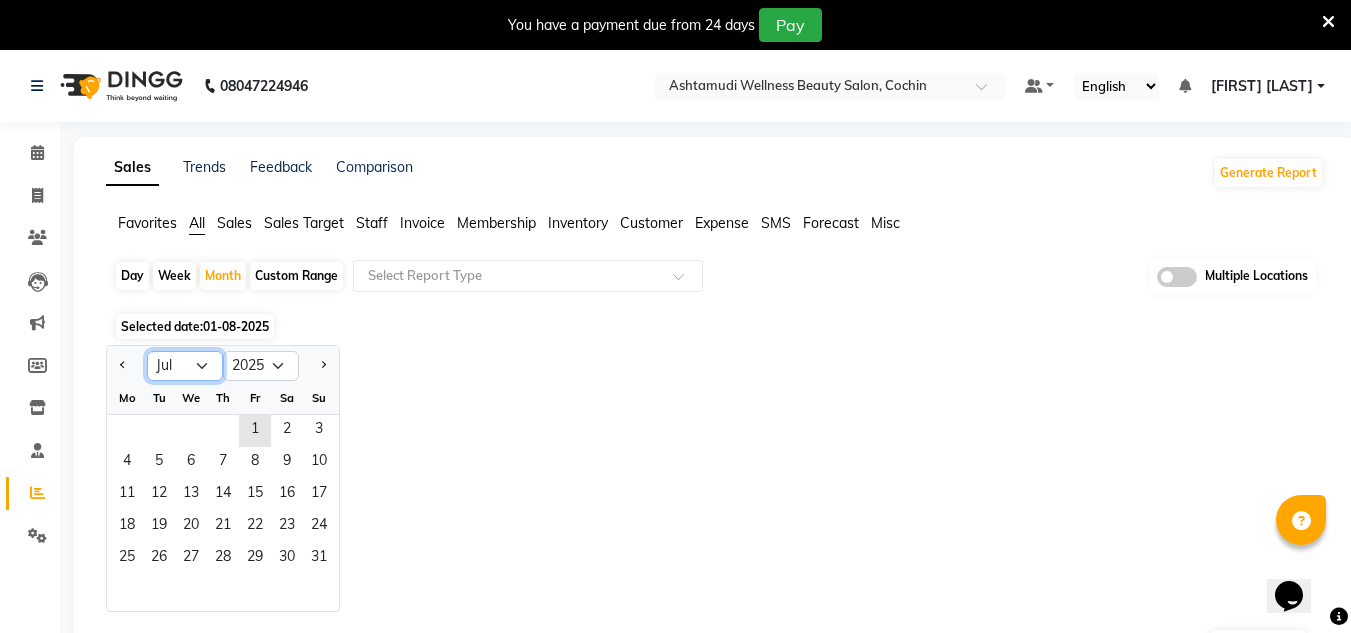 click on "Jan Feb Mar Apr May Jun Jul Aug Sep Oct Nov Dec" 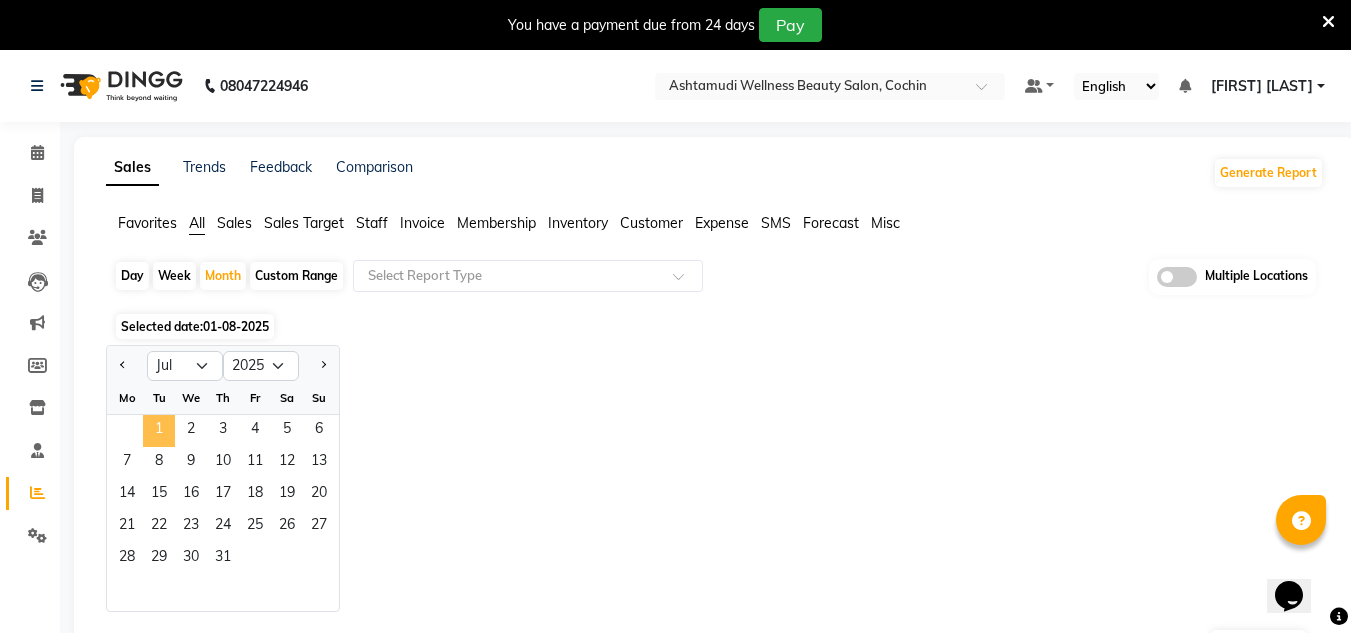 click on "1" 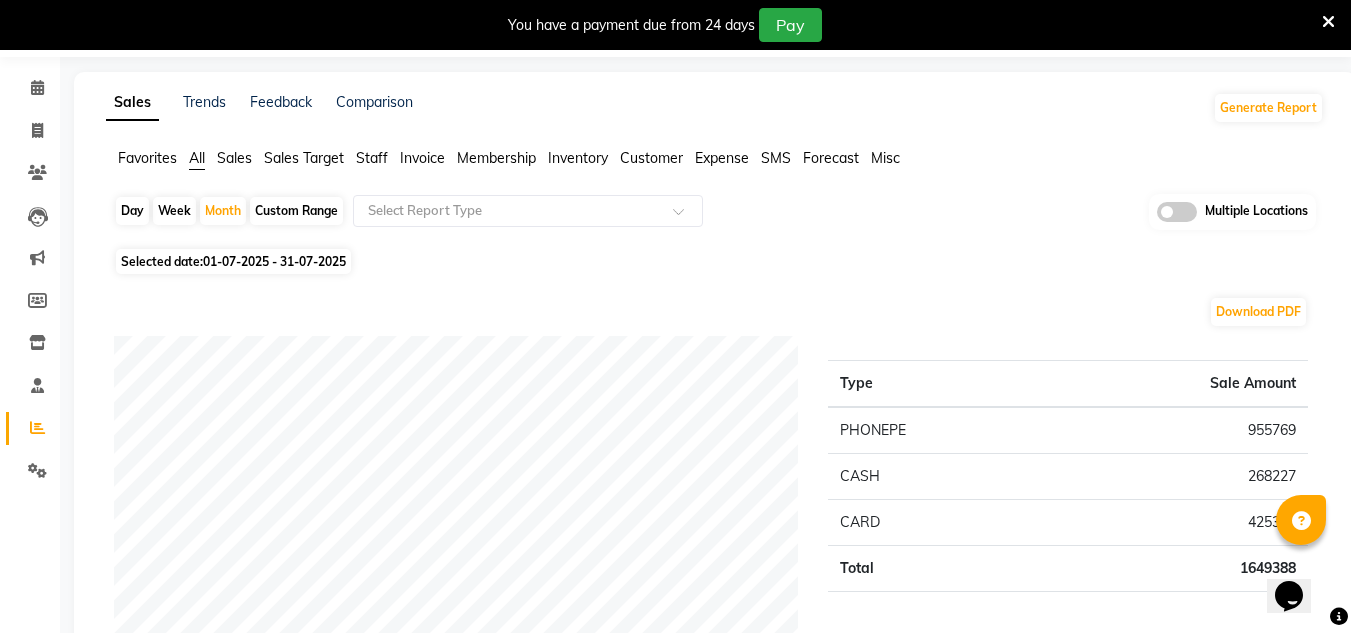 scroll, scrollTop: 0, scrollLeft: 0, axis: both 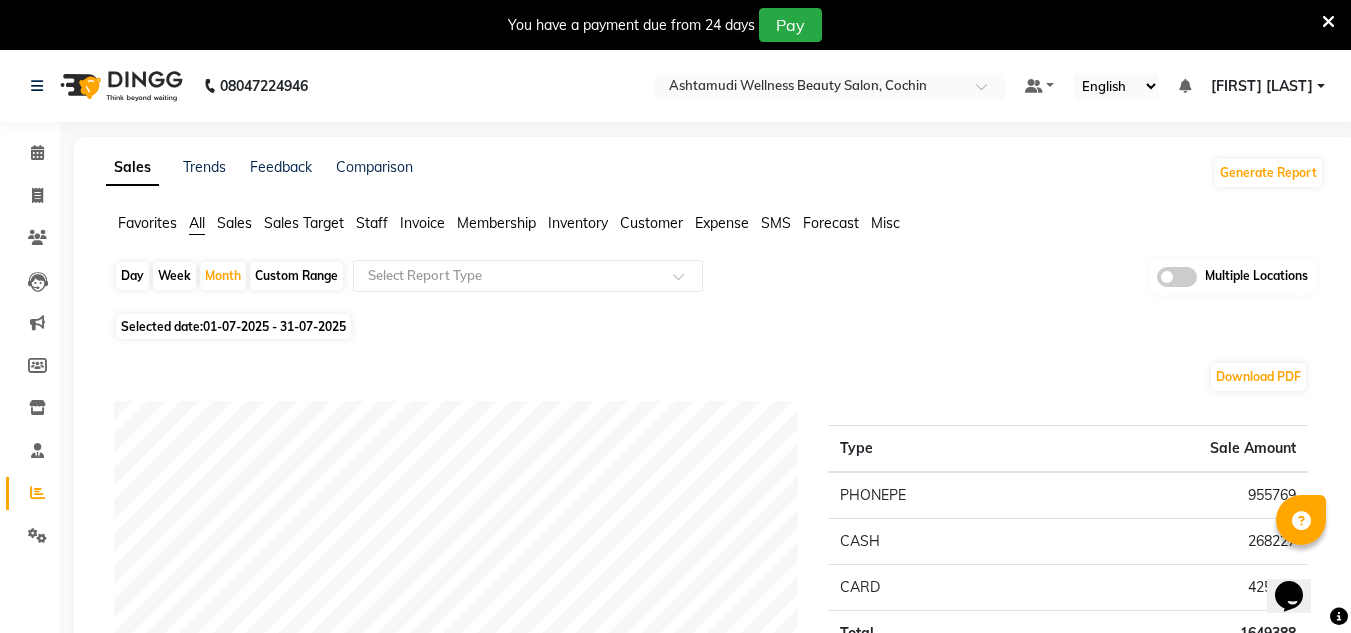 click 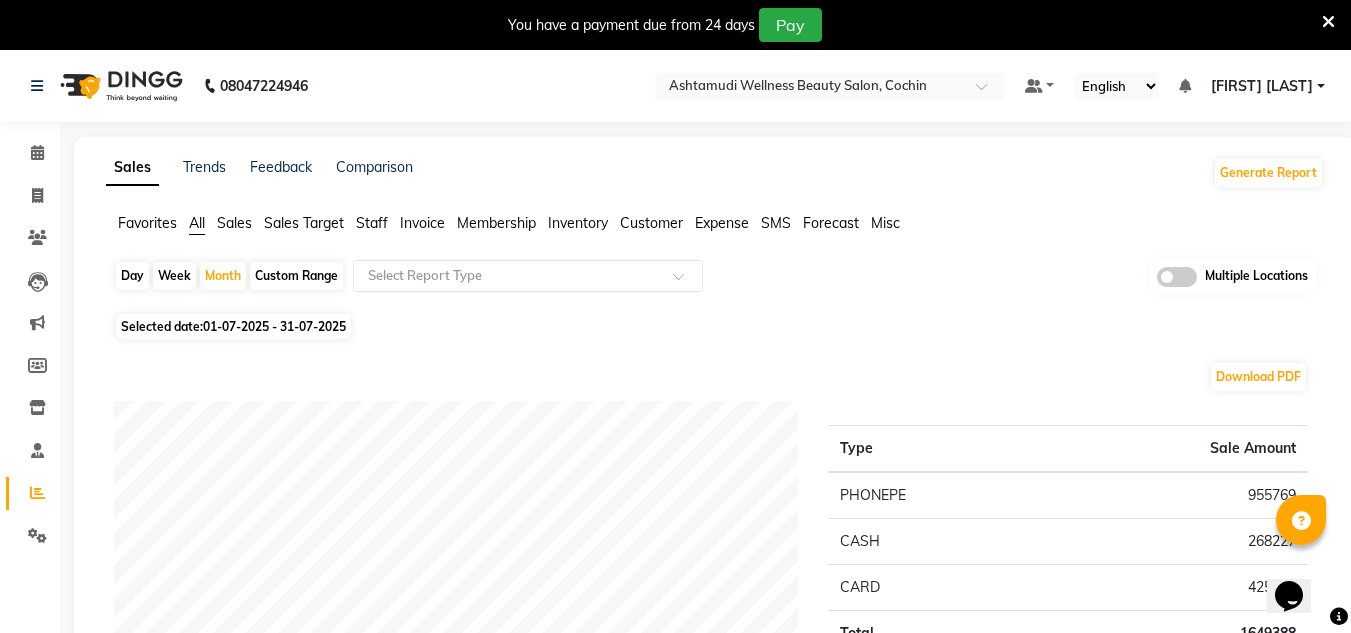 click 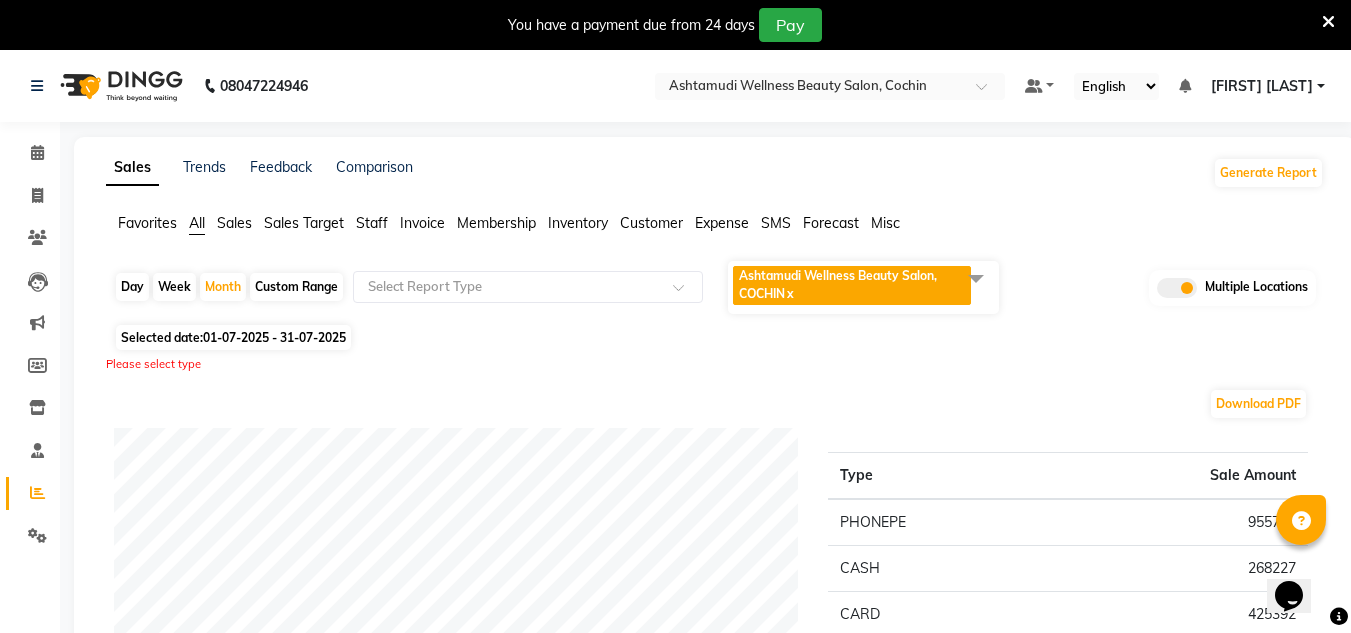 click on "Day" 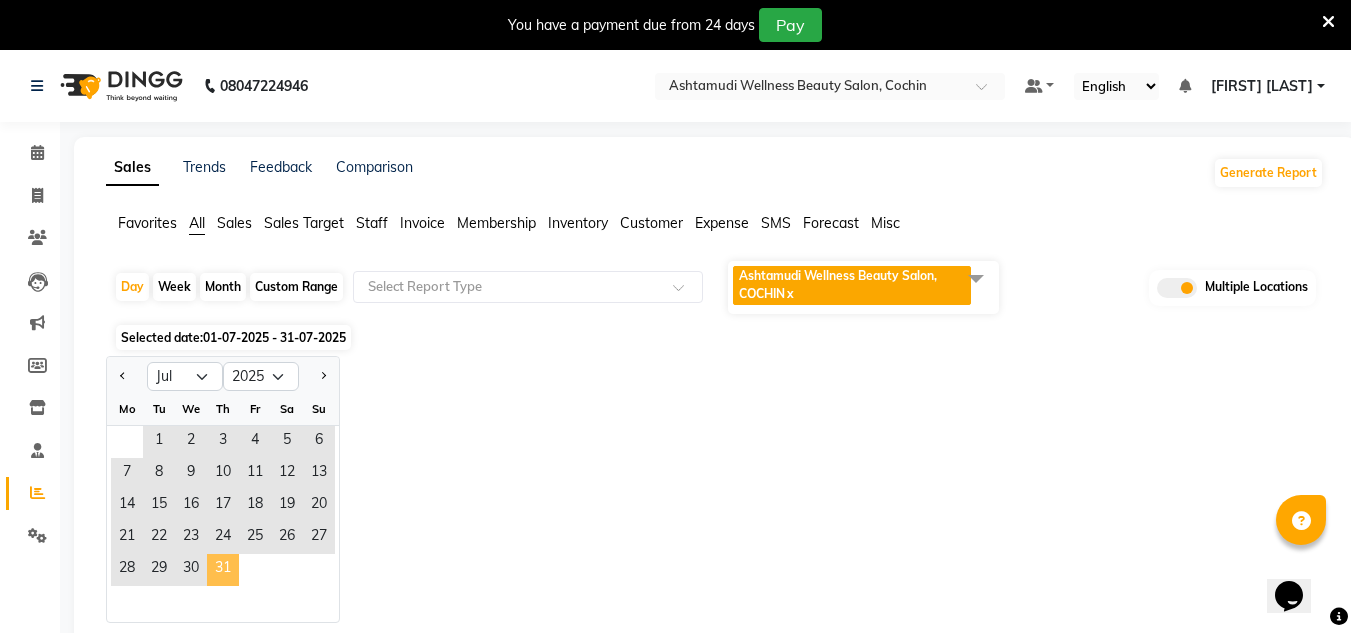 click on "31" 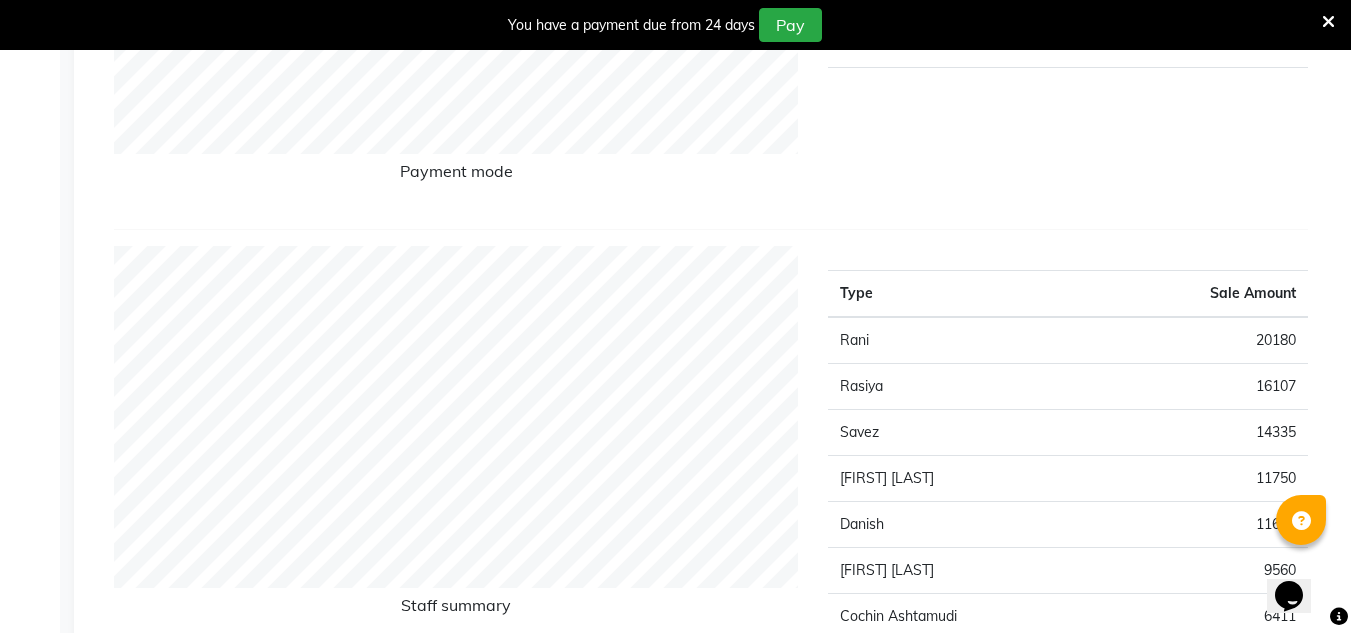 scroll, scrollTop: 0, scrollLeft: 0, axis: both 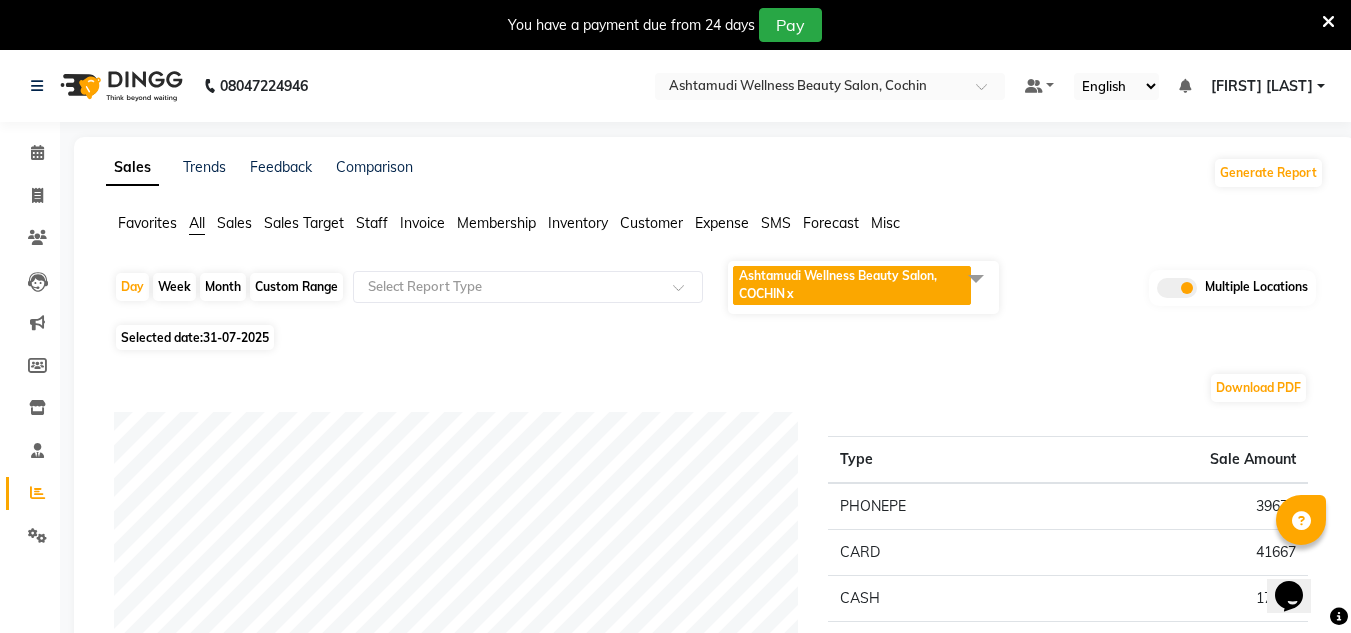 click on "Ashtamudi Wellness Beauty Salon, COCHIN  x" 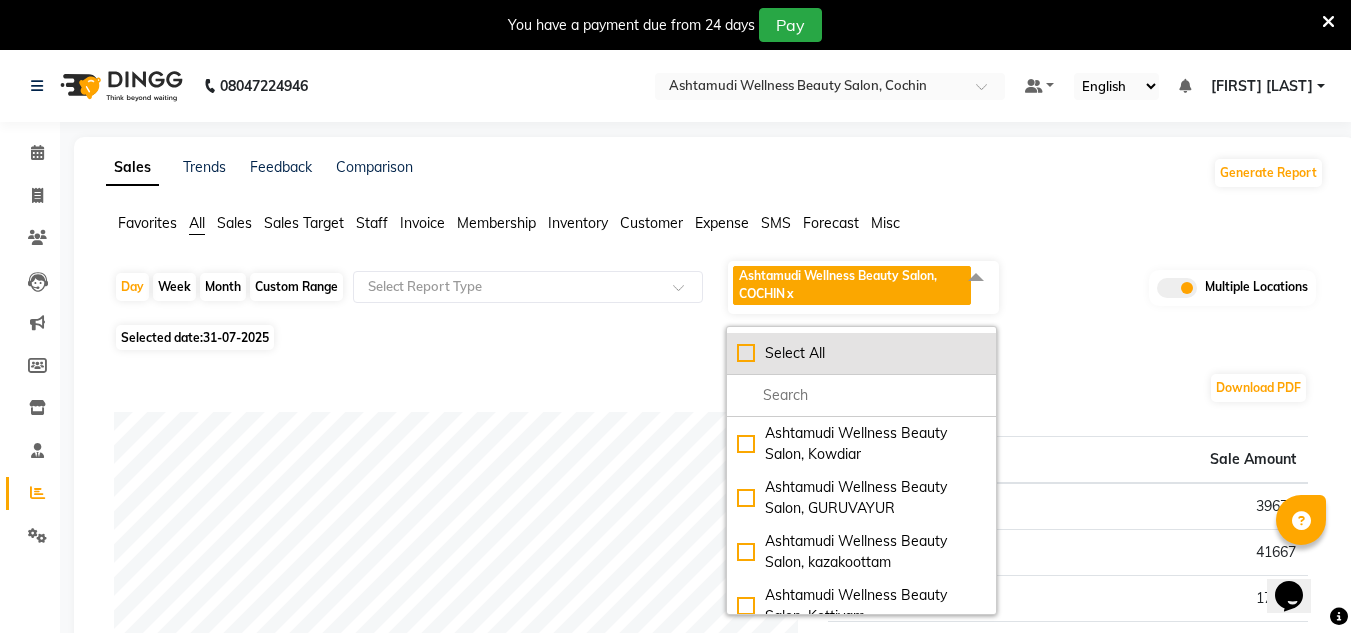 click on "Select All" 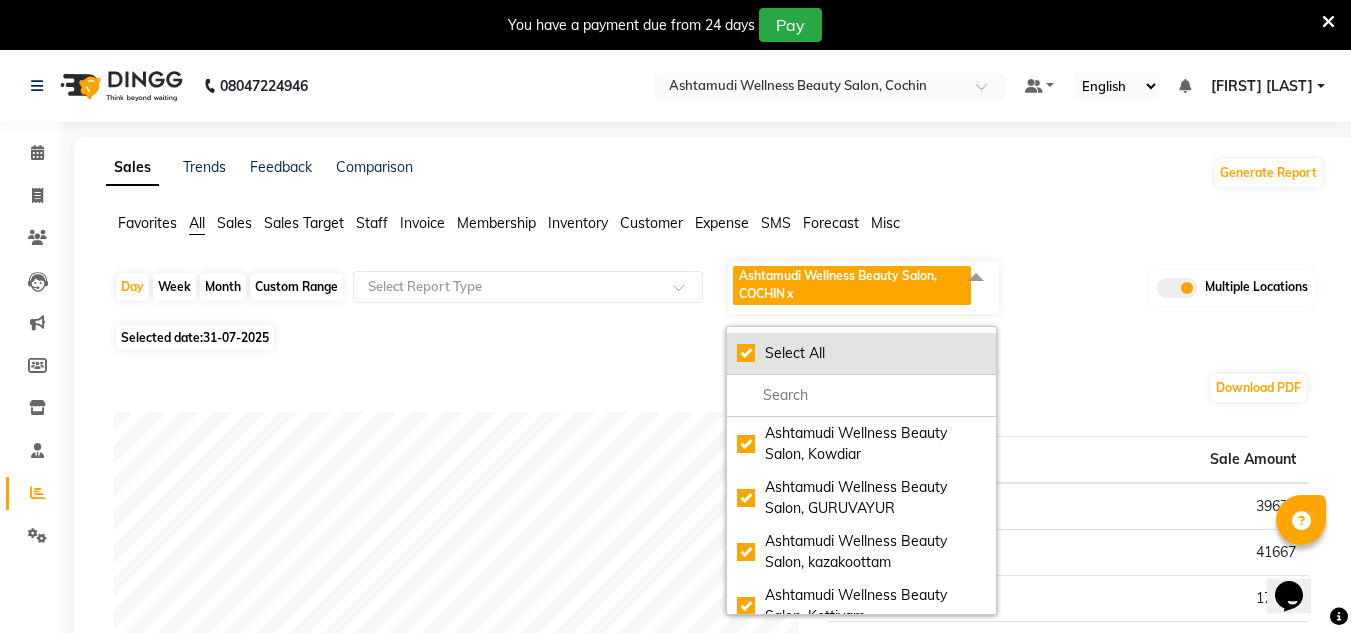 checkbox on "true" 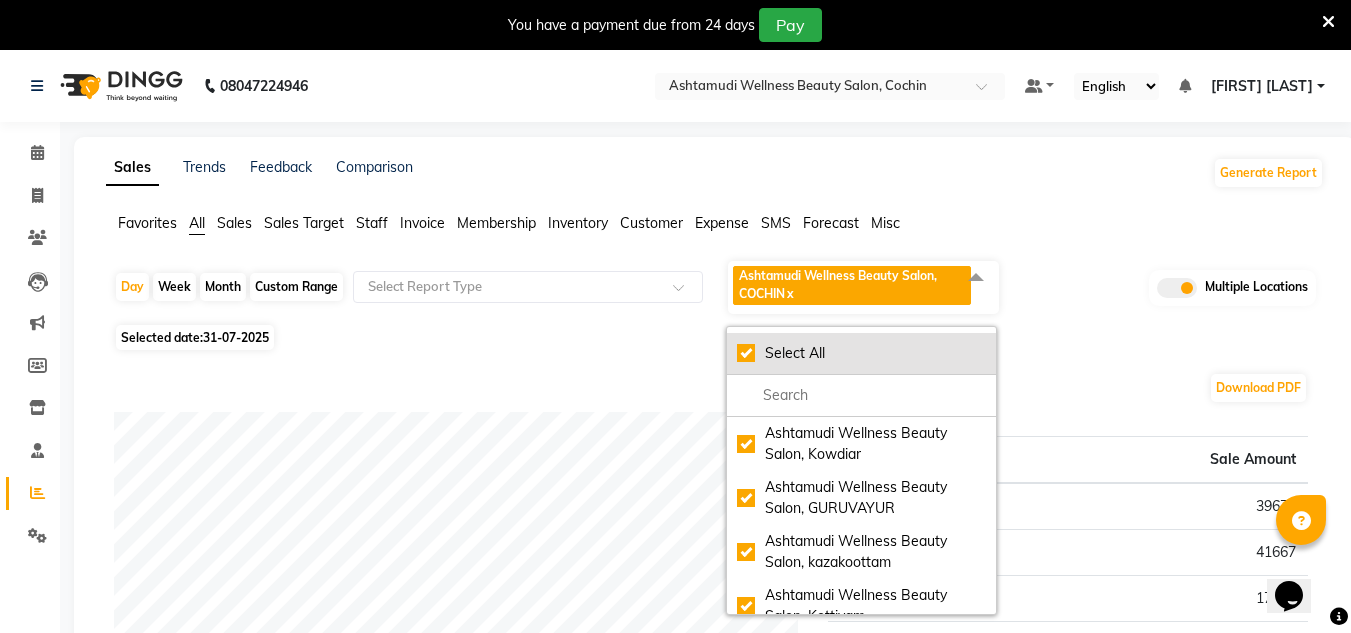 checkbox on "true" 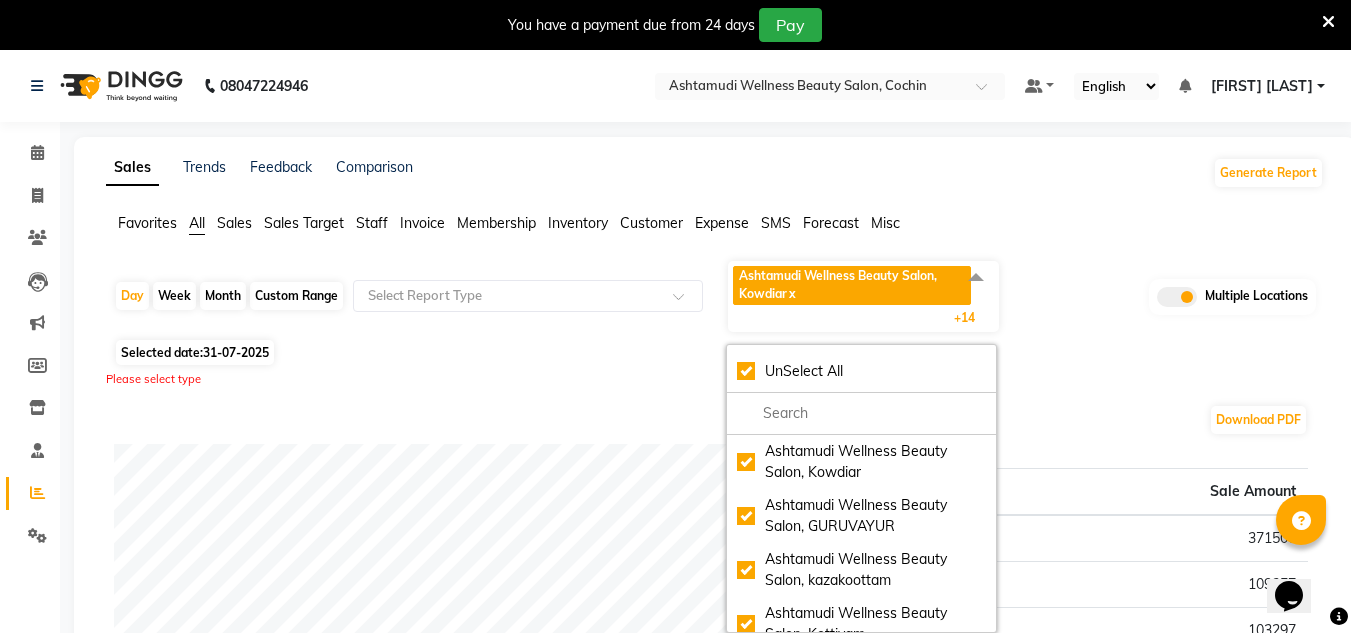 click on "Day   Week   Month   Custom Range  Select Report Type Ashtamudi Wellness Beauty Salon, Kowdiar  x Ashtamudi Wellness Beauty Salon, GURUVAYUR  x Ashtamudi Wellness Beauty Salon, kazakoottam  x Ashtamudi Wellness Beauty Salon, Kottiyam  x Ashtamudi Wellness Beauty Salon, Kottarakkara  x Ashtamudi Wellness , Edappally, Cochin 1  x Ashtamudi Wellness Beauty Salon, TRIVANDRUM  x Ashtamudi Wellness Beauty Salon, THIRUVALLA  x Ashtamudi Welness Beauty Salon, Chinnakkada  x Ashtamudi Wellness Beauty Salon (HO), Kottiyam  x Ashtamudi Wellness Beauty Salon, COCHIN  x Ashtamudi Wellness Beauty Salon, CALICUT  x Ashtamudi Beauty Lounge, ATTINGAL  x Ashtamudi Wellness Beauty Salon, Alappuzha  x Ashtamudi Unisex Salon, Dreams Mall, Dreams Mall Kottiyam   x +14 UnSelect All Ashtamudi Wellness Beauty Salon, Kowdiar Ashtamudi Wellness Beauty Salon, GURUVAYUR Ashtamudi Wellness Beauty Salon, kazakoottam Ashtamudi Wellness Beauty Salon, Kottiyam Ashtamudi Wellness Beauty Salon, Kottarakkara Multiple Locations" 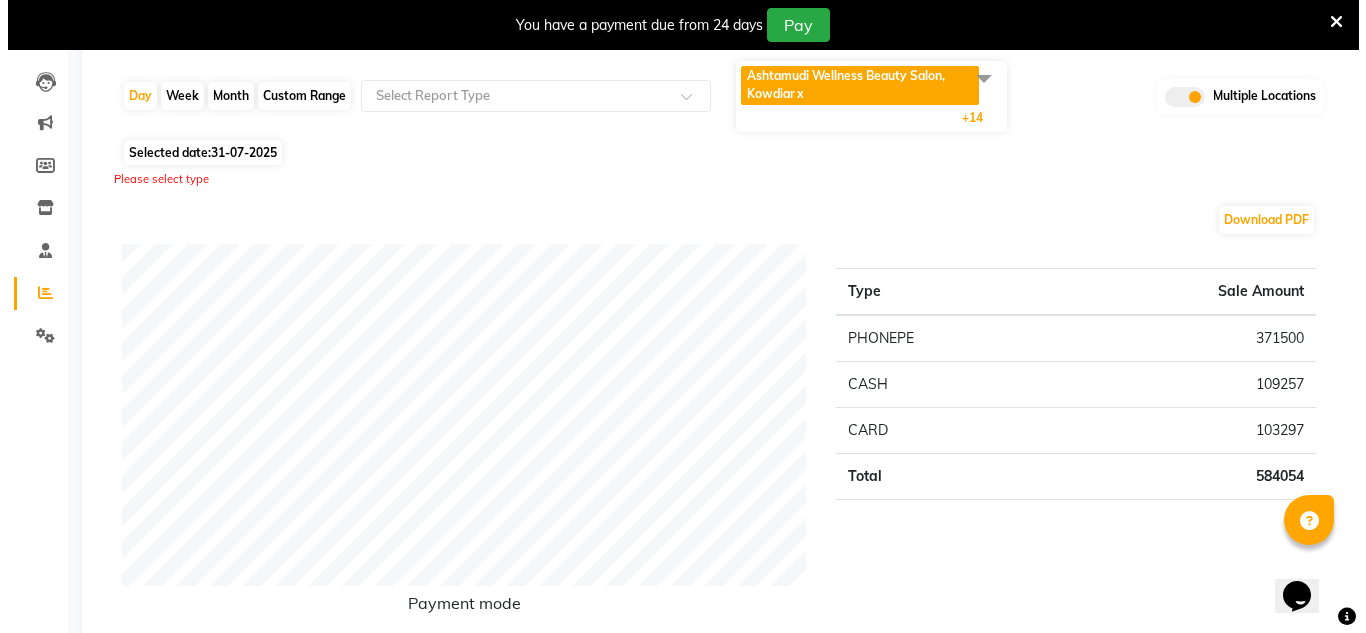 scroll, scrollTop: 0, scrollLeft: 0, axis: both 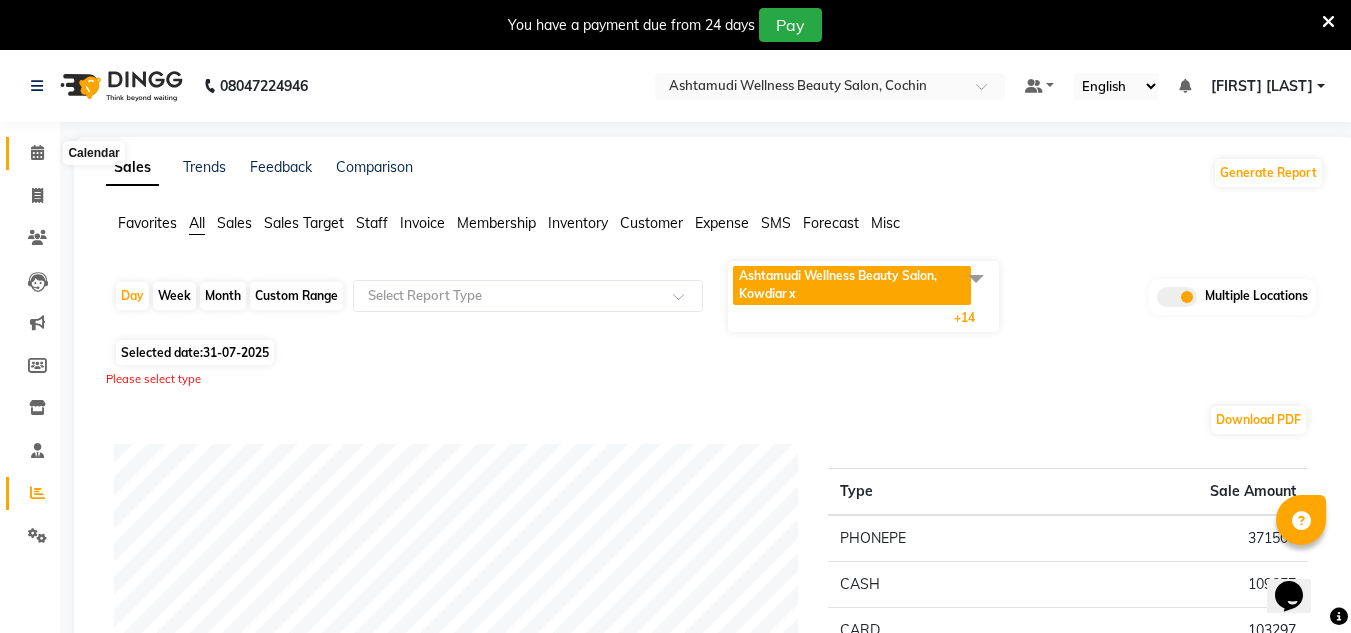 click 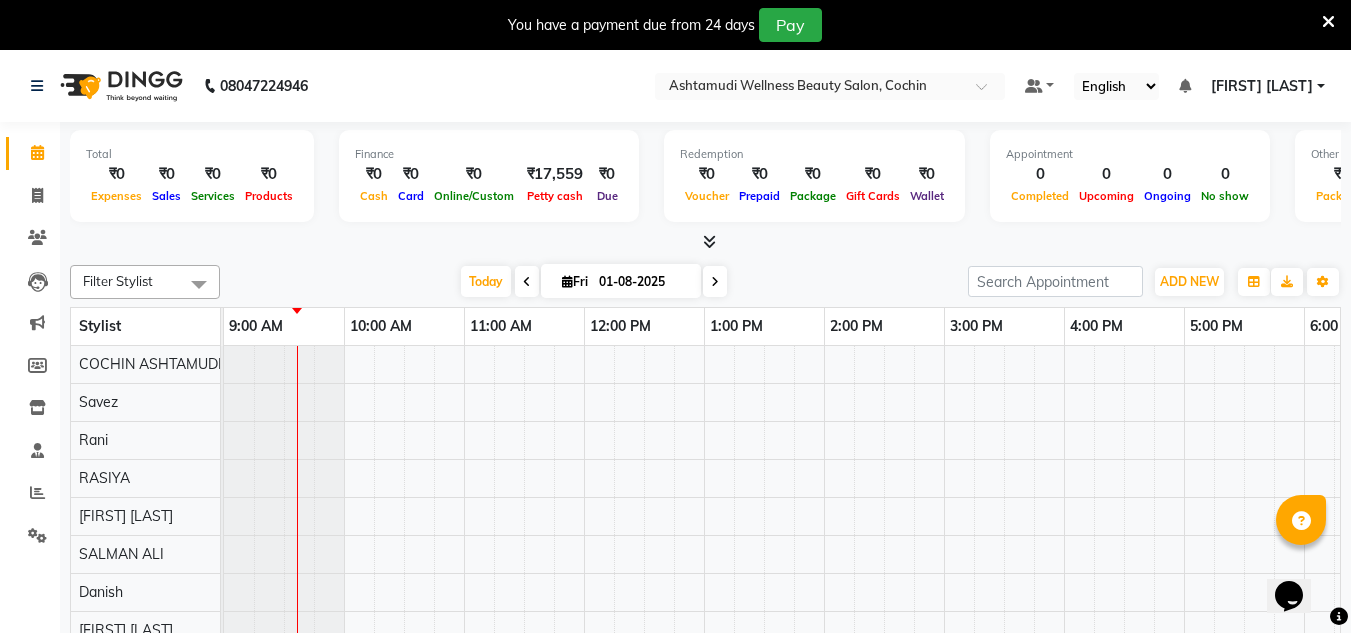 click at bounding box center (1328, 22) 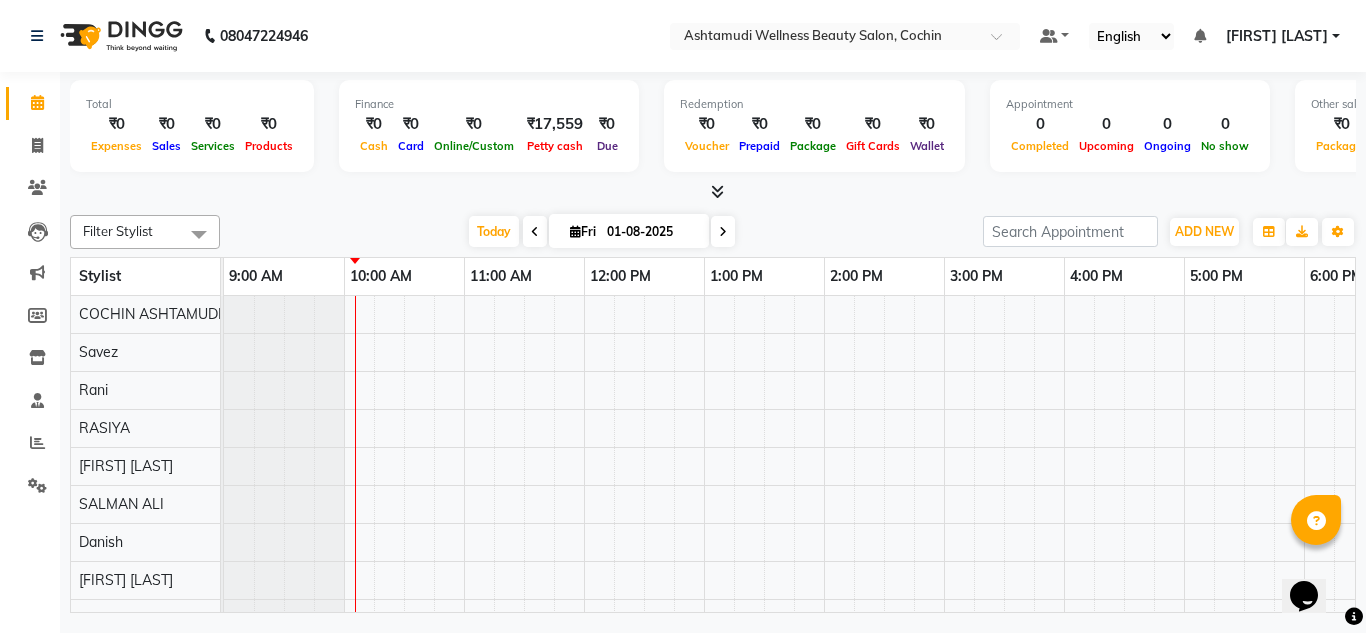 click on "[PHONE] Select Location × Ashtamudi Wellness Beauty Salon, [CITY] Default Panel My Panel English ENGLISH Español العربية मराठी हिंदी ગુજરાતી தமிழ் 中文 Notifications nothing to show [FIRST] [LAST] Manage Profile Change Password Sign out  Version:3.15.11" 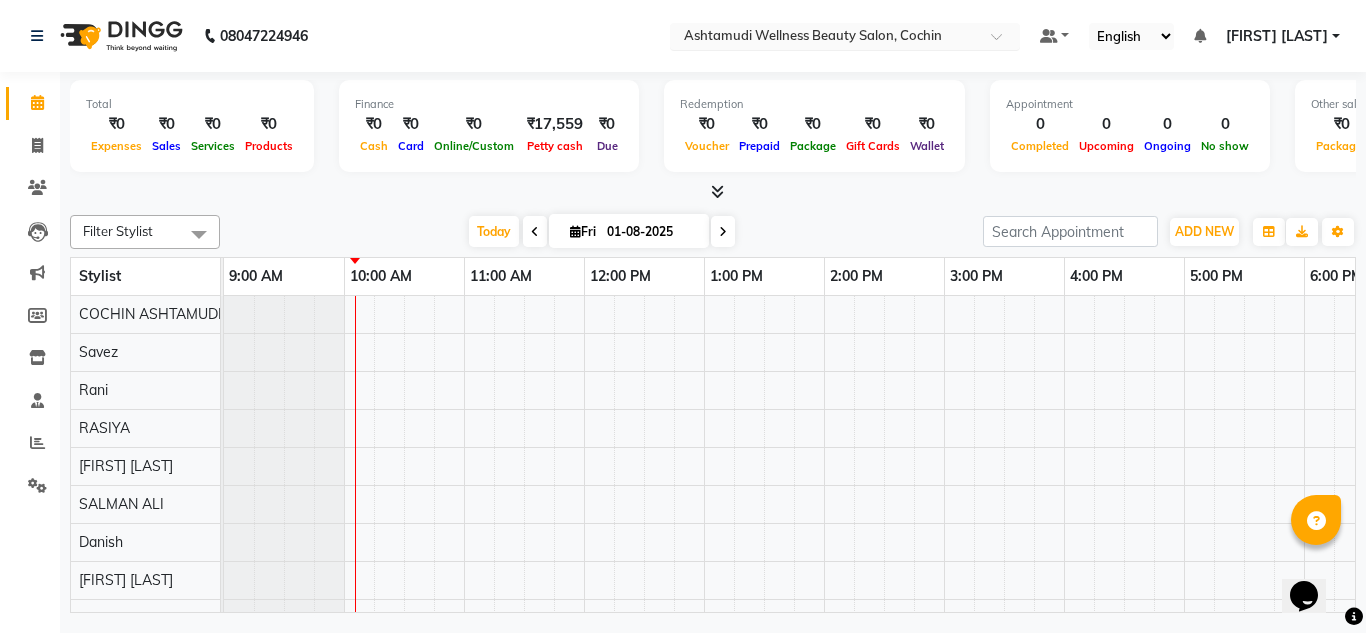 click at bounding box center (825, 38) 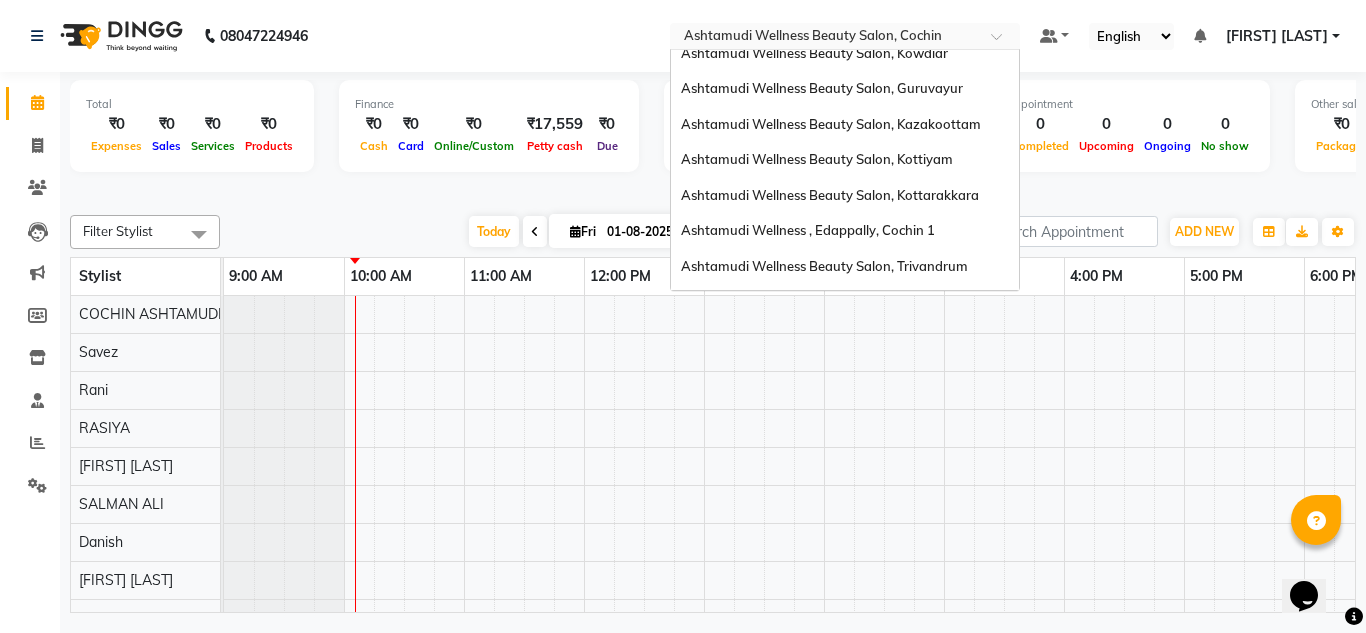 scroll, scrollTop: 12, scrollLeft: 0, axis: vertical 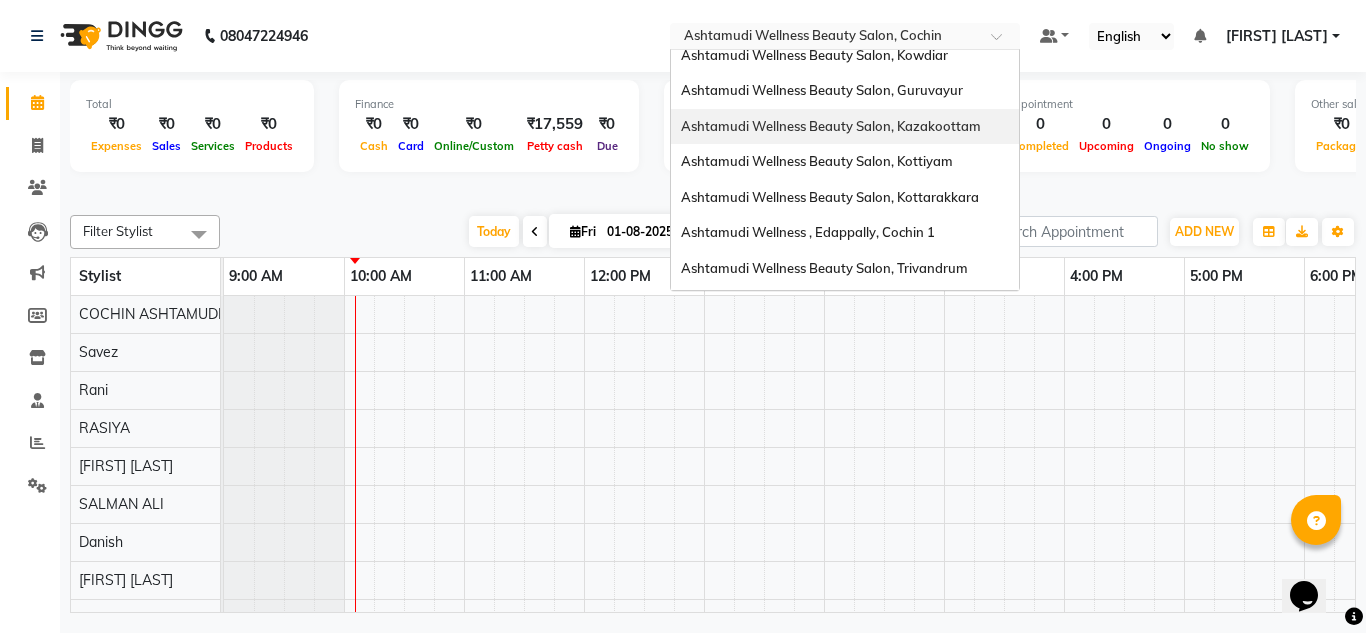 click on "Ashtamudi Wellness Beauty Salon, Kazakoottam" at bounding box center (831, 126) 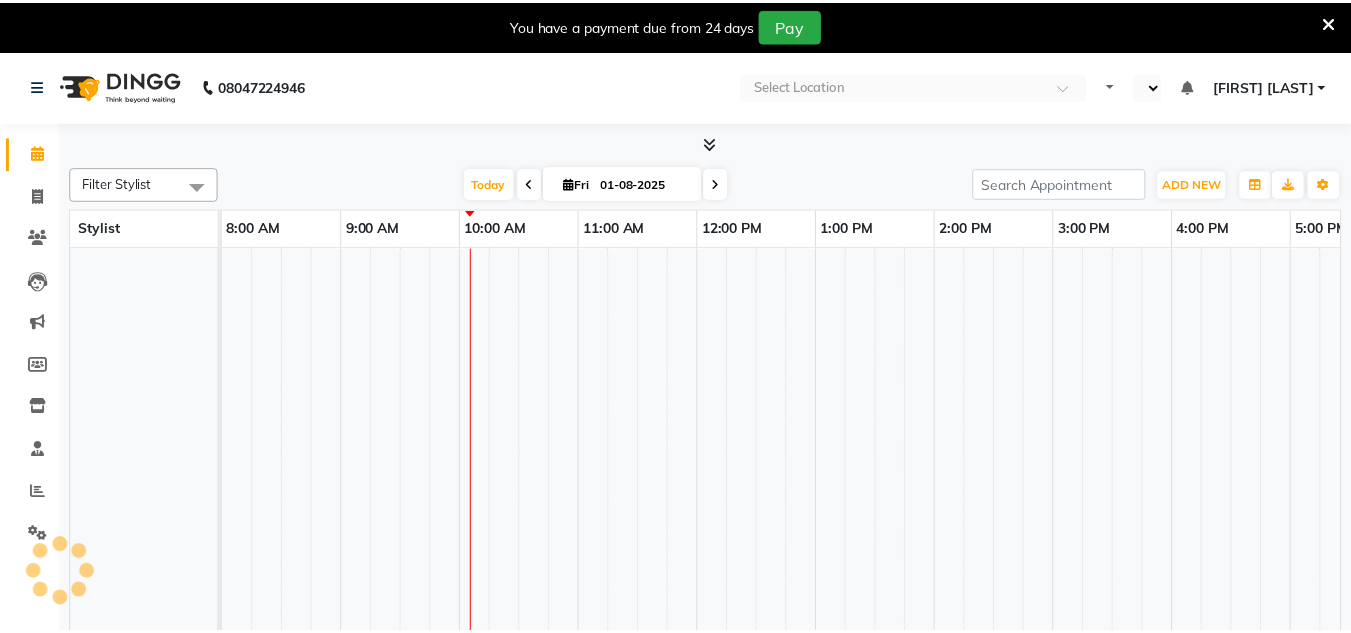 scroll, scrollTop: 0, scrollLeft: 0, axis: both 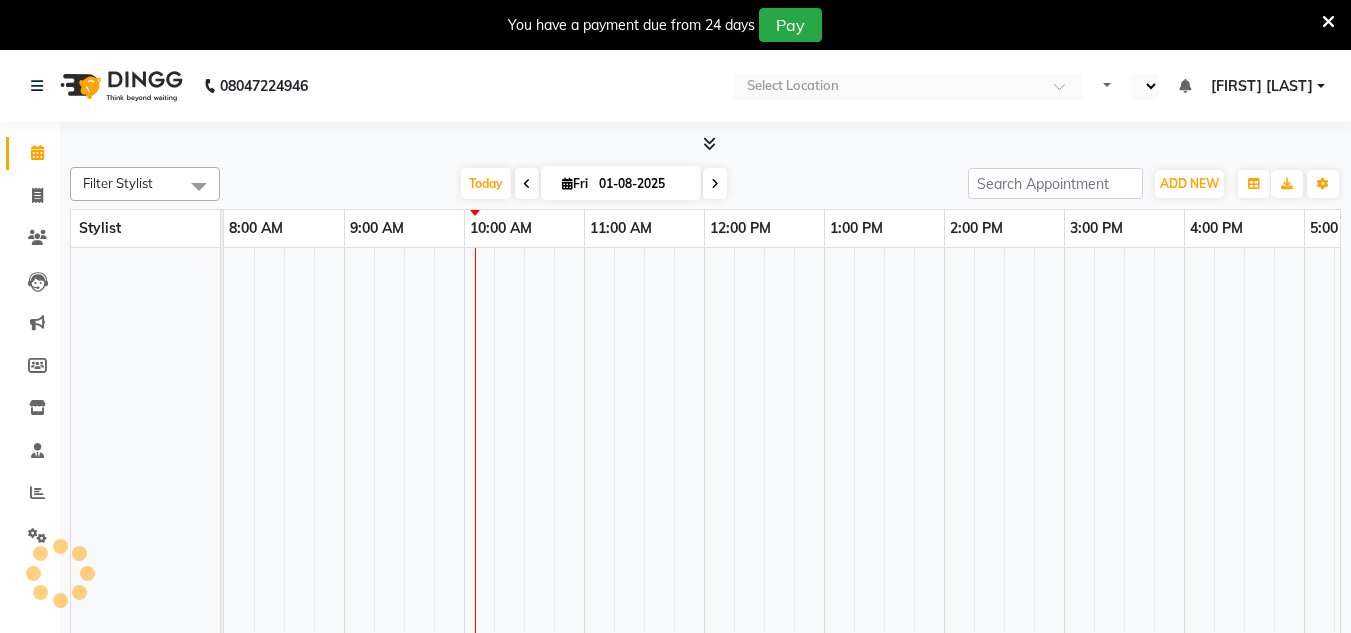 select on "en" 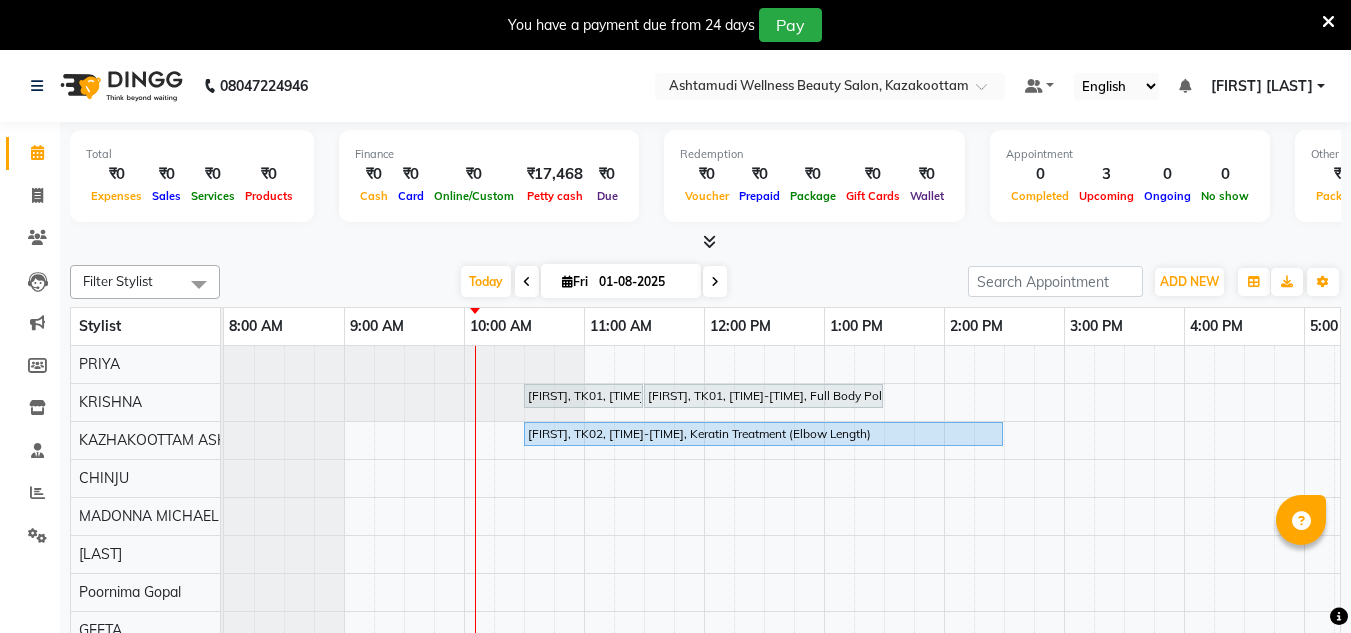 click at bounding box center (1328, 22) 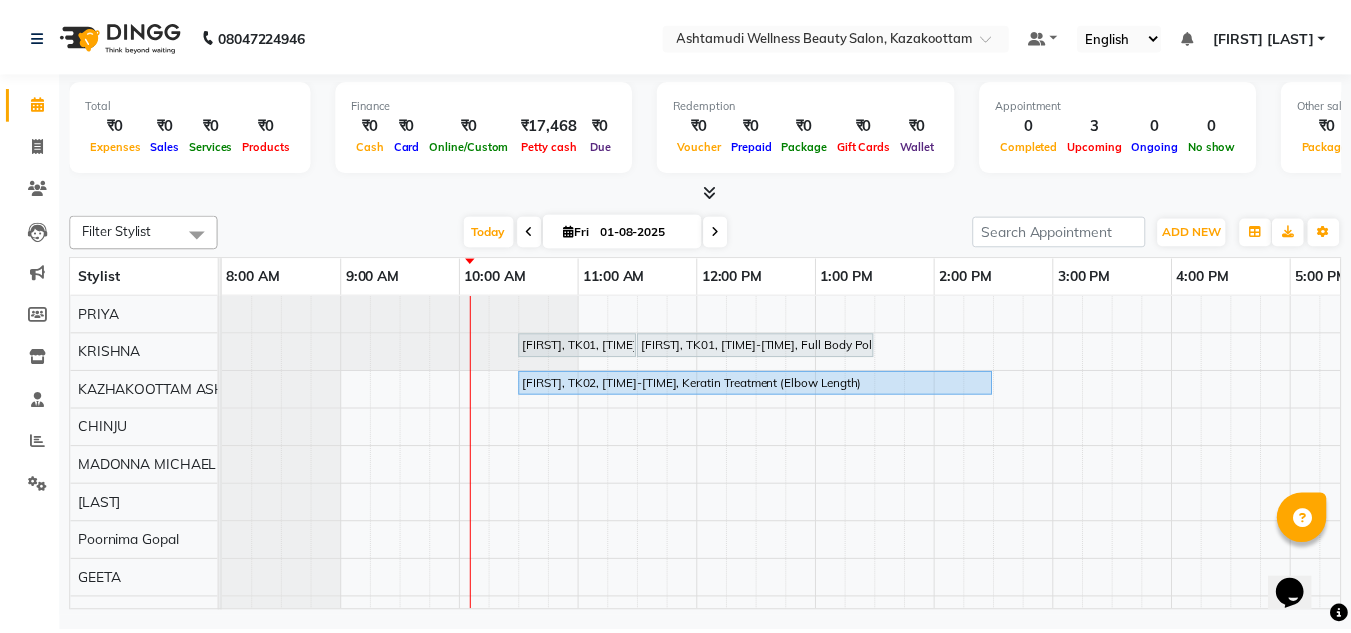 scroll, scrollTop: 0, scrollLeft: 0, axis: both 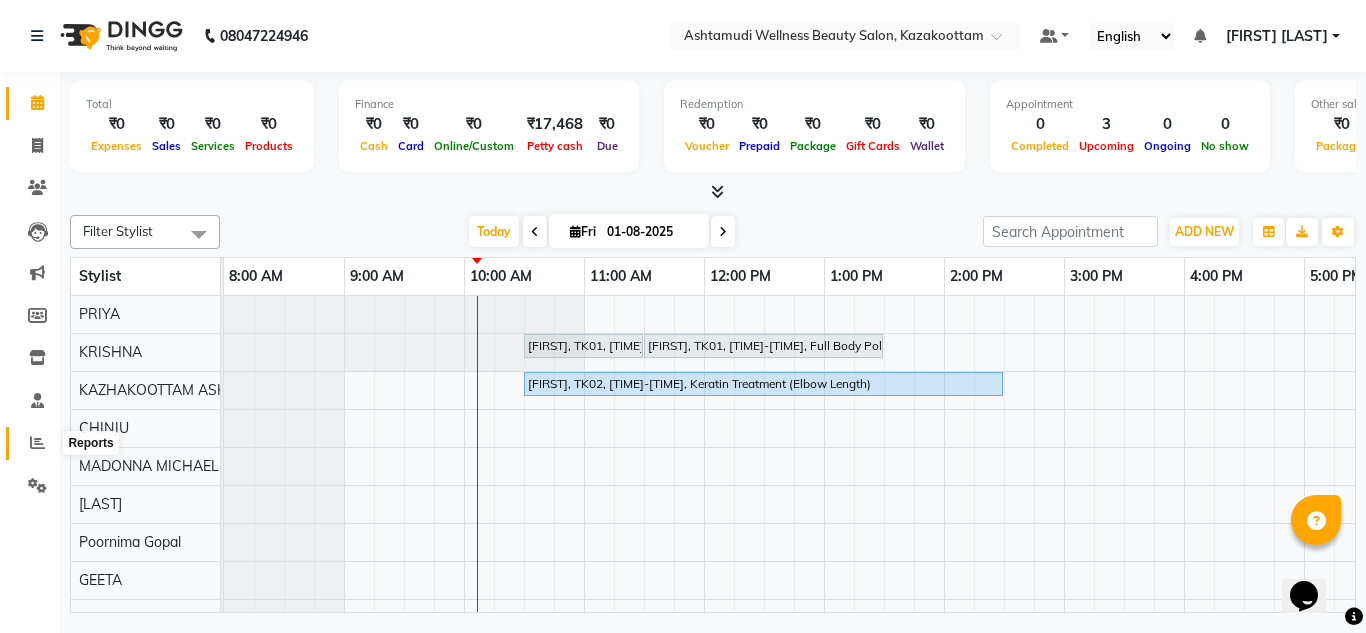 click 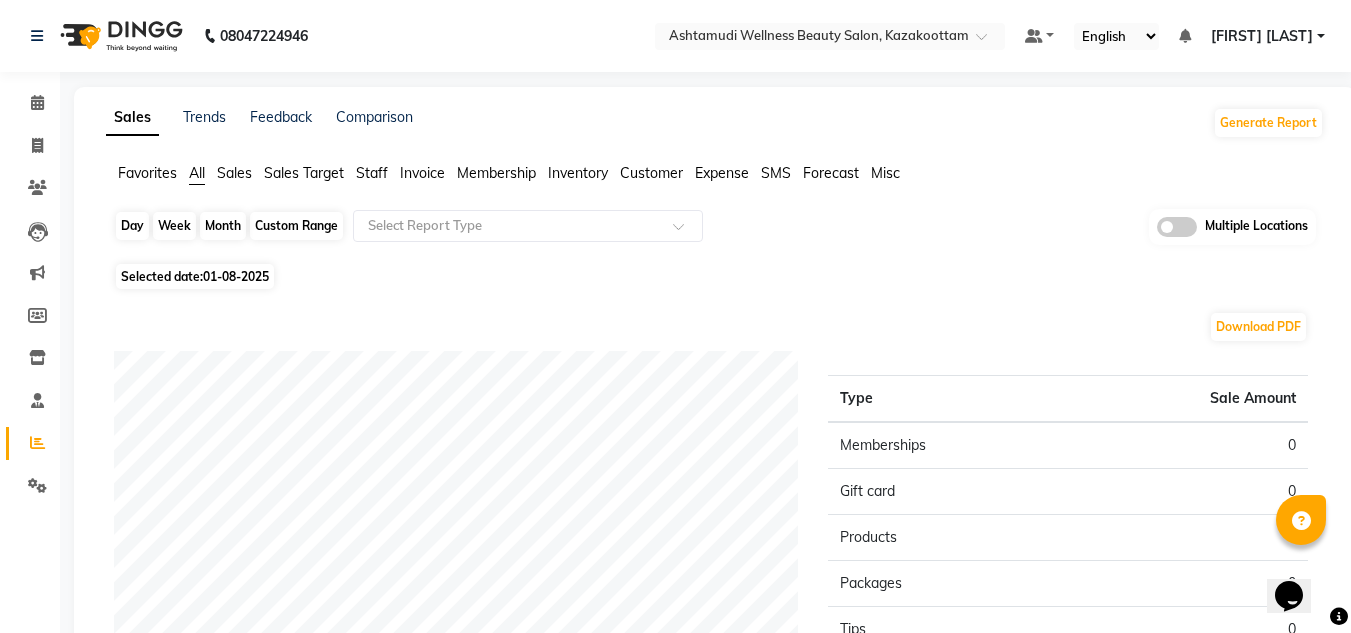 click on "Day" 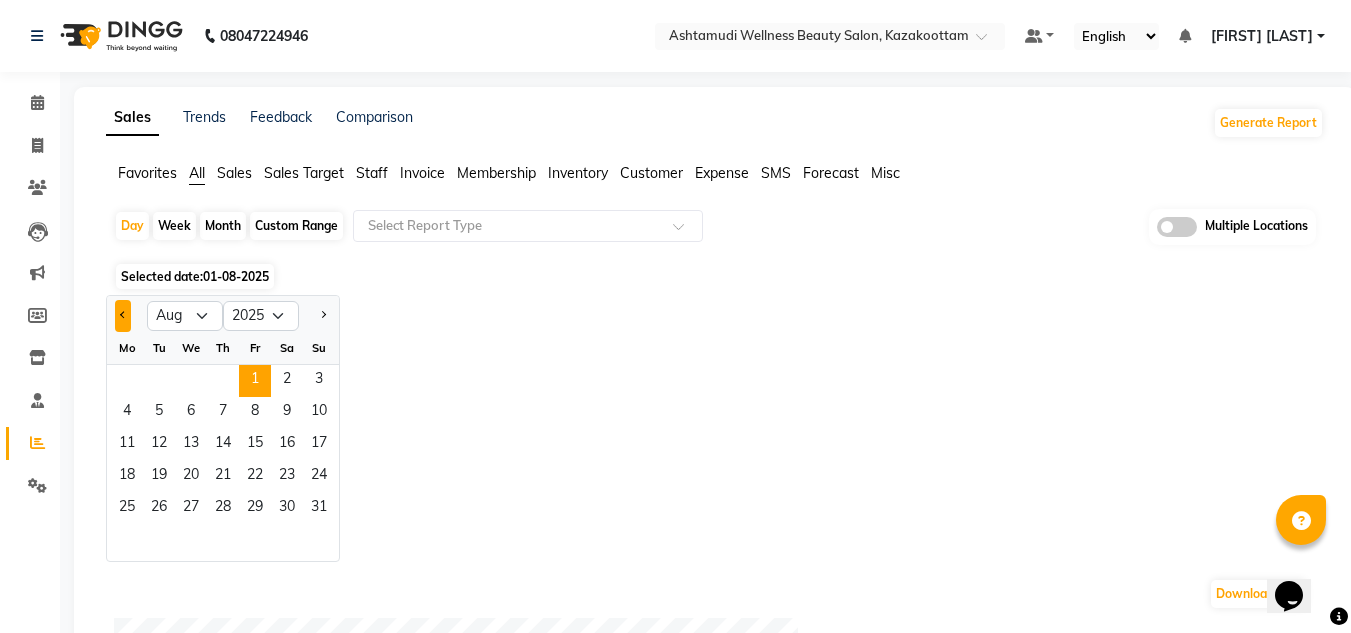 click 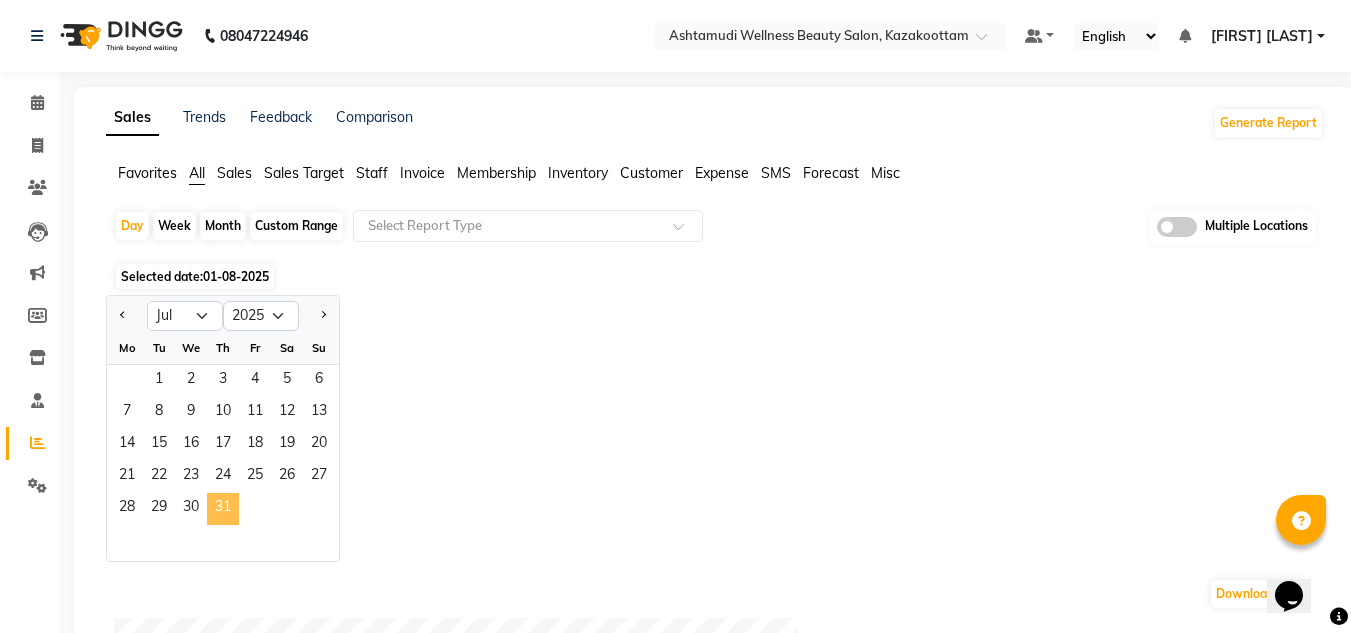 click on "31" 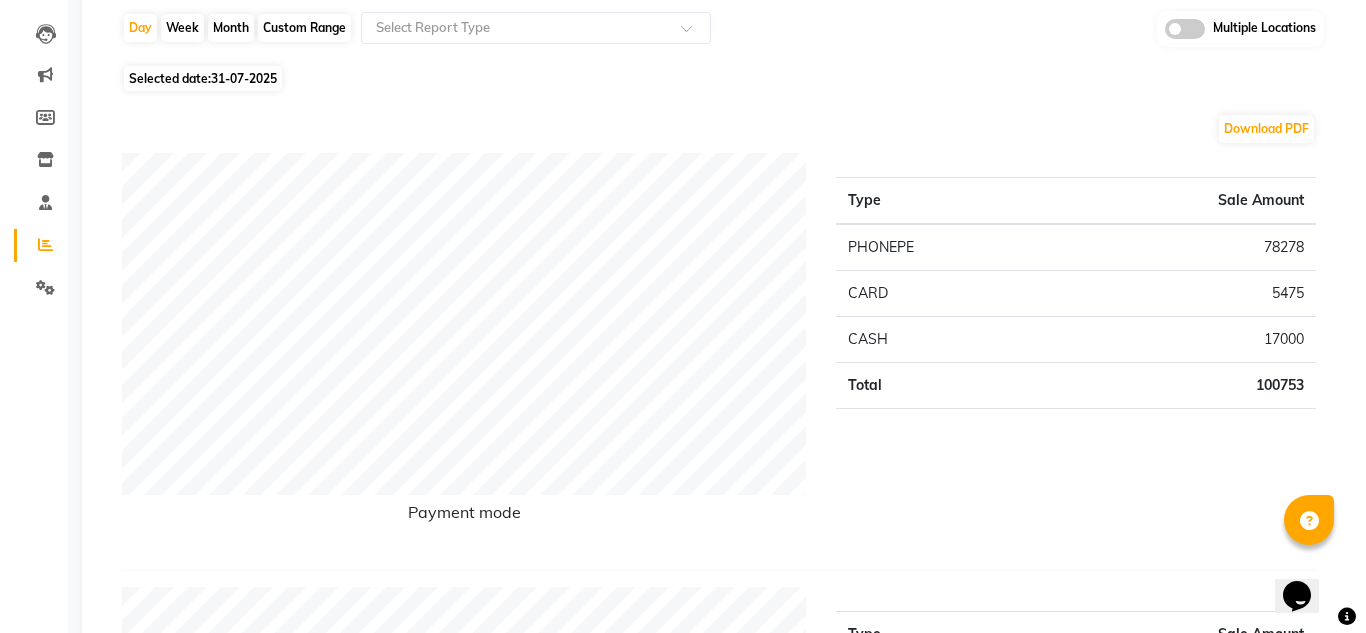 scroll, scrollTop: 0, scrollLeft: 0, axis: both 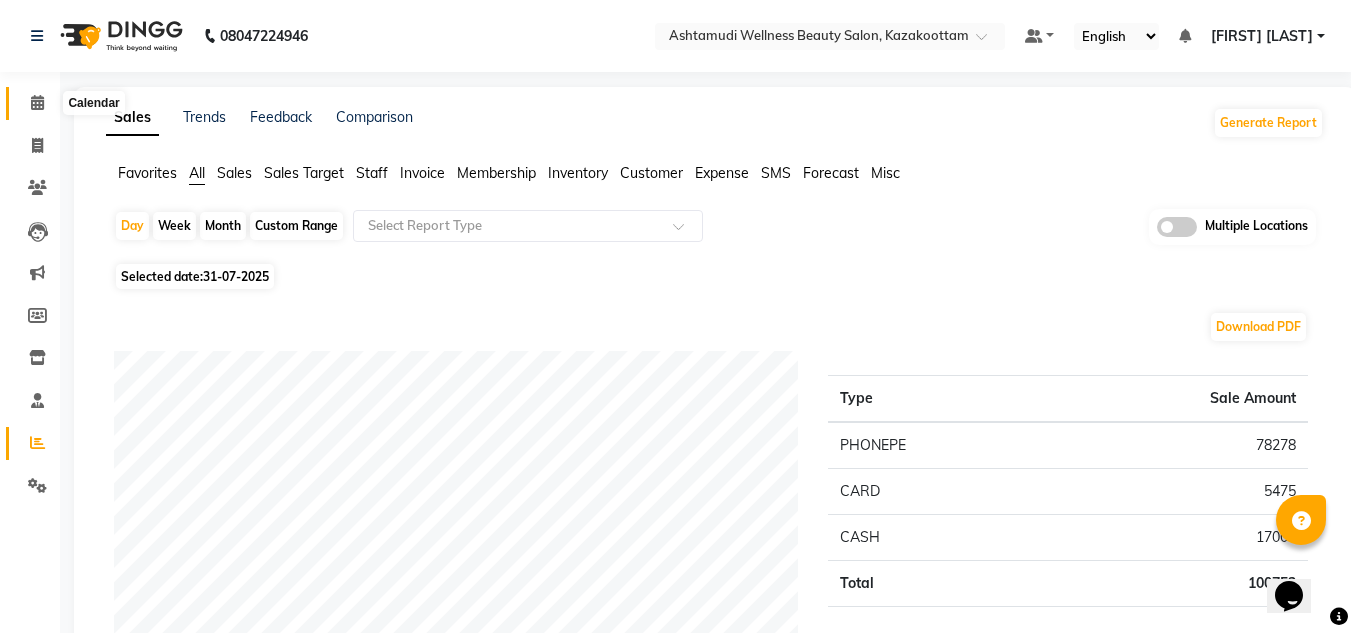 click 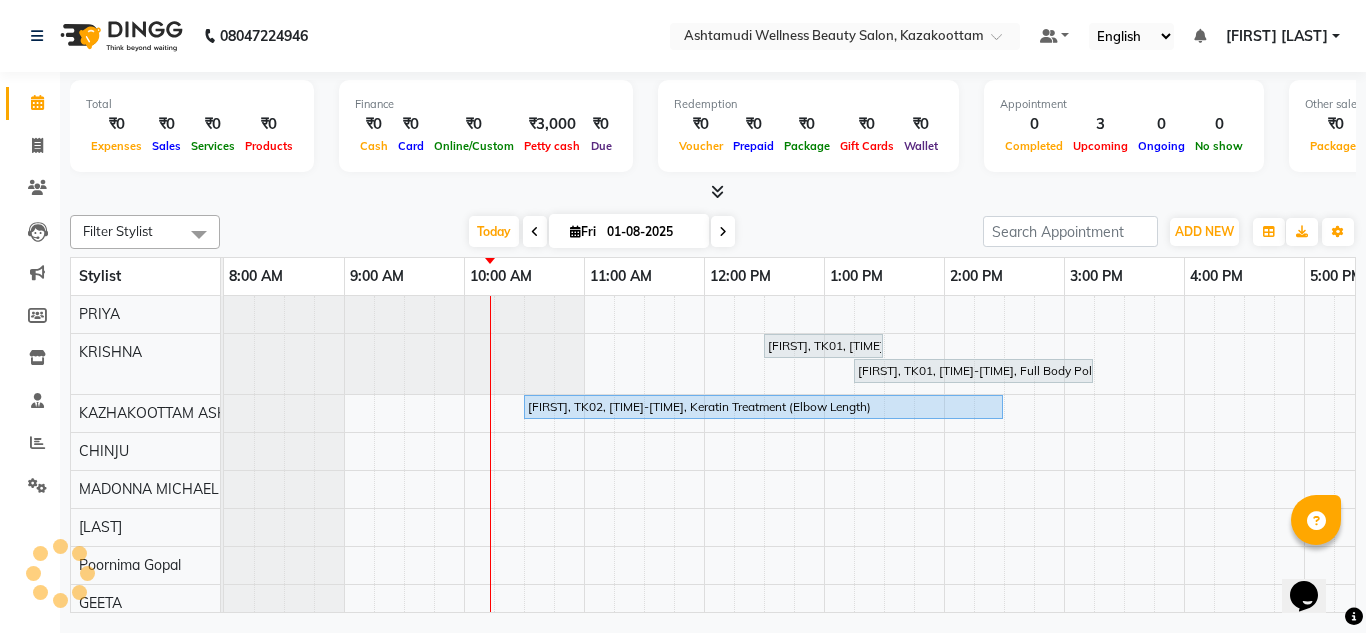 scroll, scrollTop: 0, scrollLeft: 0, axis: both 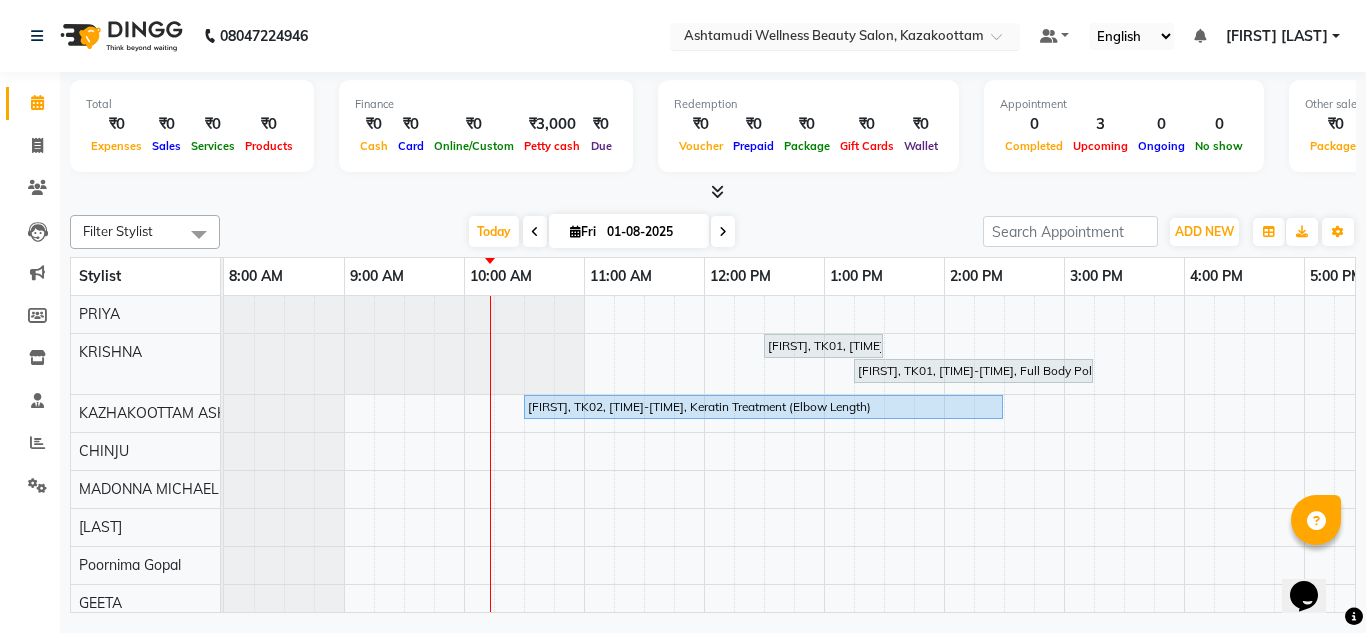 click on "Select Location × Ashtamudi Wellness Beauty Salon, Kazakoottam" at bounding box center (845, 36) 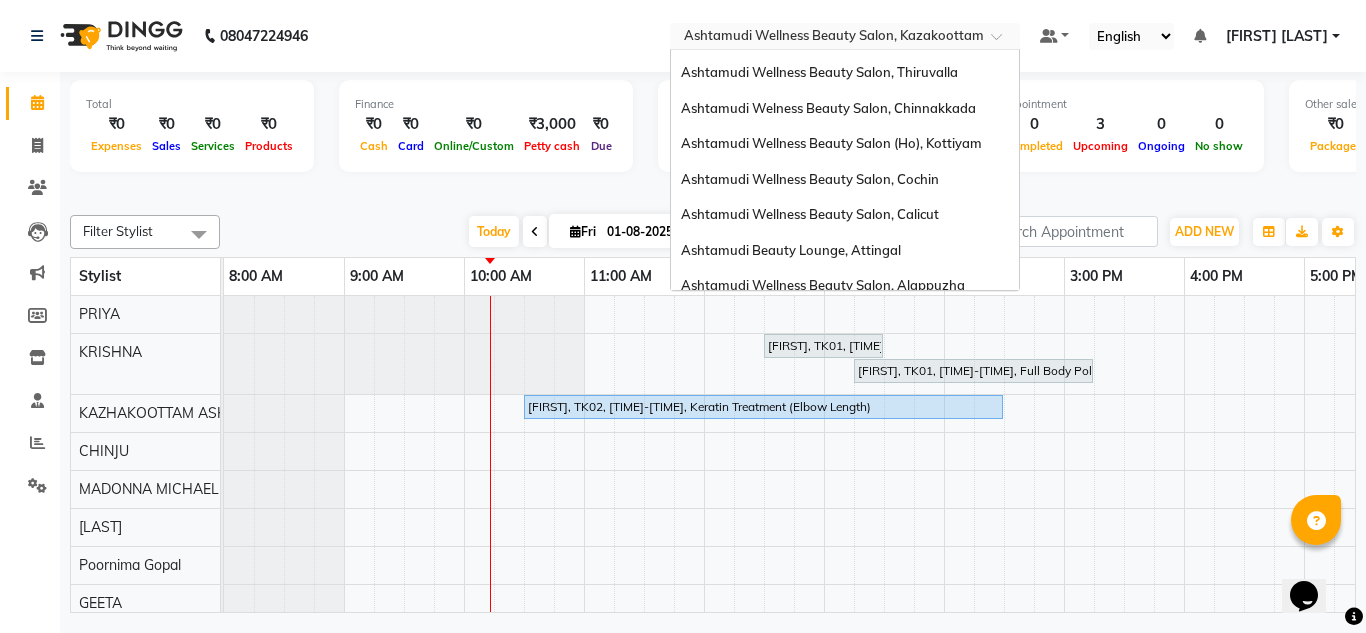 scroll, scrollTop: 300, scrollLeft: 0, axis: vertical 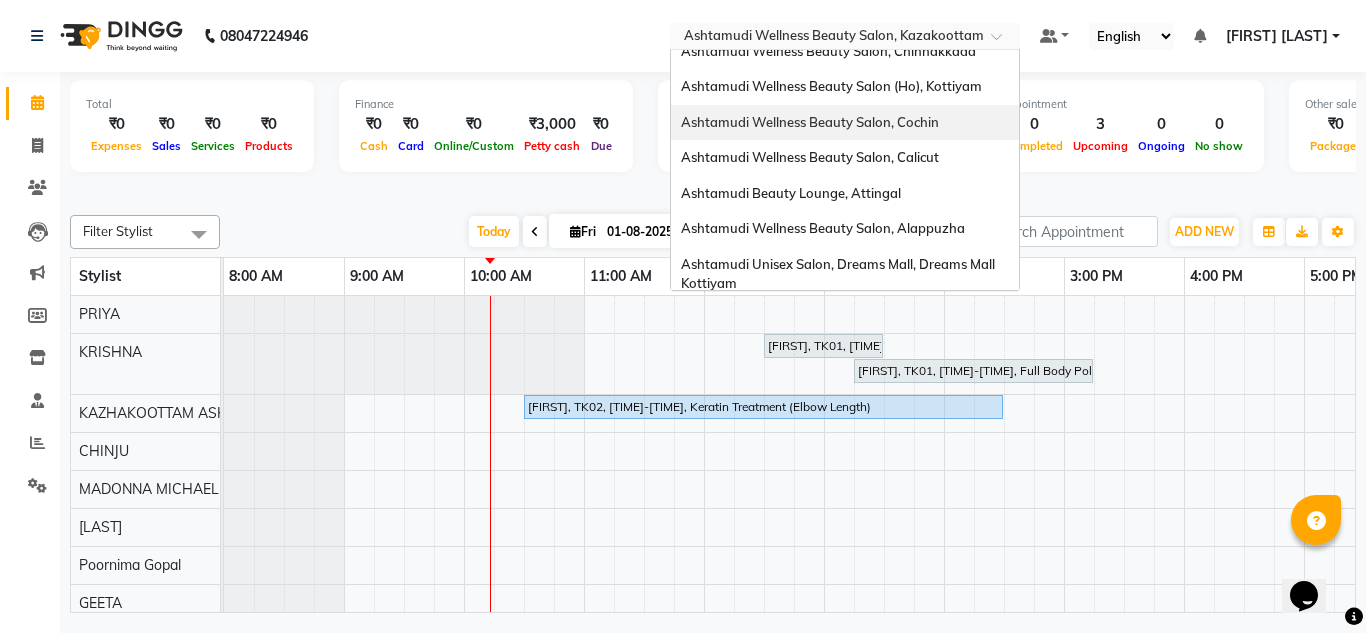 click on "Ashtamudi Wellness Beauty Salon, Cochin" at bounding box center [810, 122] 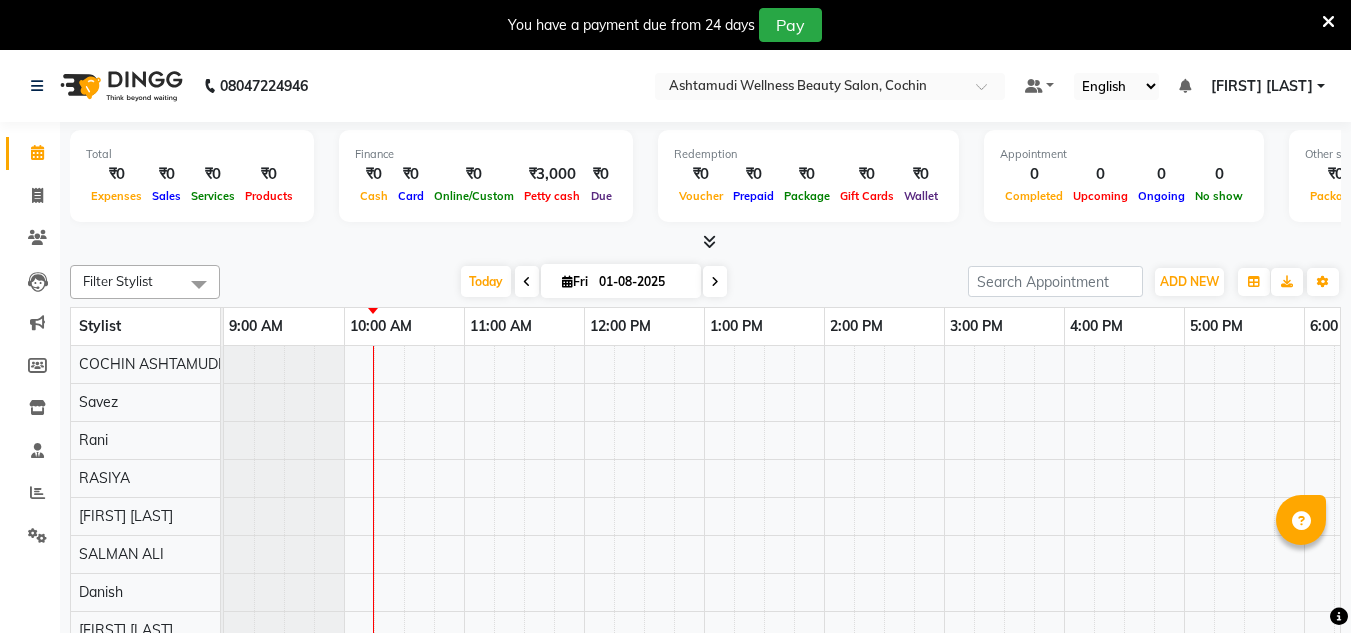 scroll, scrollTop: 0, scrollLeft: 0, axis: both 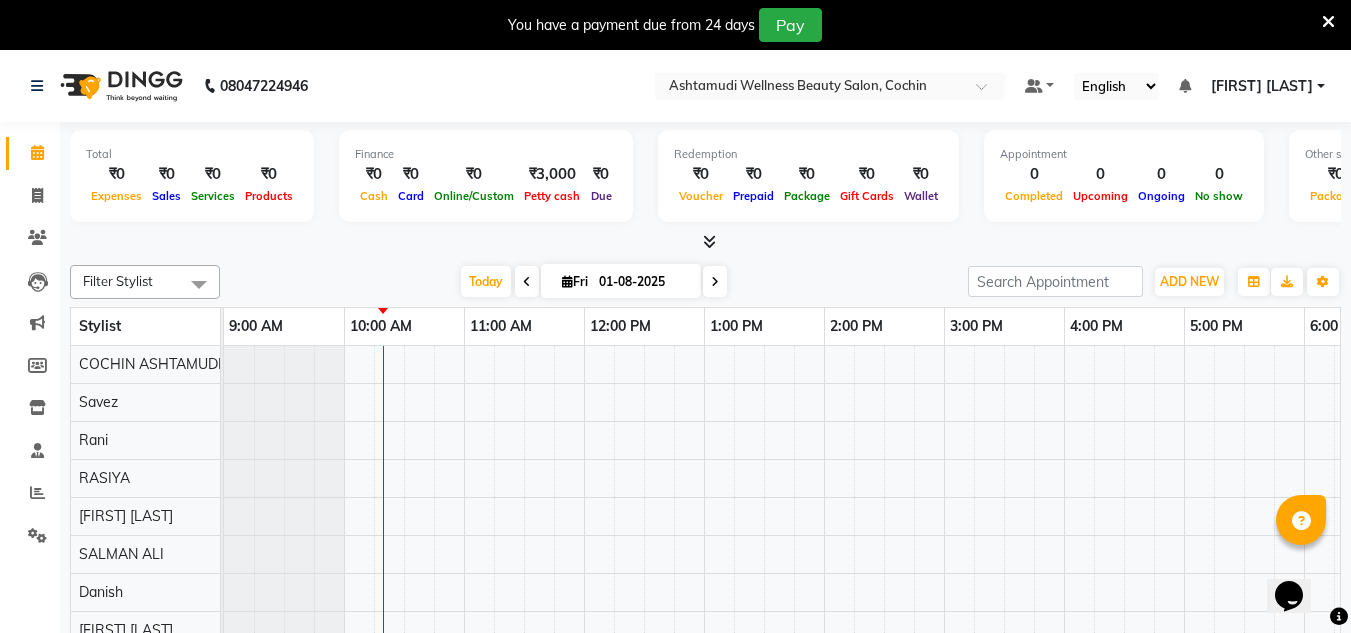 click at bounding box center (1328, 22) 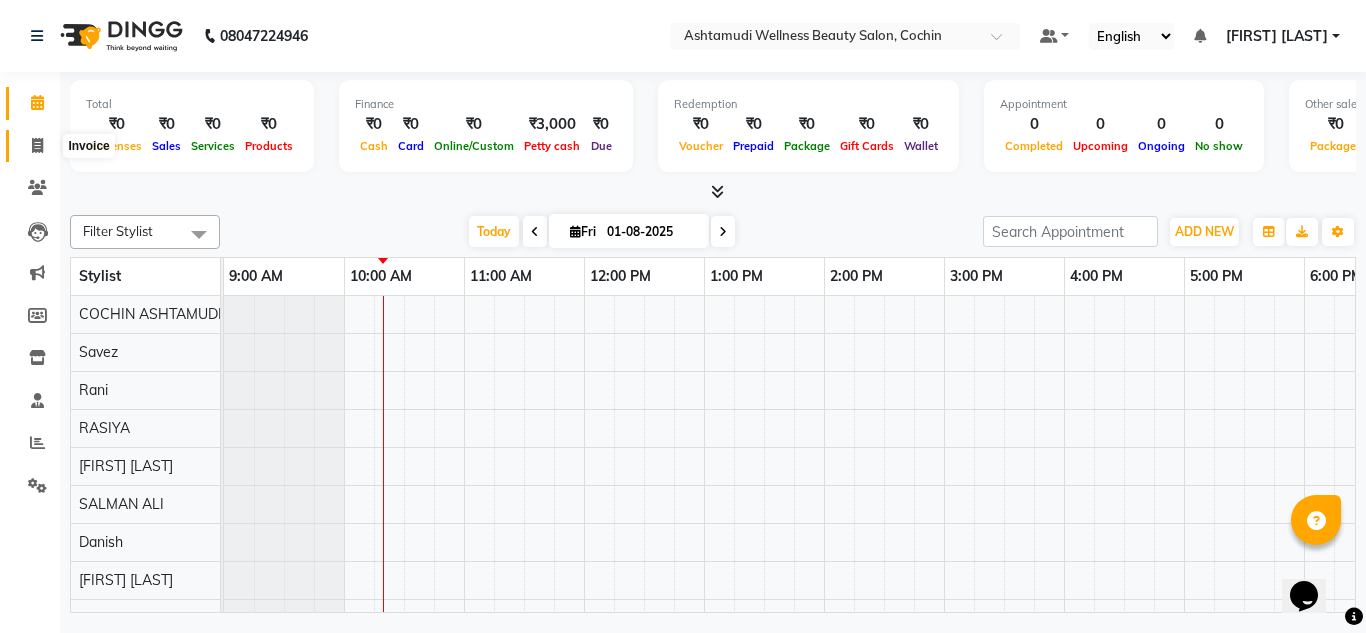click 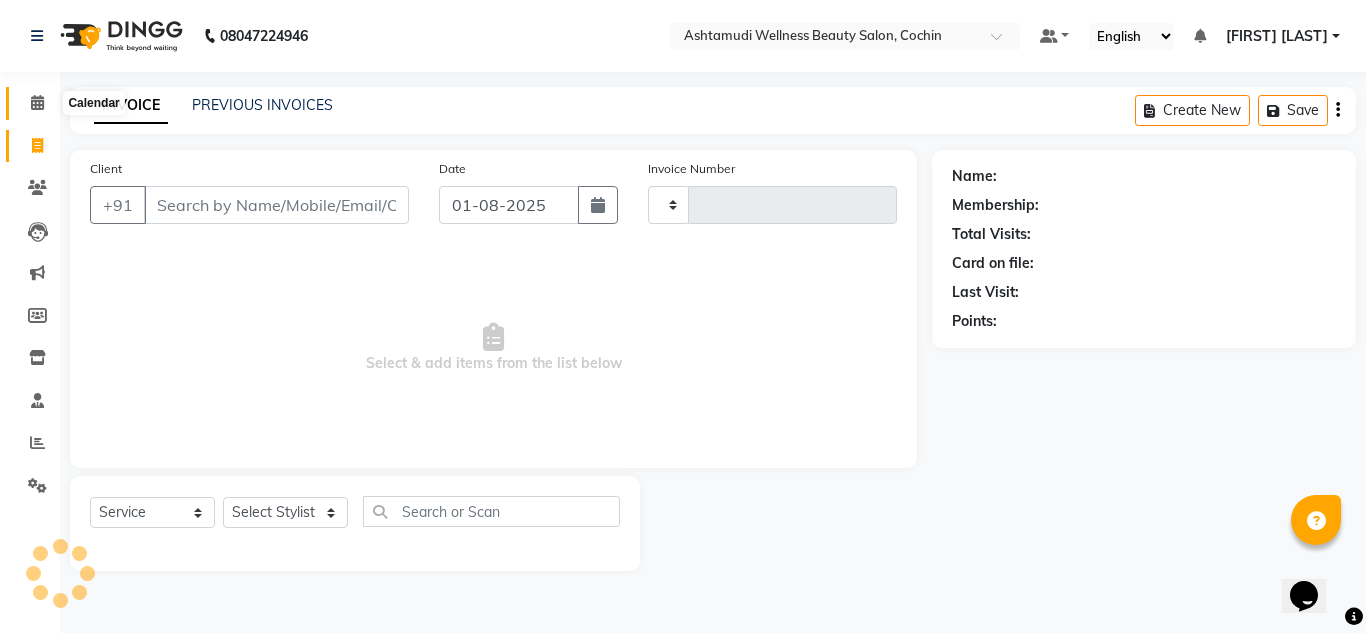 click 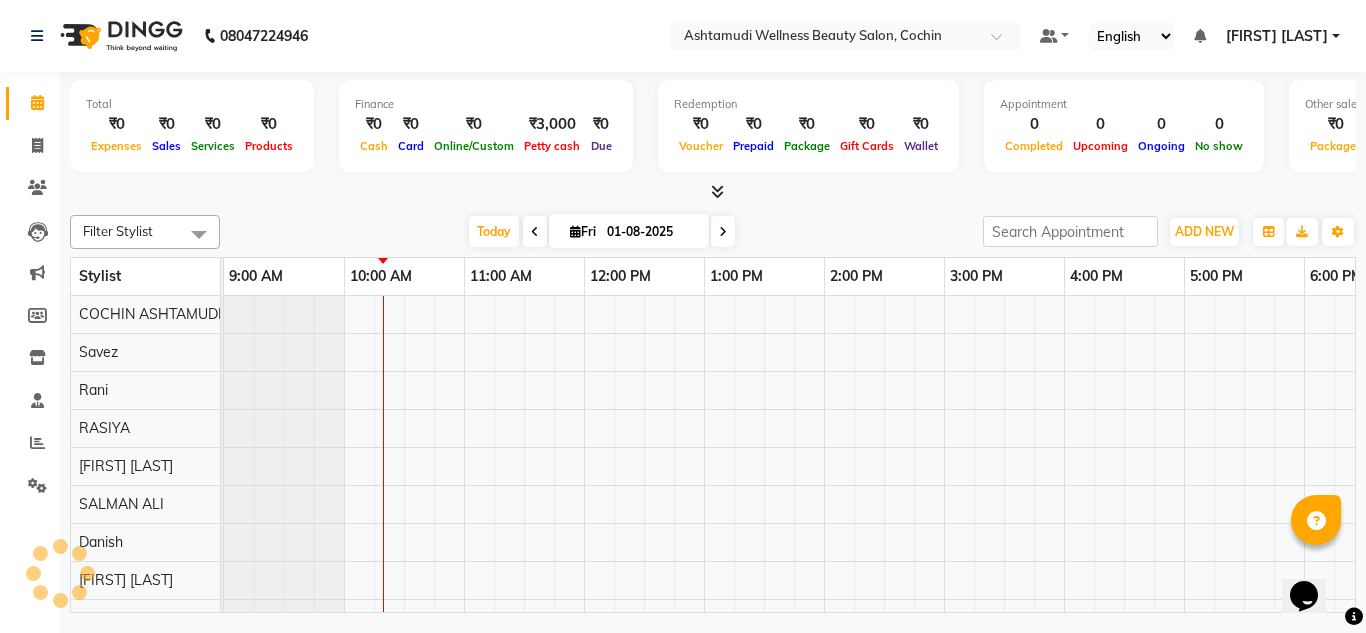 scroll, scrollTop: 0, scrollLeft: 0, axis: both 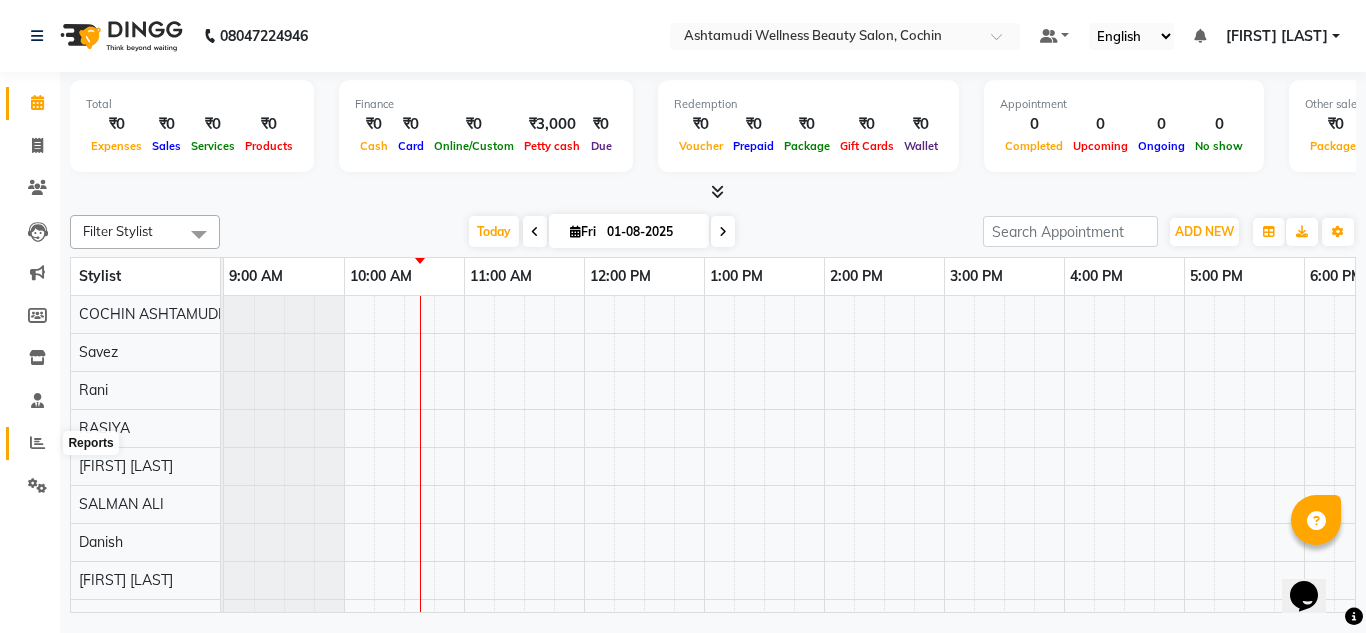 click 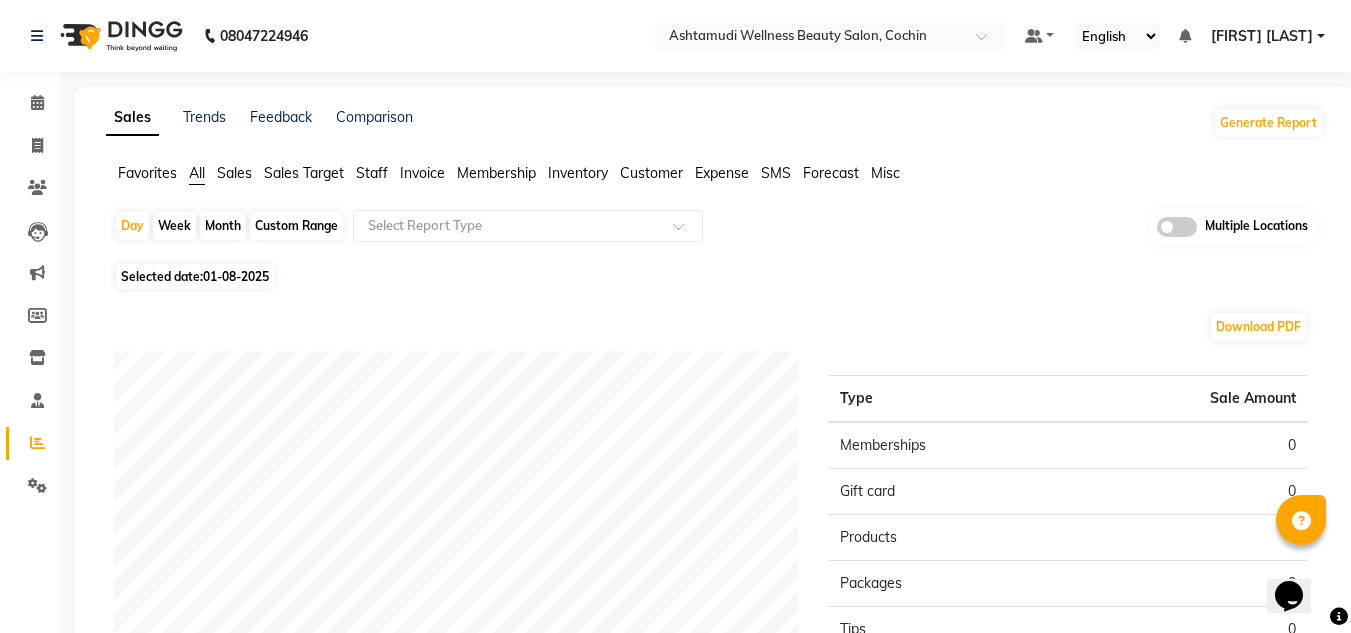 click 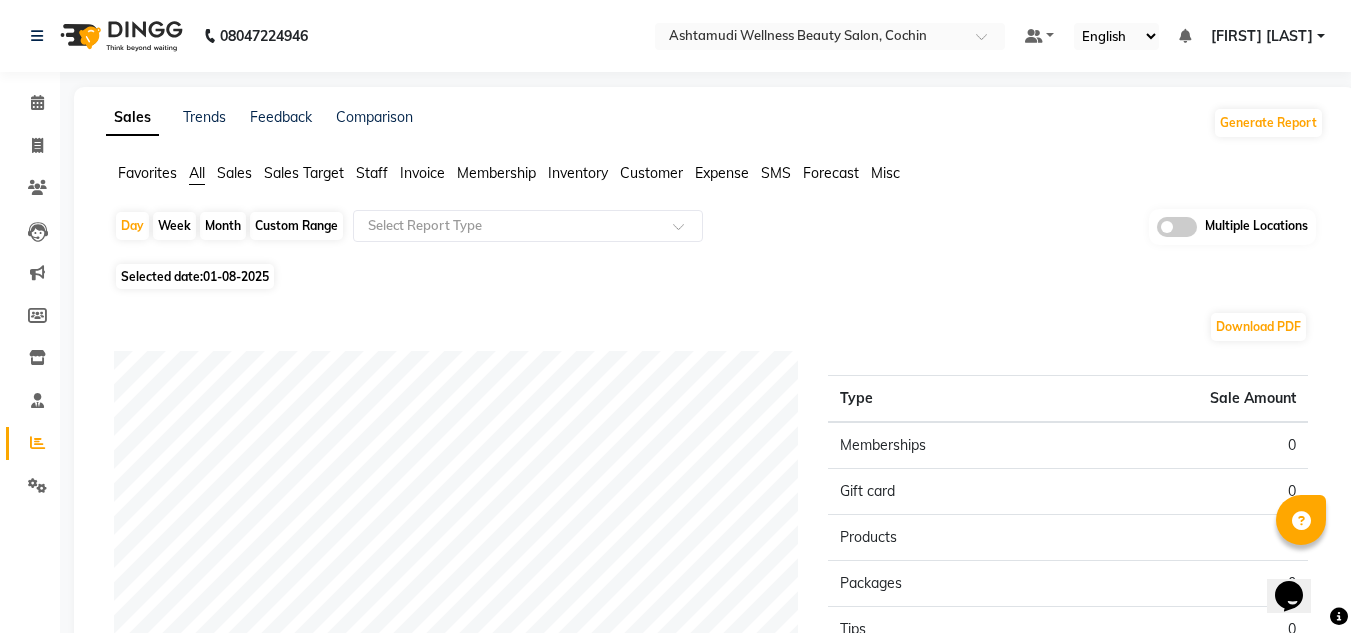 click 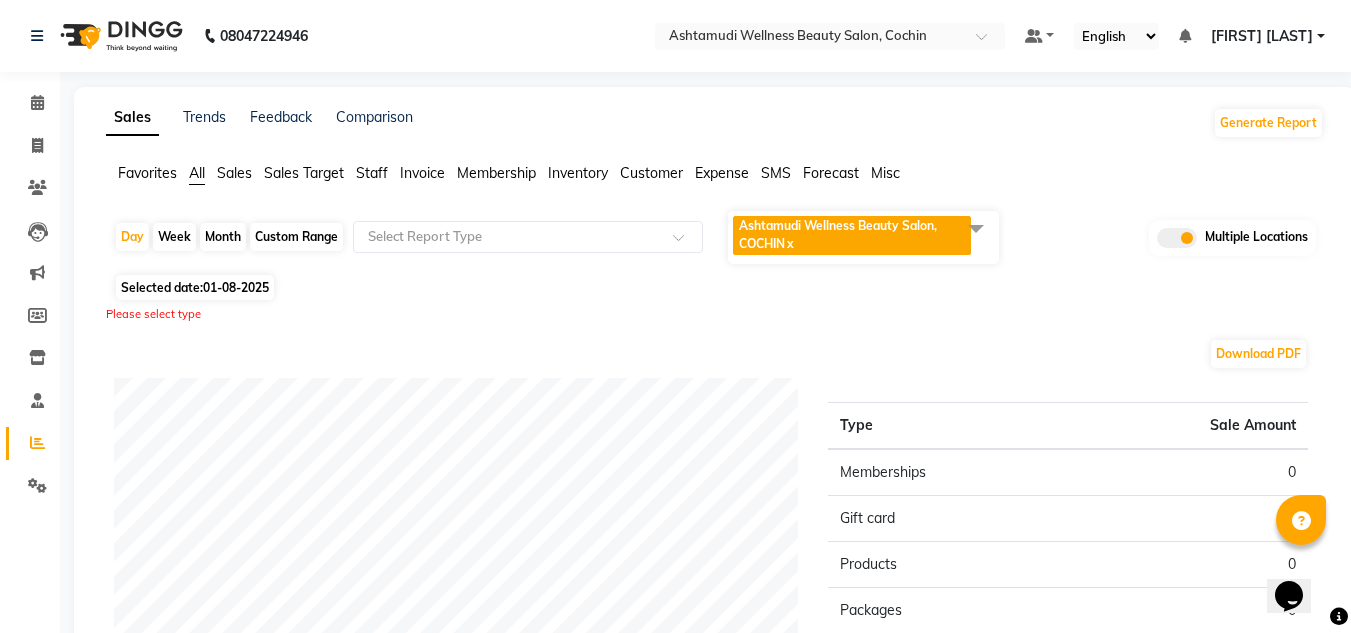 click on "Ashtamudi Wellness Beauty Salon, COCHIN" 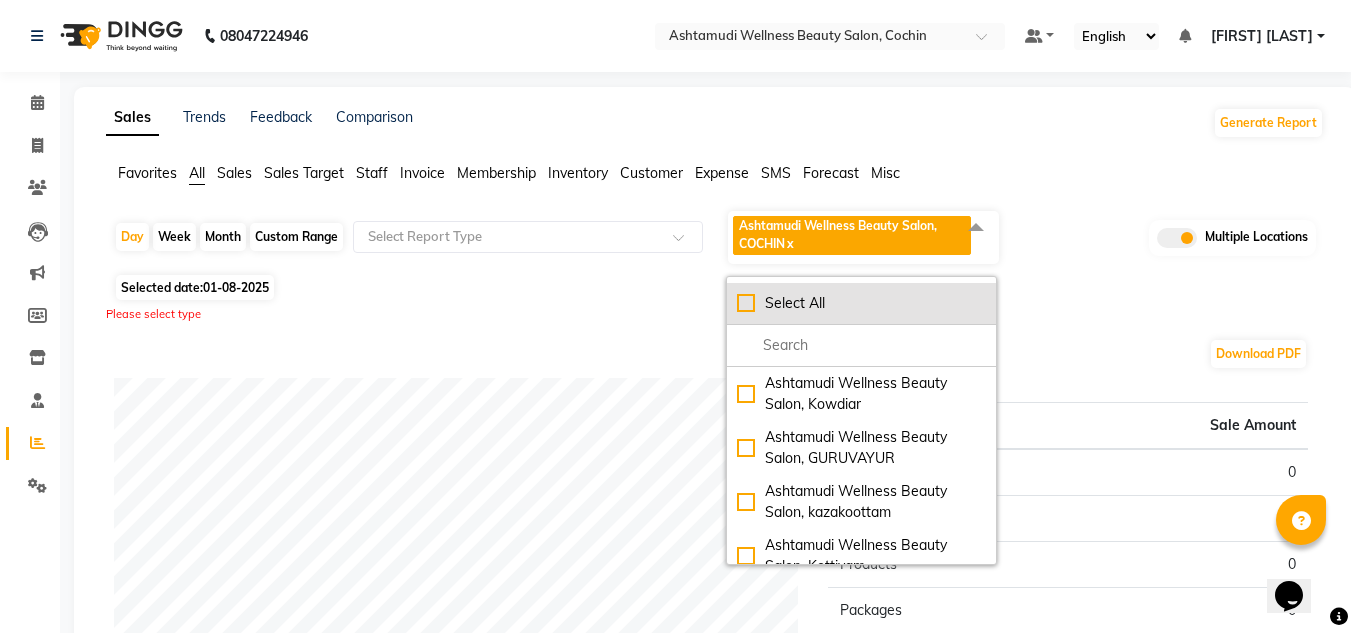 click on "Select All" 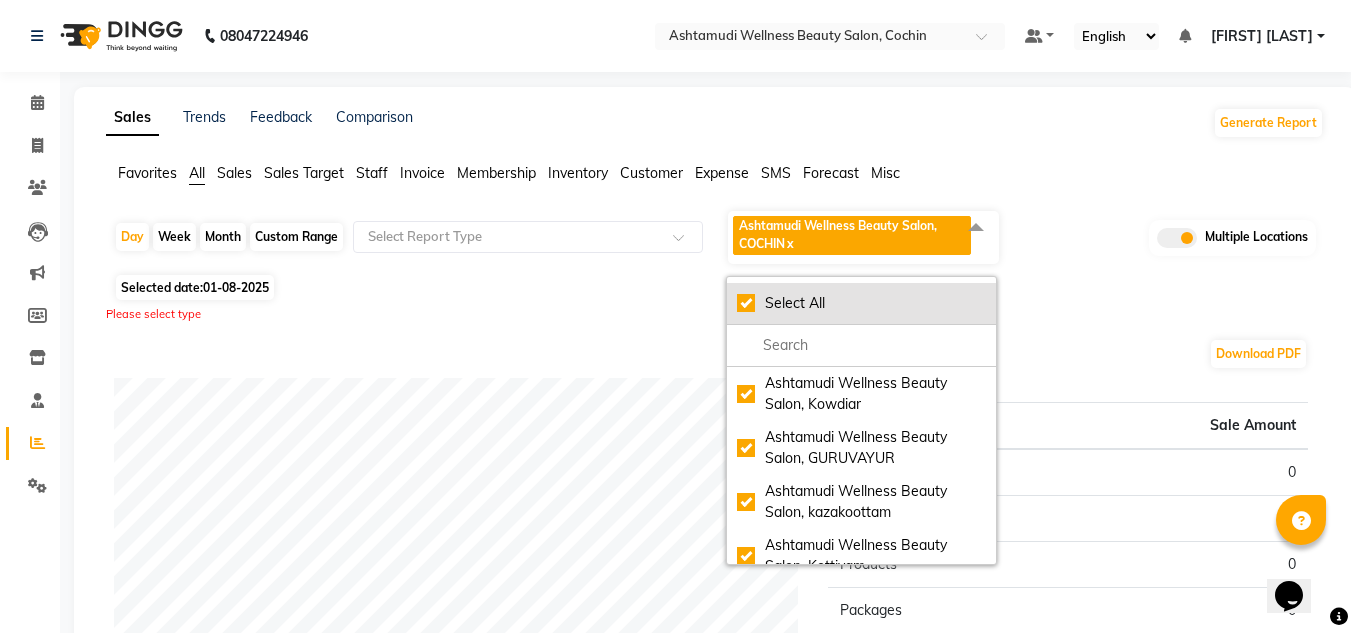 checkbox on "true" 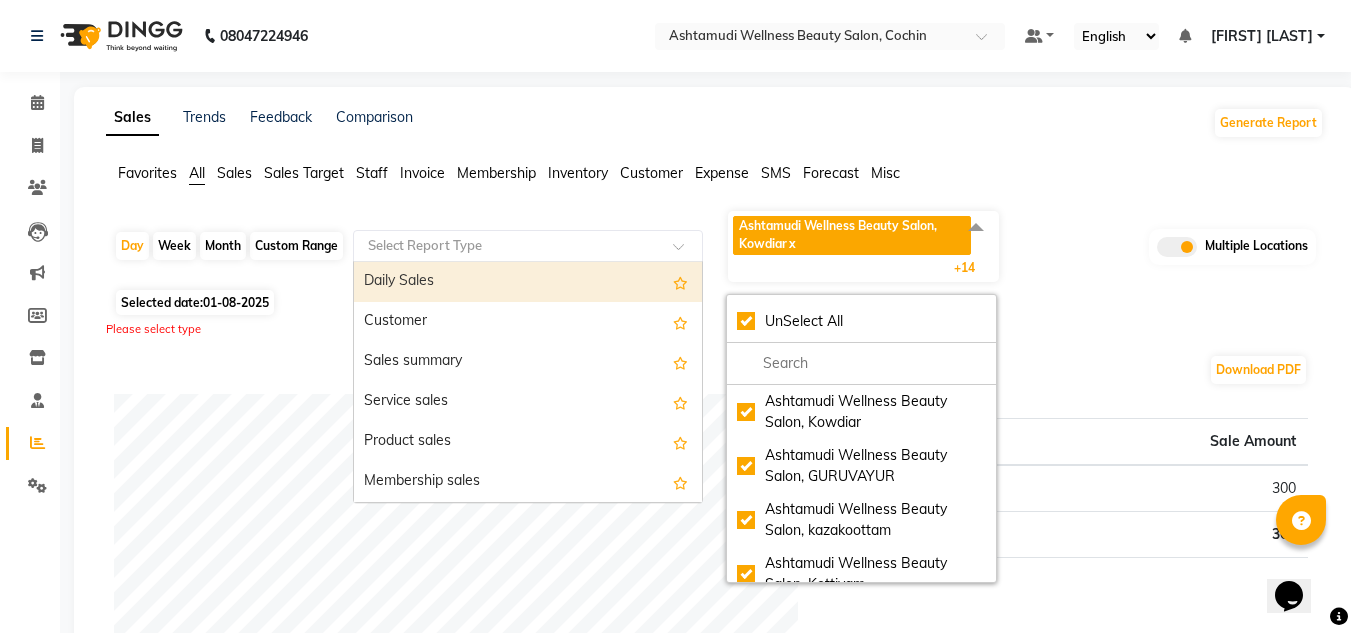 click on "Select Report Type" 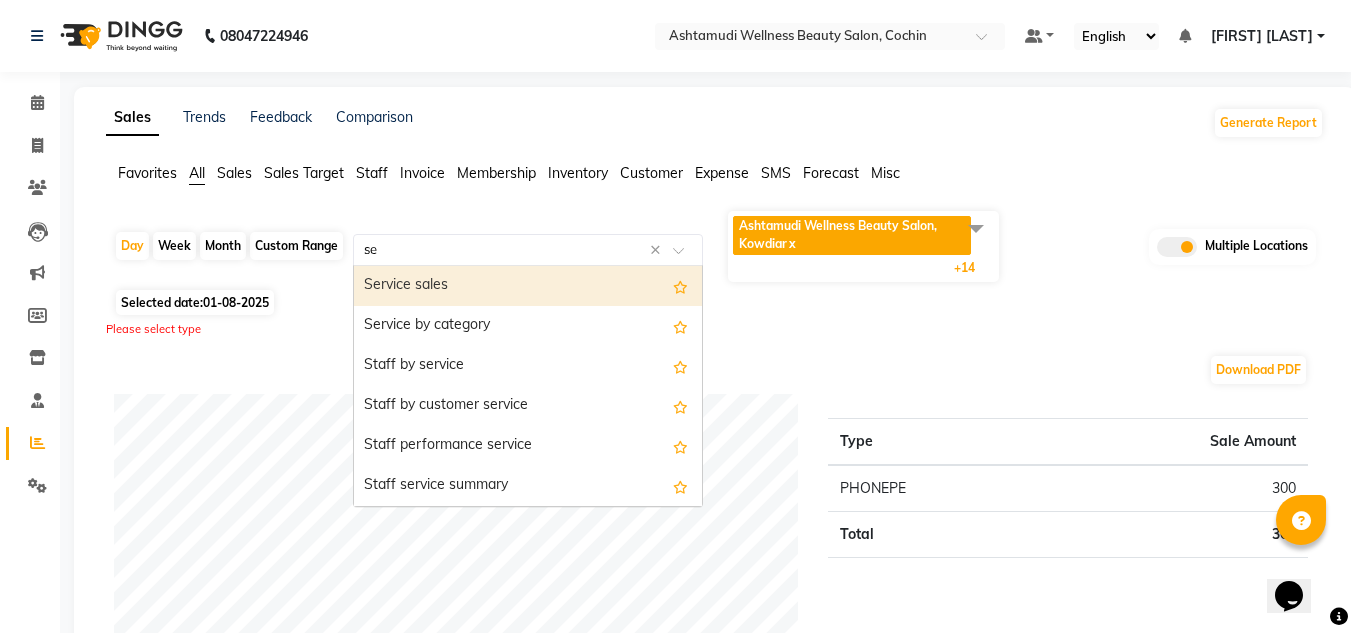 type on "ser" 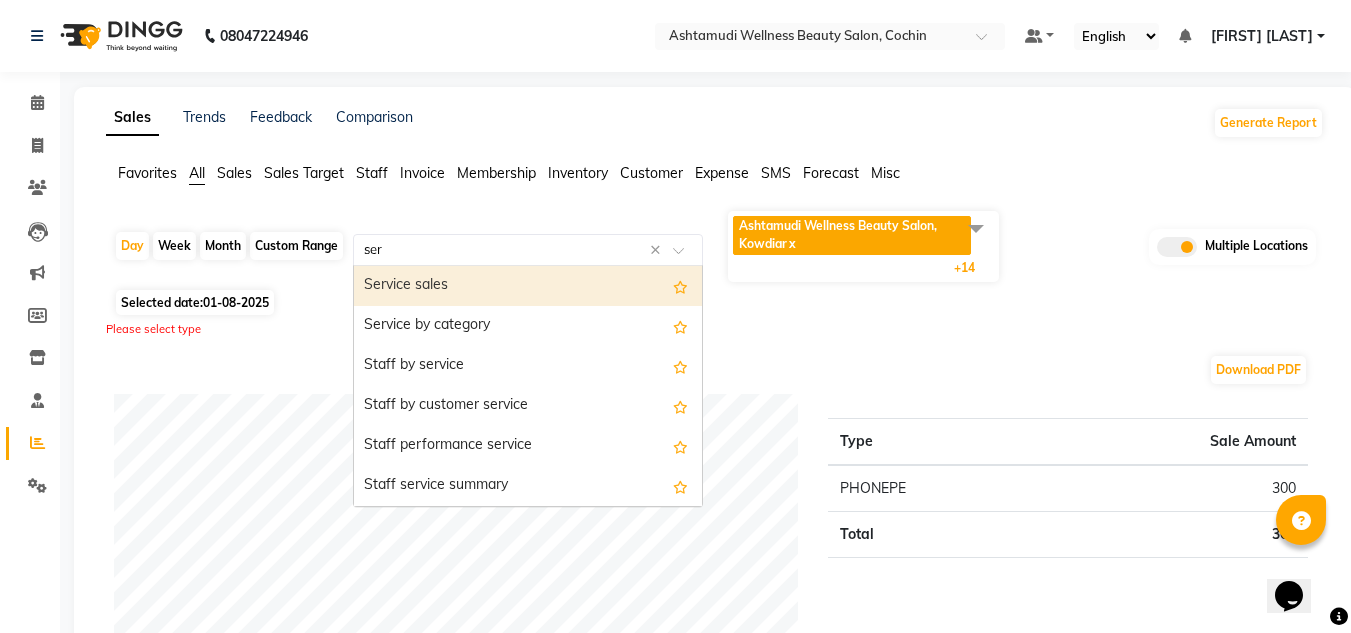 click on "Service sales" at bounding box center [528, 286] 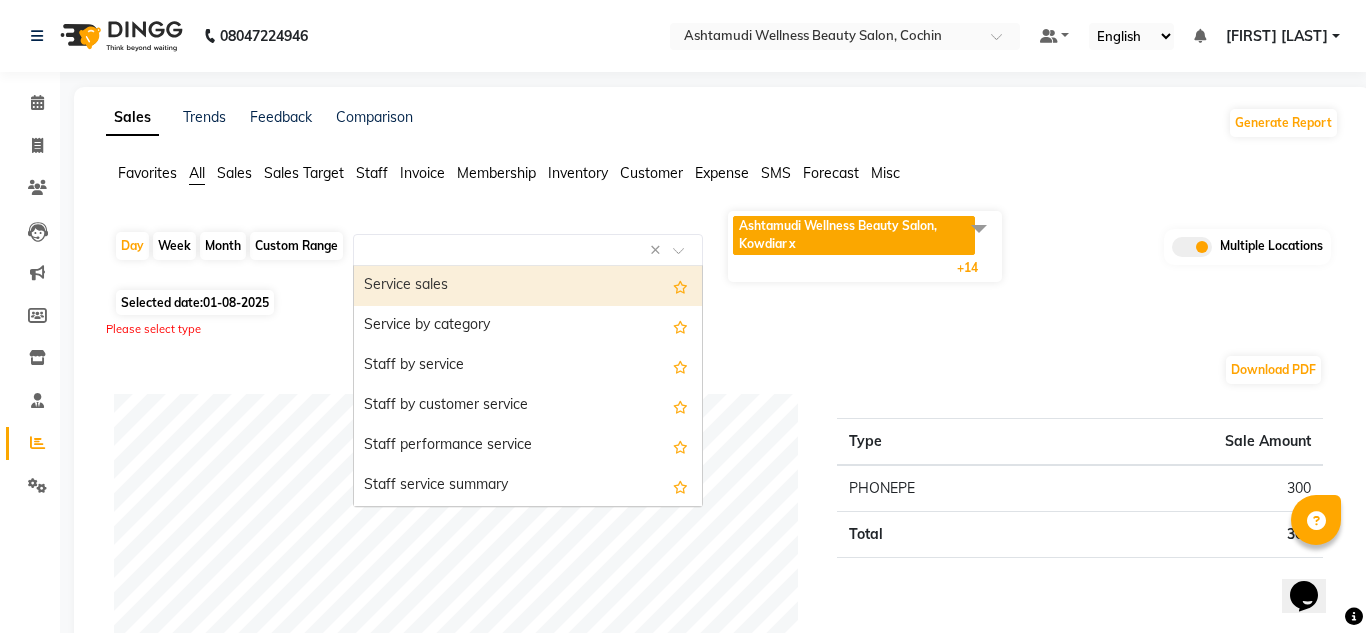 select on "full_report" 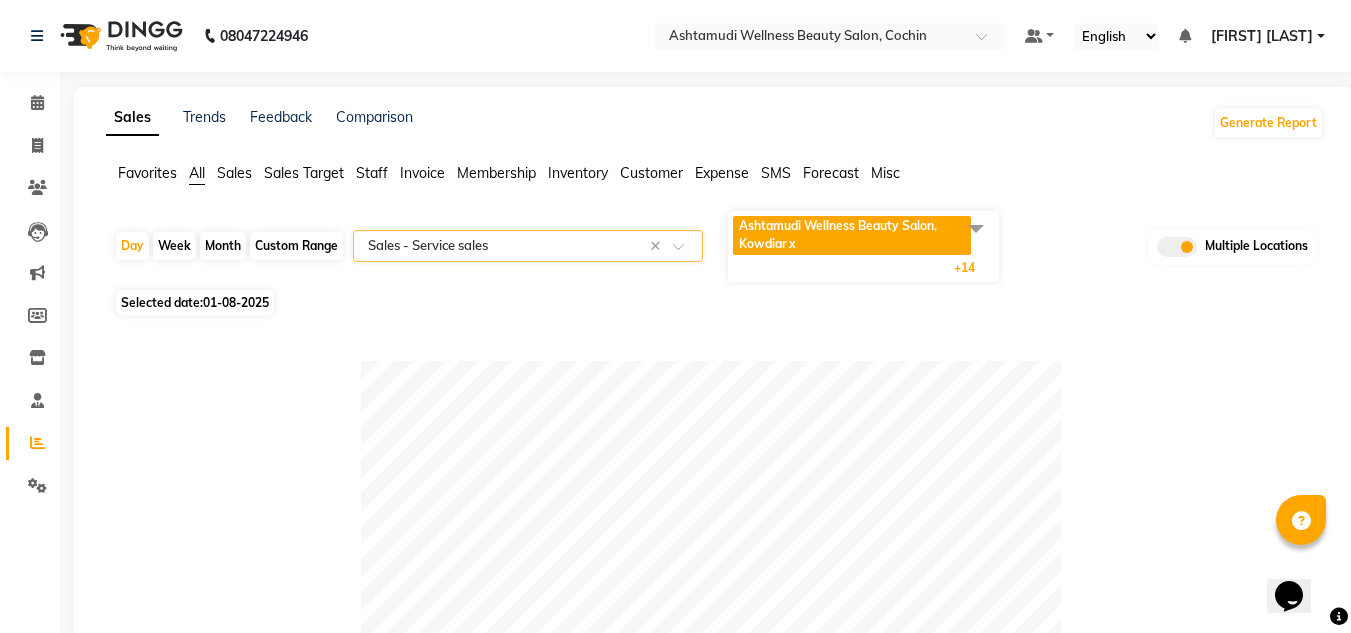 click on "Sales" 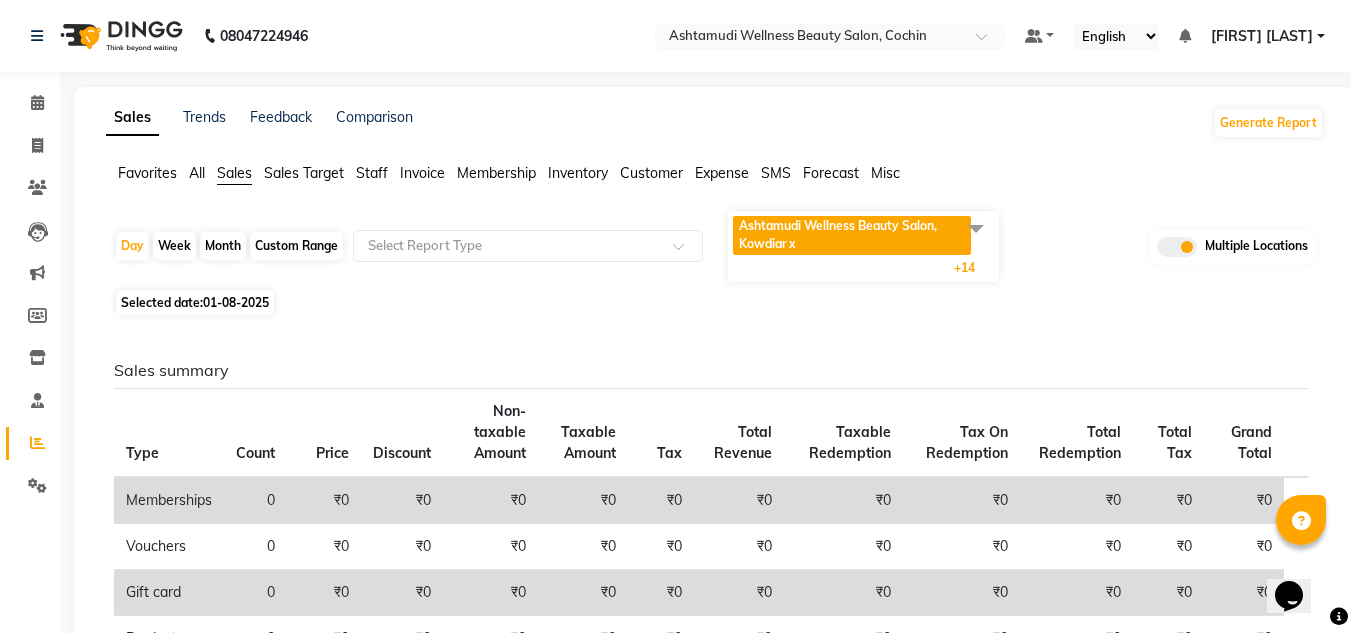 click on "All" 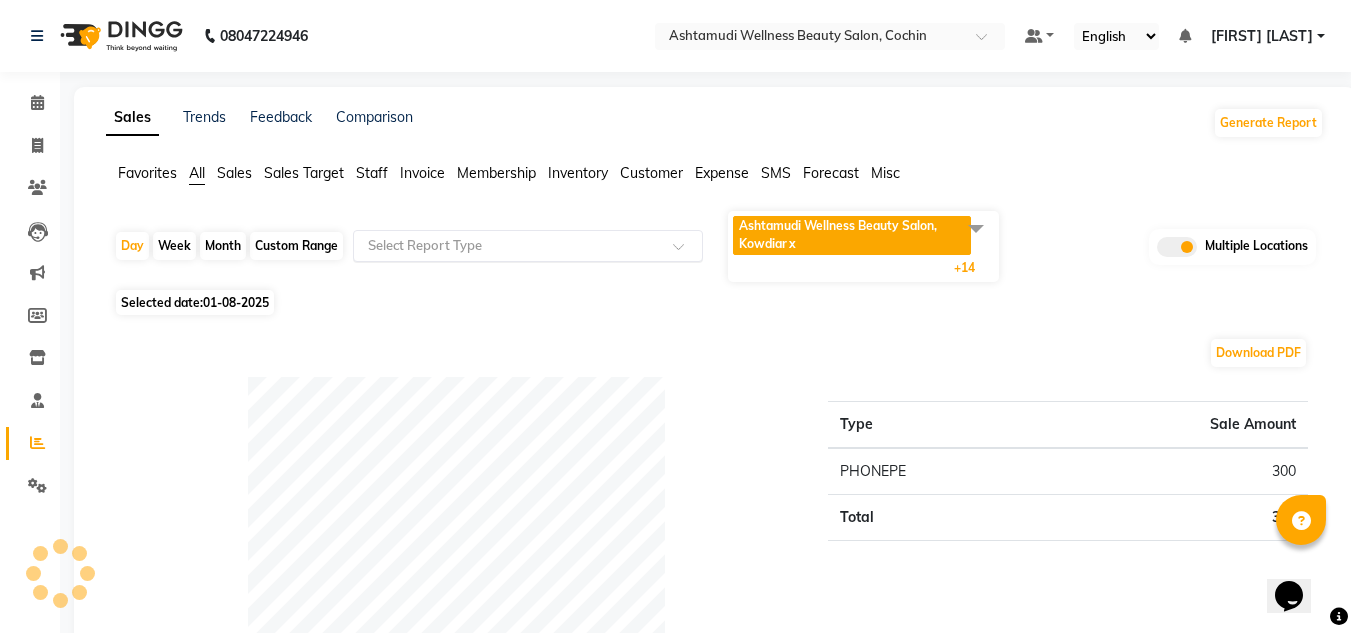 click 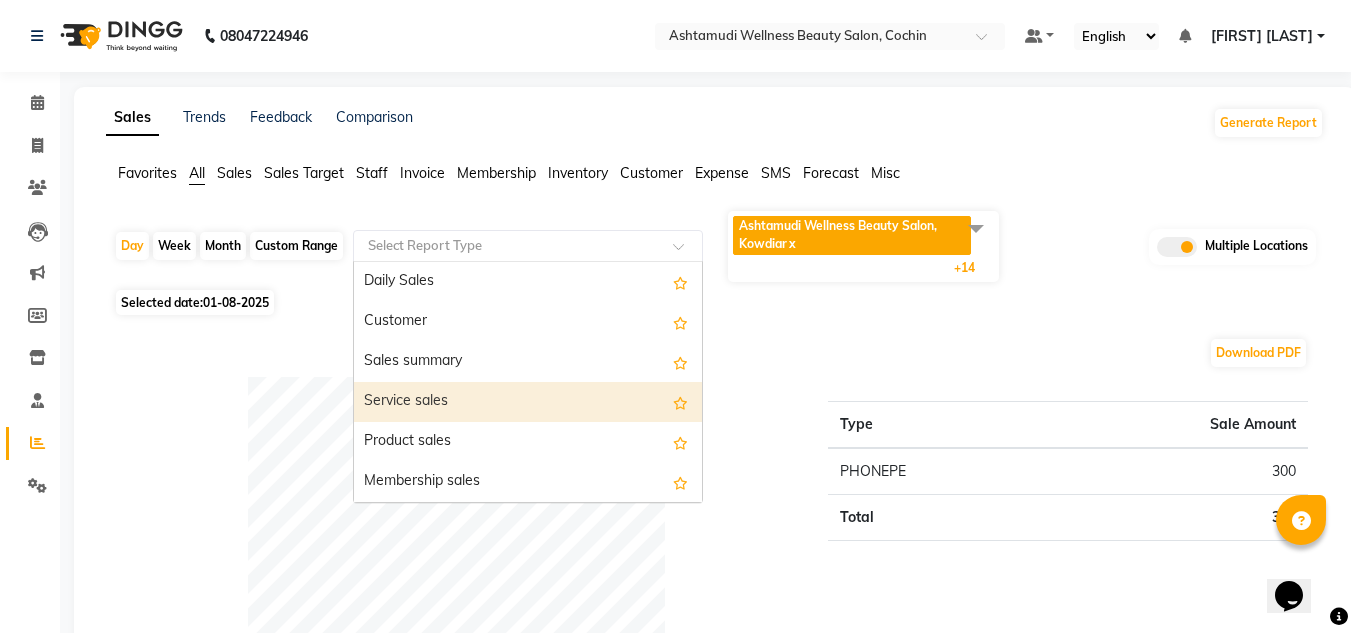 click on "Service sales" at bounding box center (528, 402) 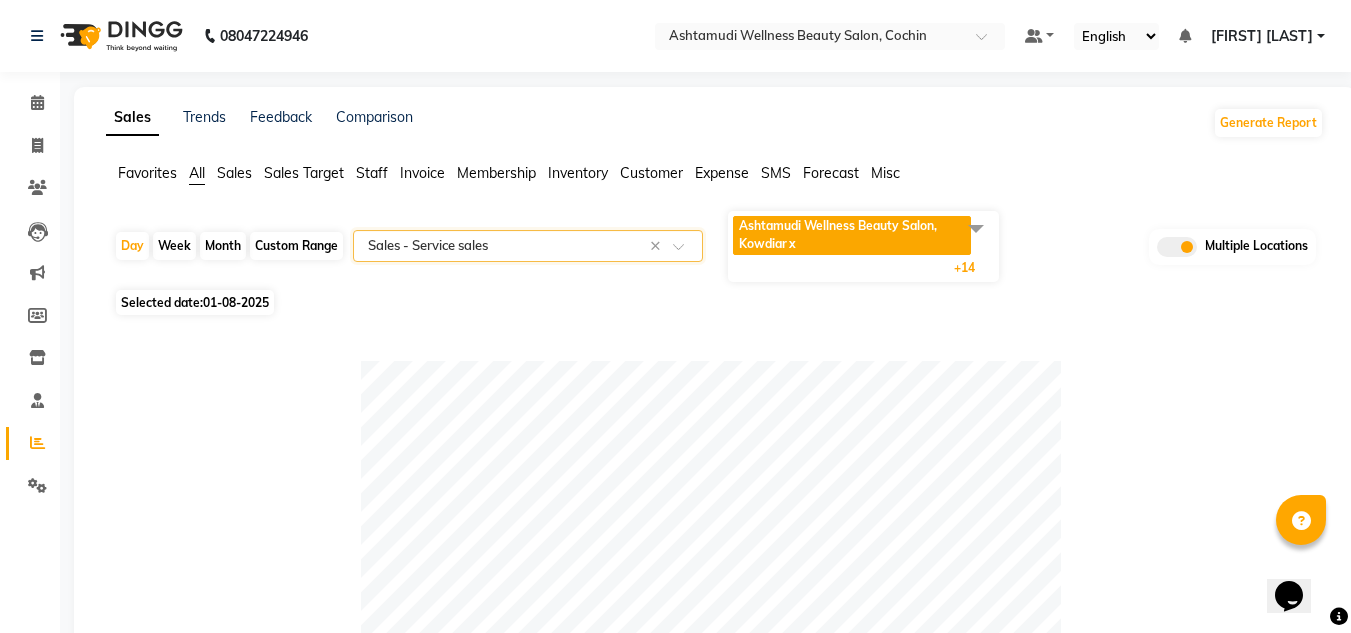 click on "Month" 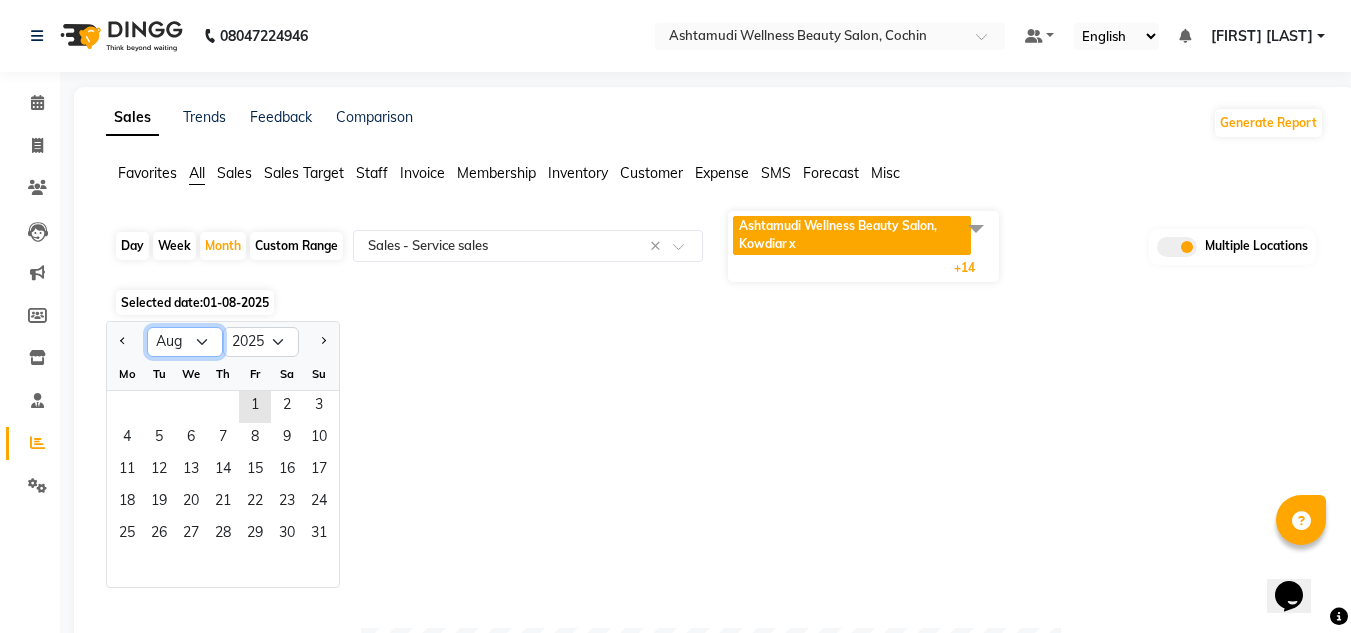 click on "Jan Feb Mar Apr May Jun Jul Aug Sep Oct Nov Dec" 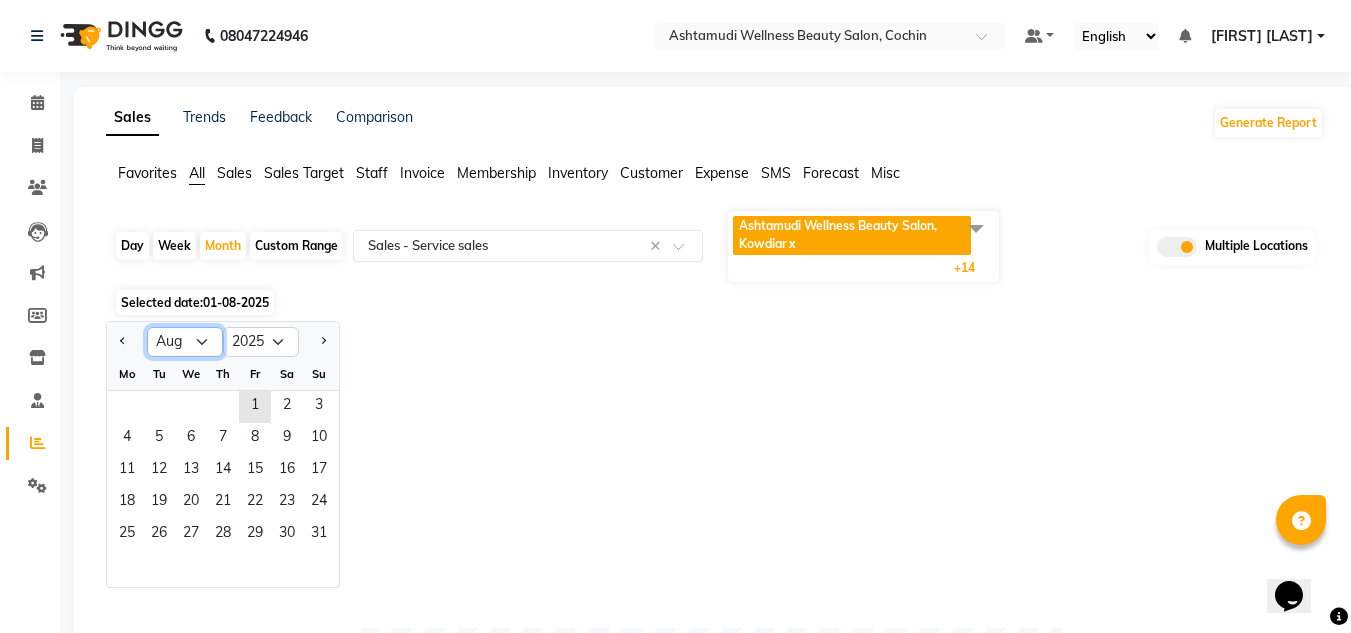 select on "7" 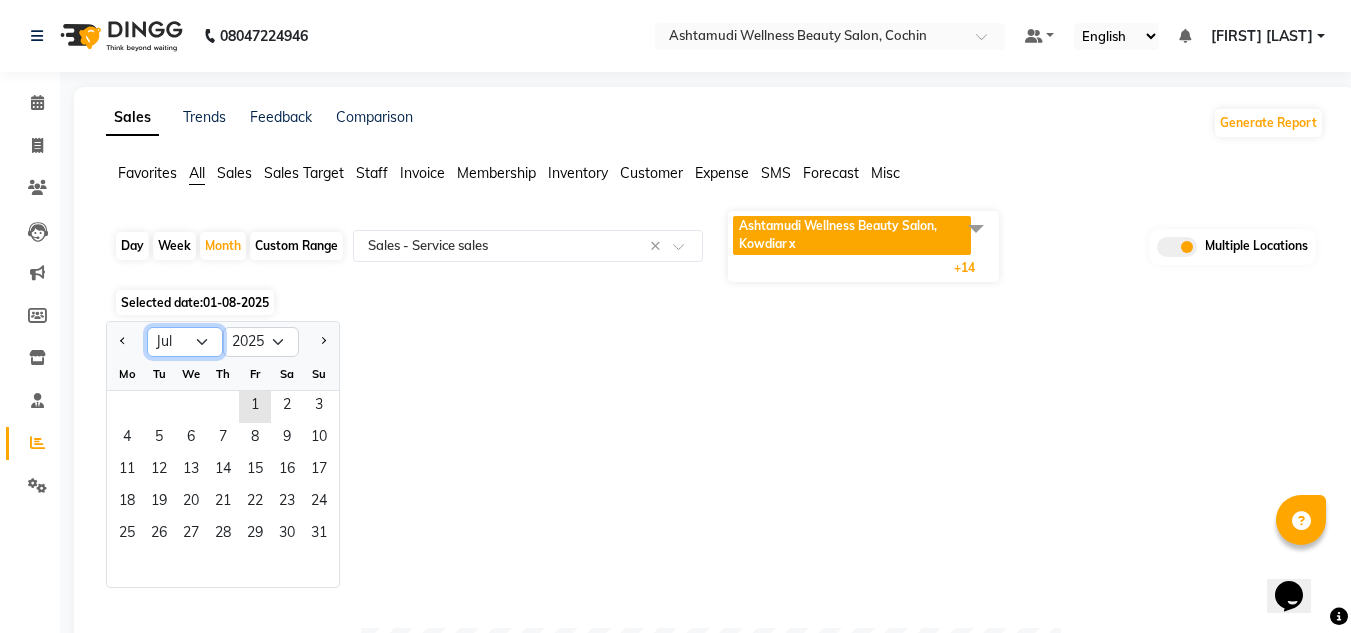 click on "Jan Feb Mar Apr May Jun Jul Aug Sep Oct Nov Dec" 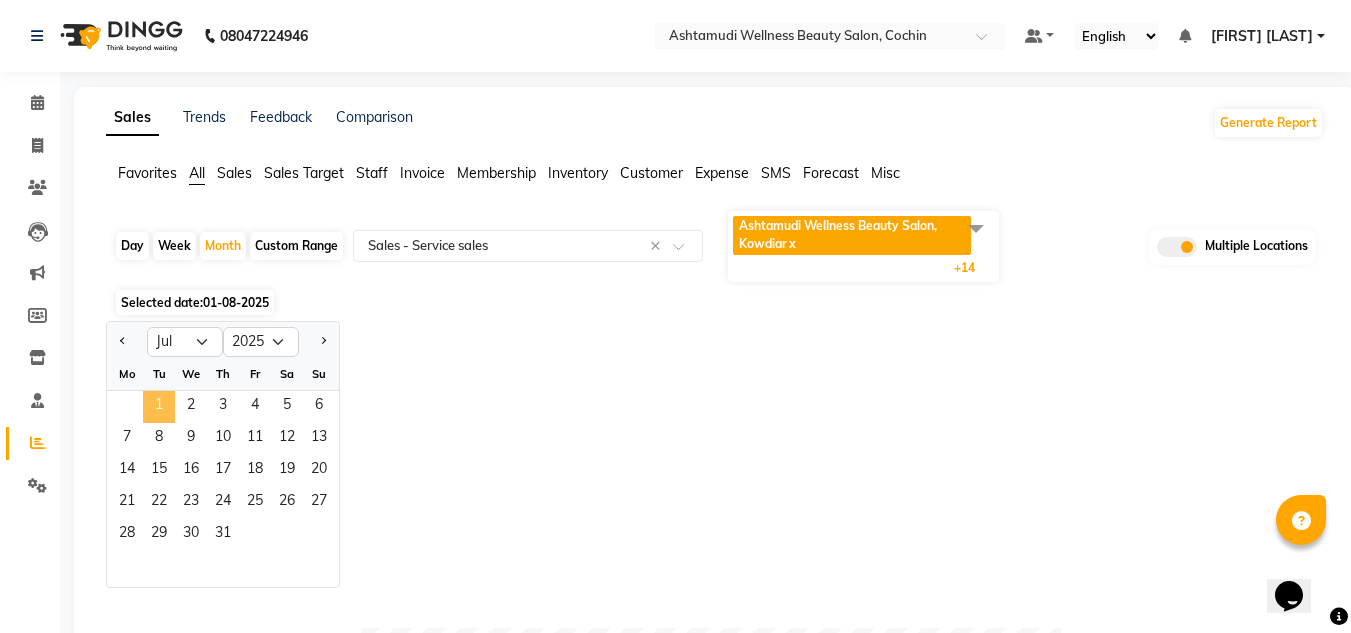 click on "1" 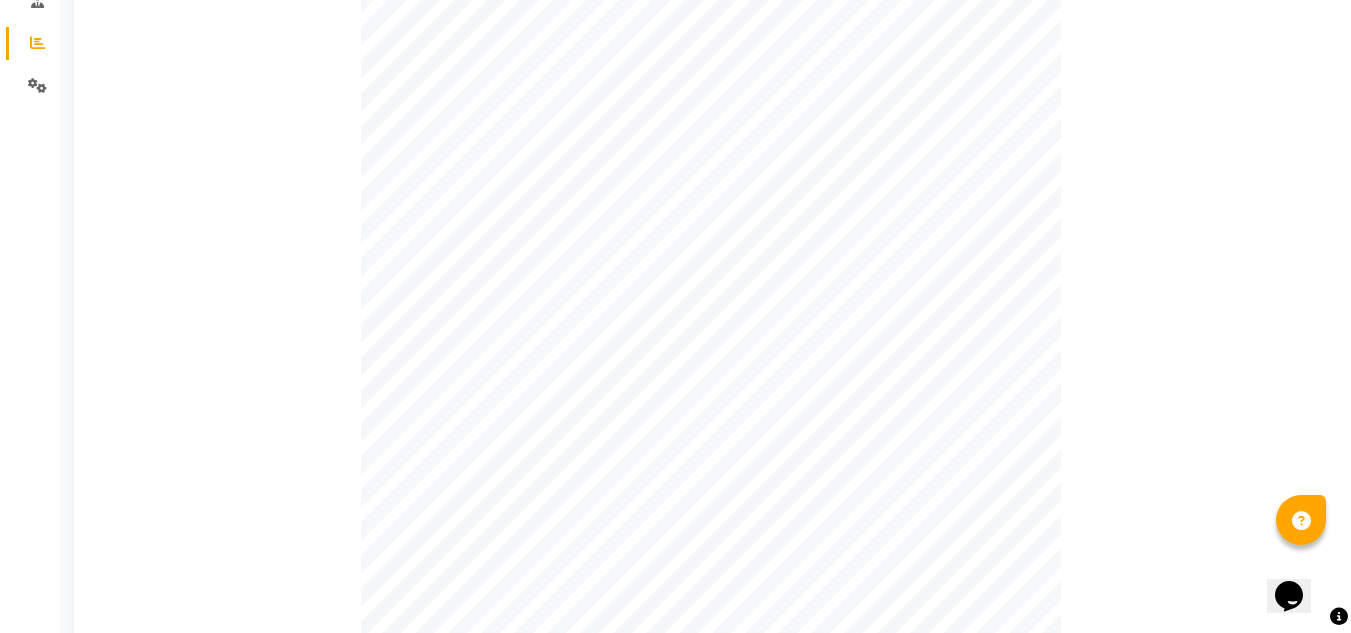 scroll, scrollTop: 800, scrollLeft: 0, axis: vertical 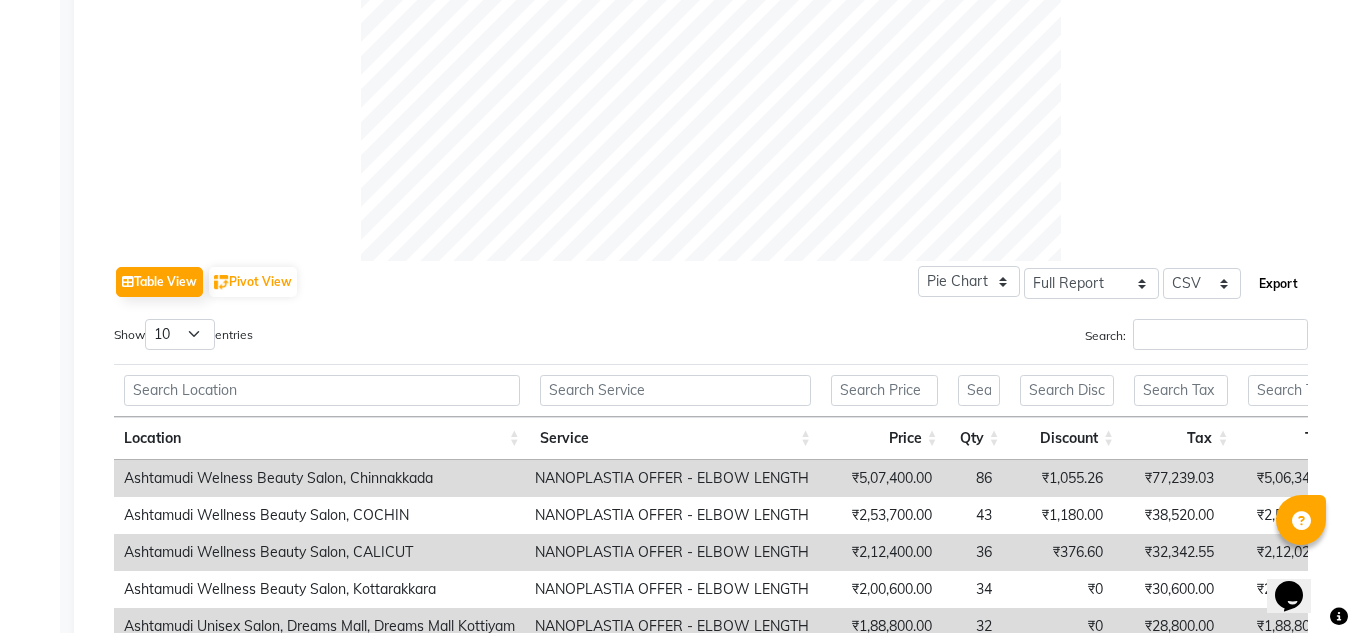 click on "Export" 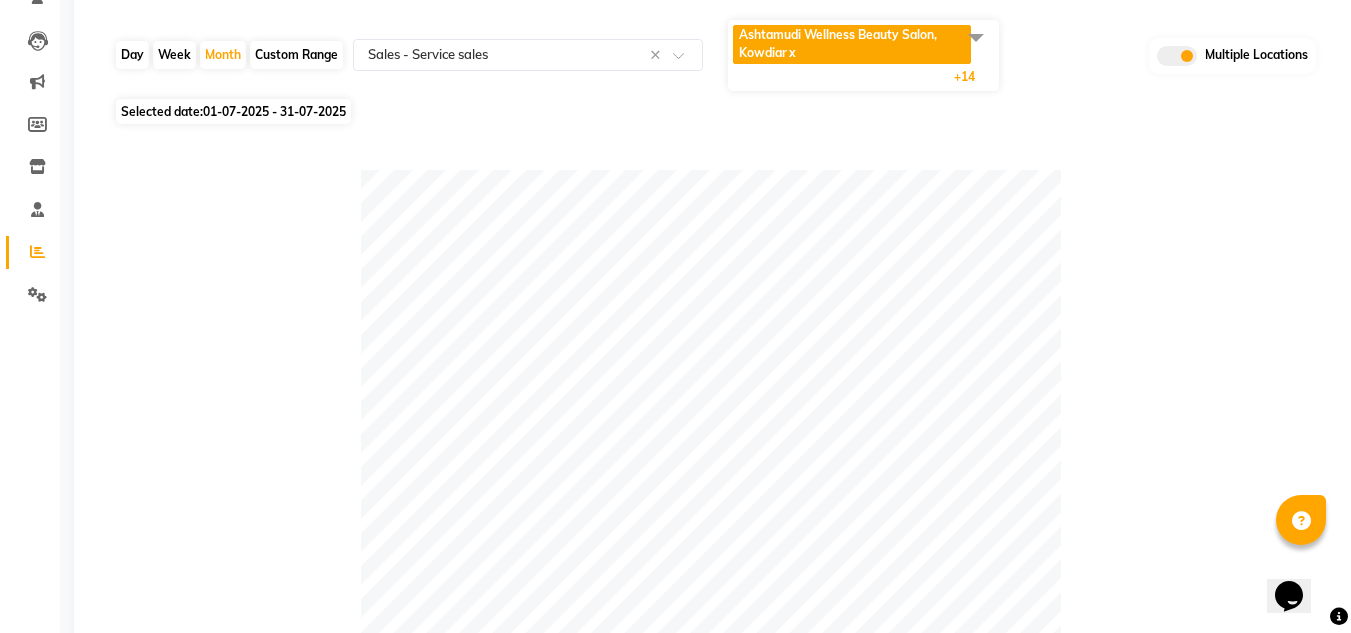 scroll, scrollTop: 0, scrollLeft: 0, axis: both 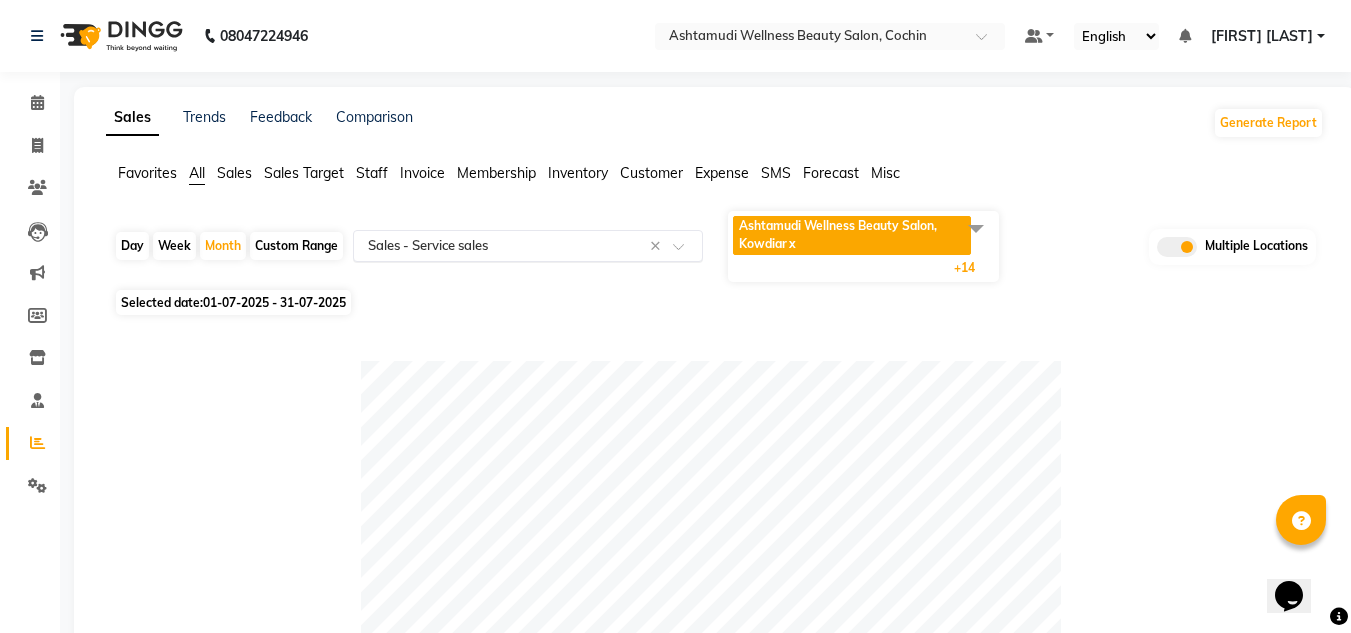 click 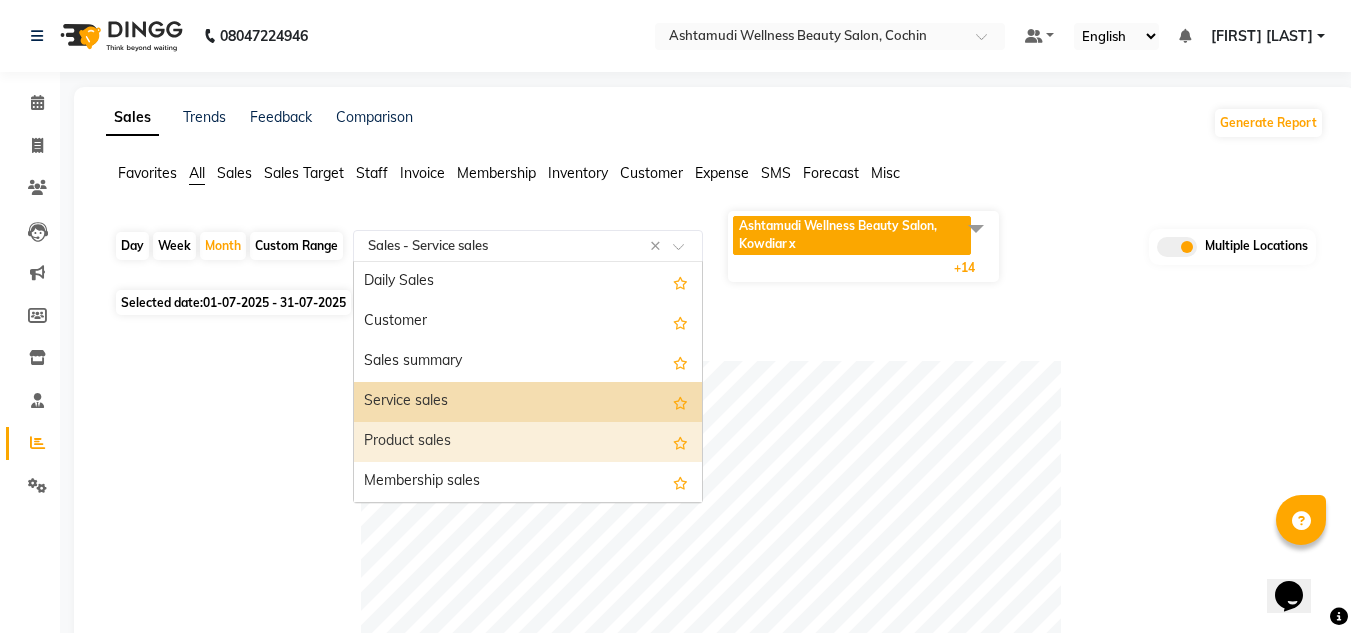 click on "Product sales" at bounding box center (528, 442) 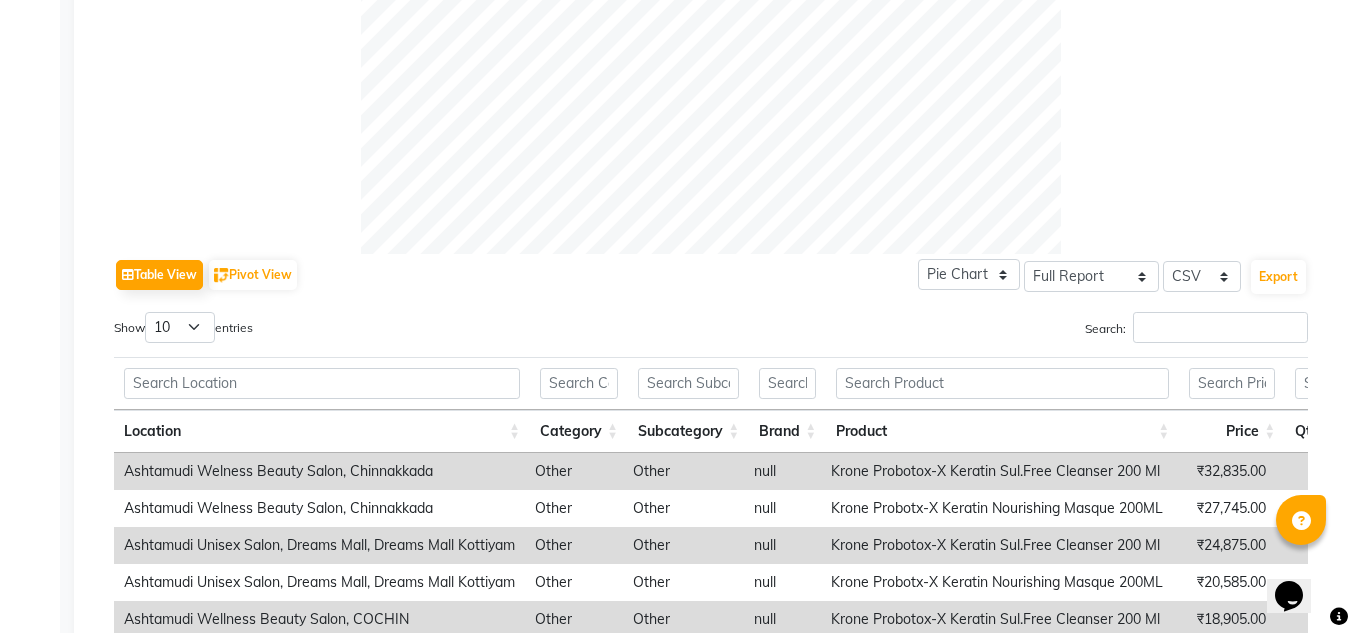 scroll, scrollTop: 800, scrollLeft: 0, axis: vertical 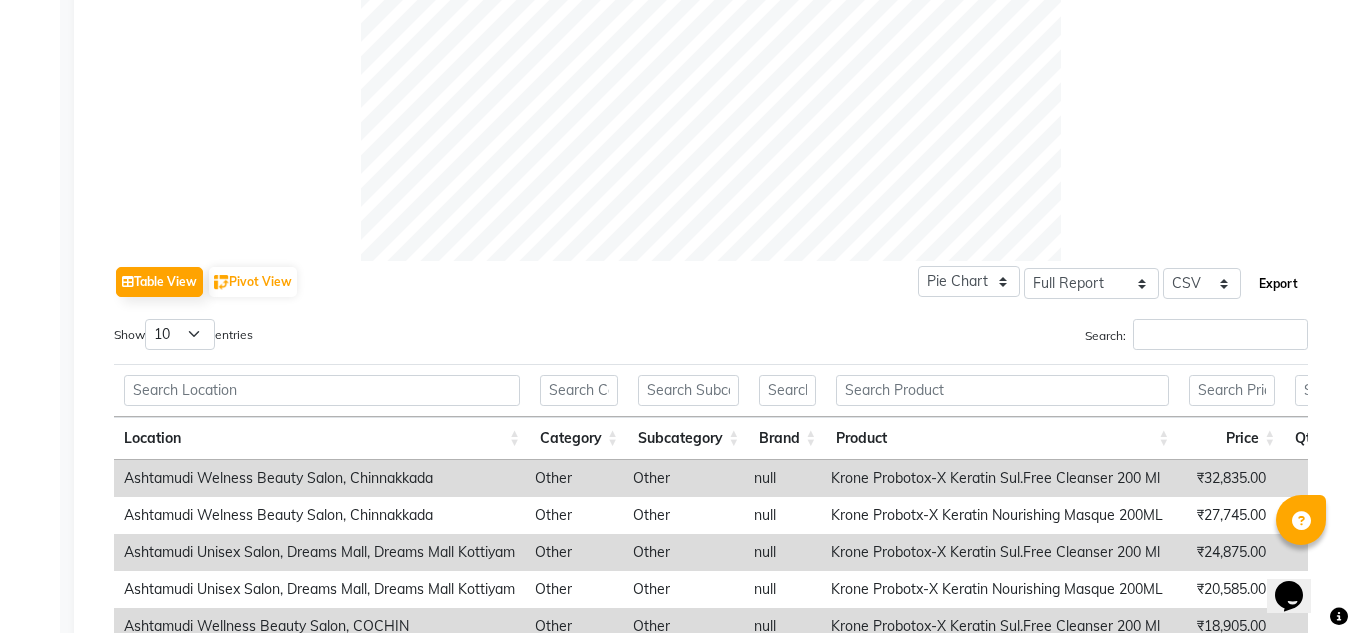 click on "Export" 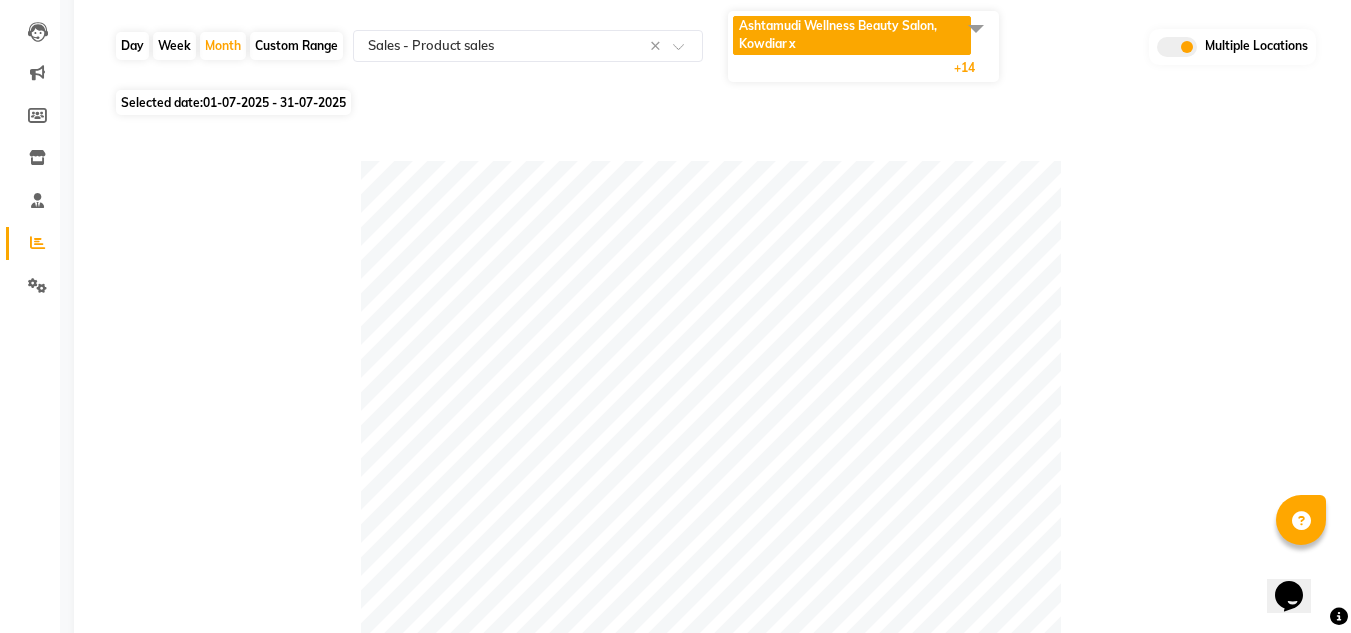 scroll, scrollTop: 0, scrollLeft: 0, axis: both 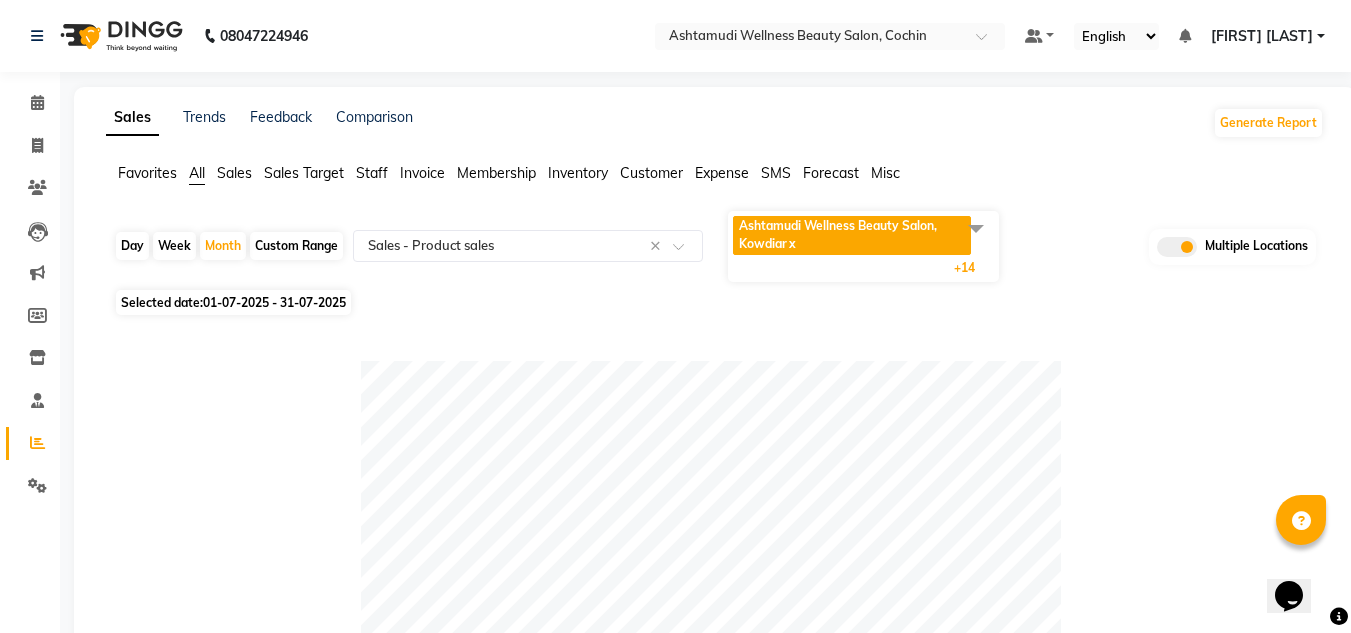 click on "Ashtamudi Wellness Beauty Salon, Kowdiar" 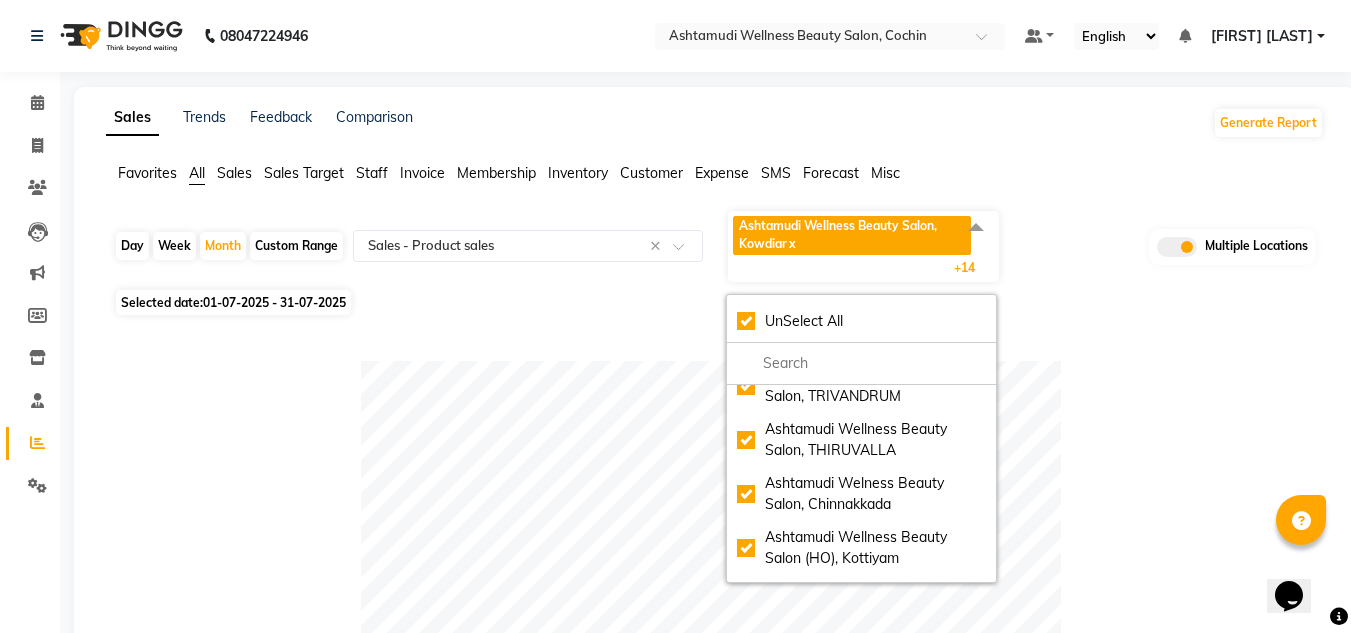 scroll, scrollTop: 400, scrollLeft: 0, axis: vertical 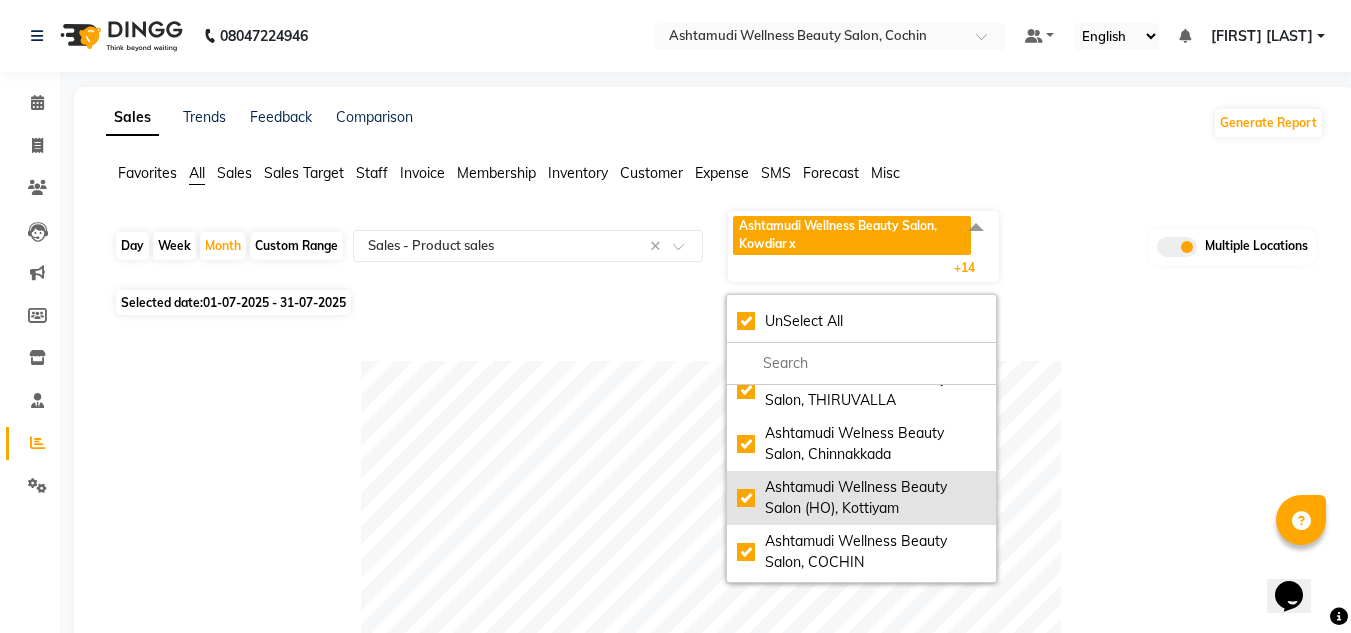 click on "Ashtamudi Wellness Beauty Salon (HO), Kottiyam" 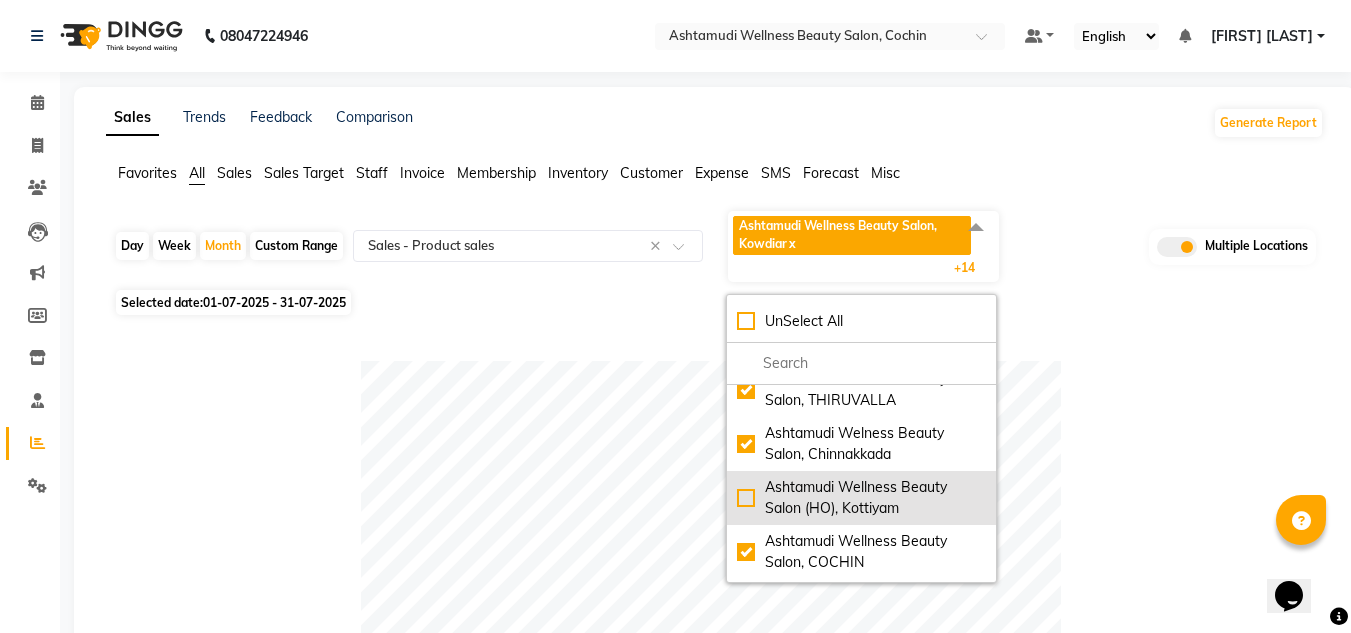checkbox on "false" 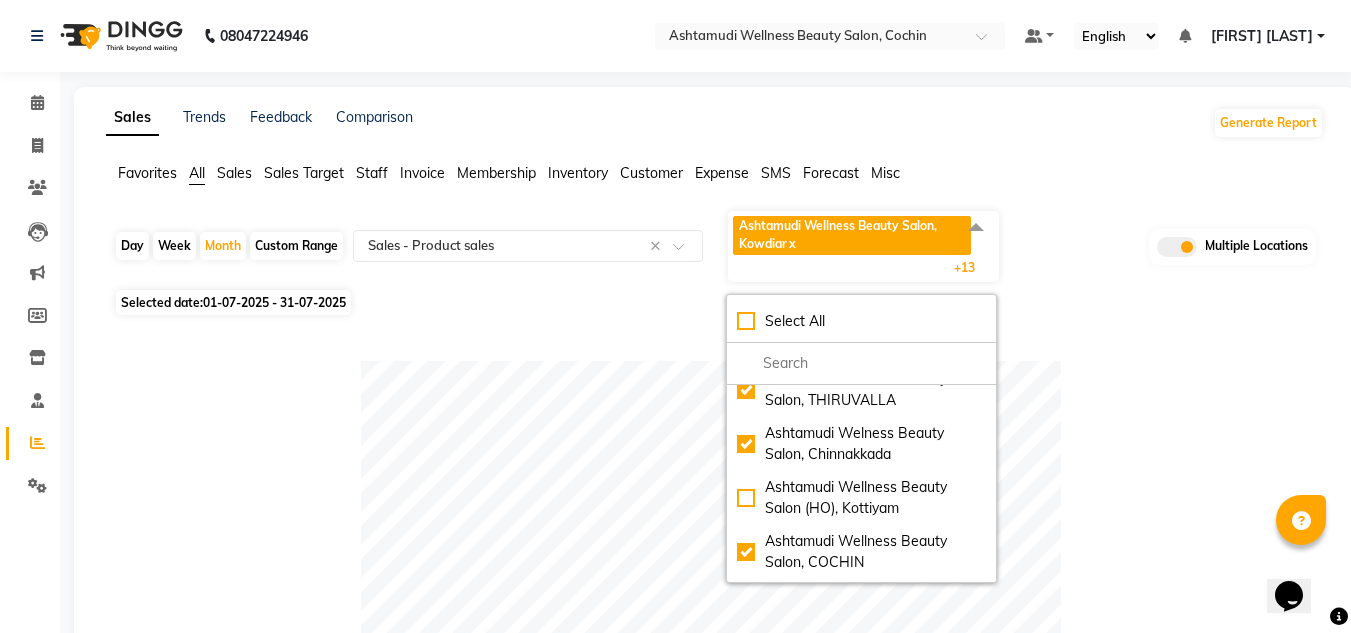 click 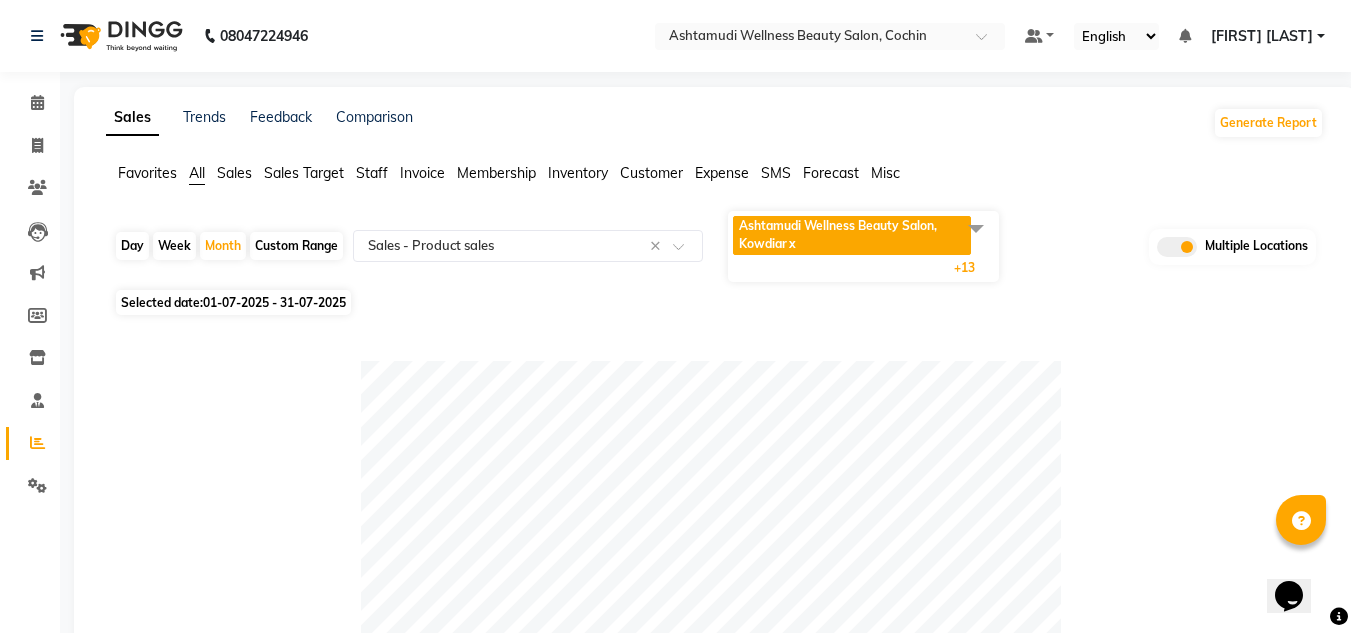 click on "Favorites" 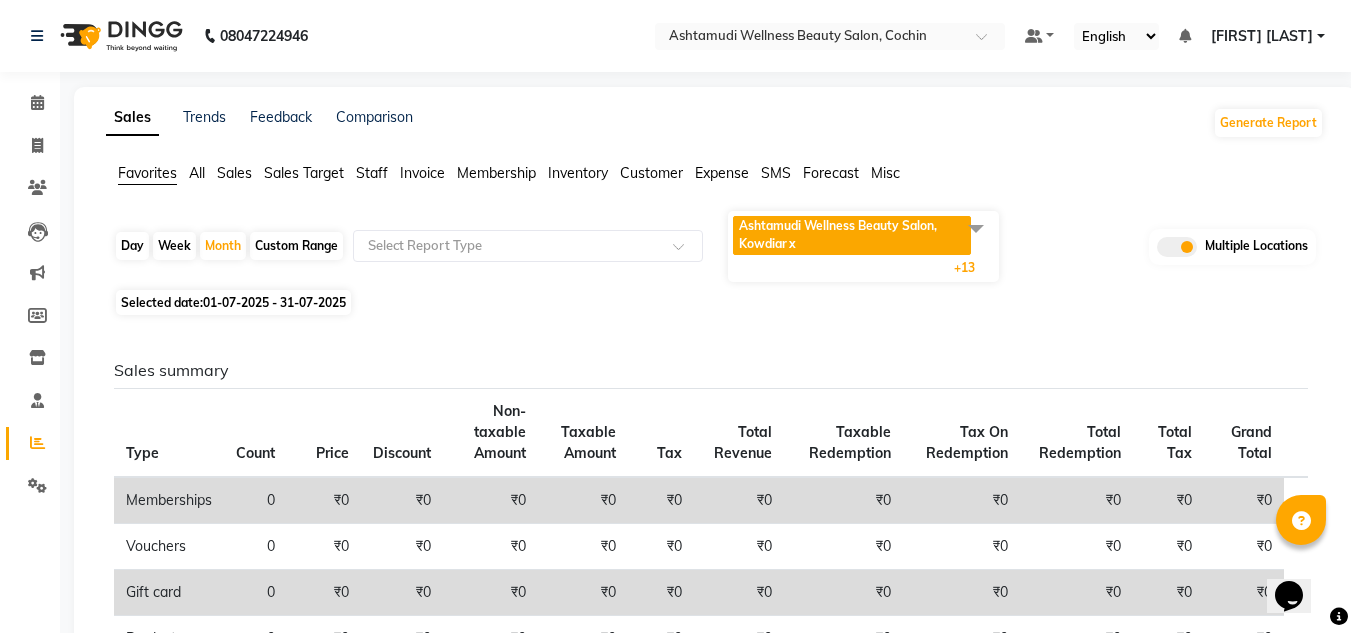 click on "Favorites All Sales Sales Target Staff Invoice Membership Inventory Customer Expense SMS Forecast Misc" 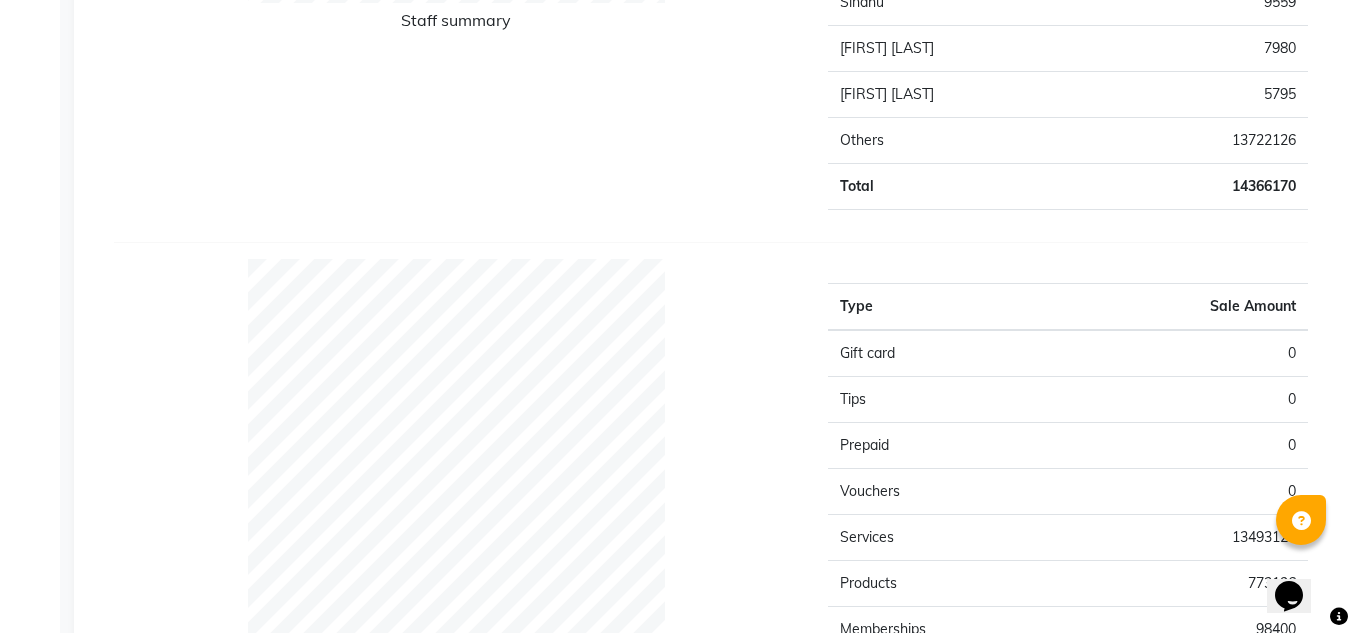 scroll, scrollTop: 1800, scrollLeft: 0, axis: vertical 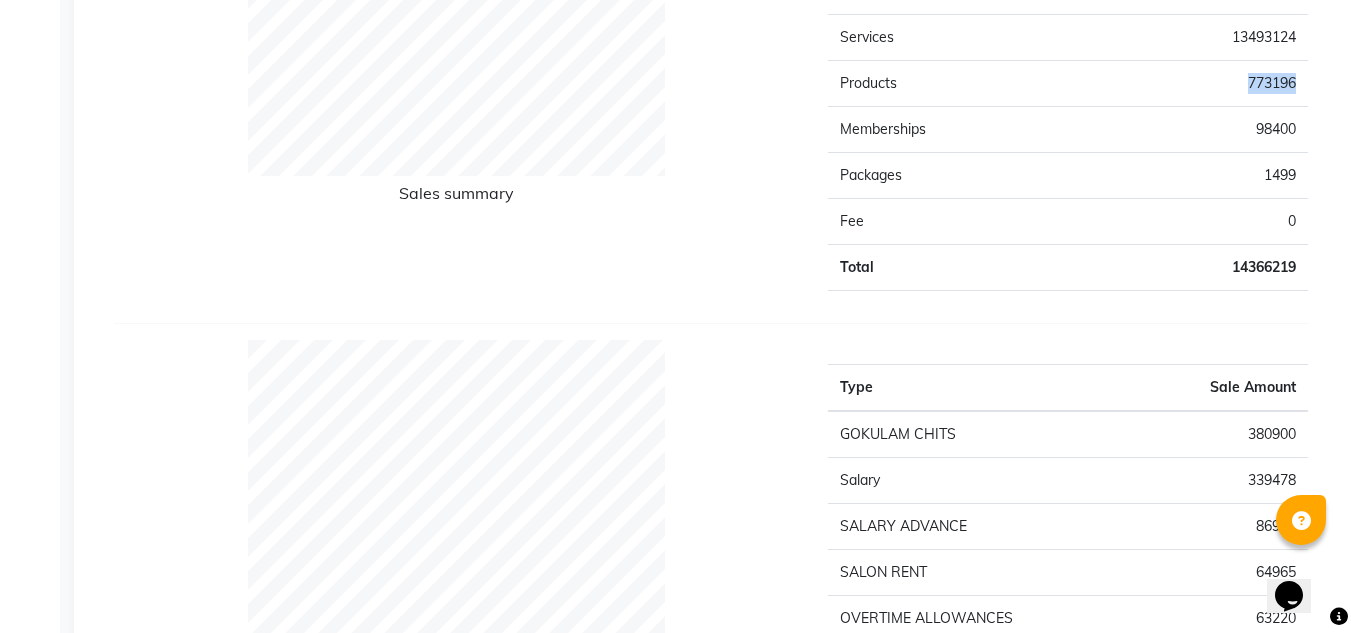 drag, startPoint x: 1243, startPoint y: 83, endPoint x: 1295, endPoint y: 84, distance: 52.009613 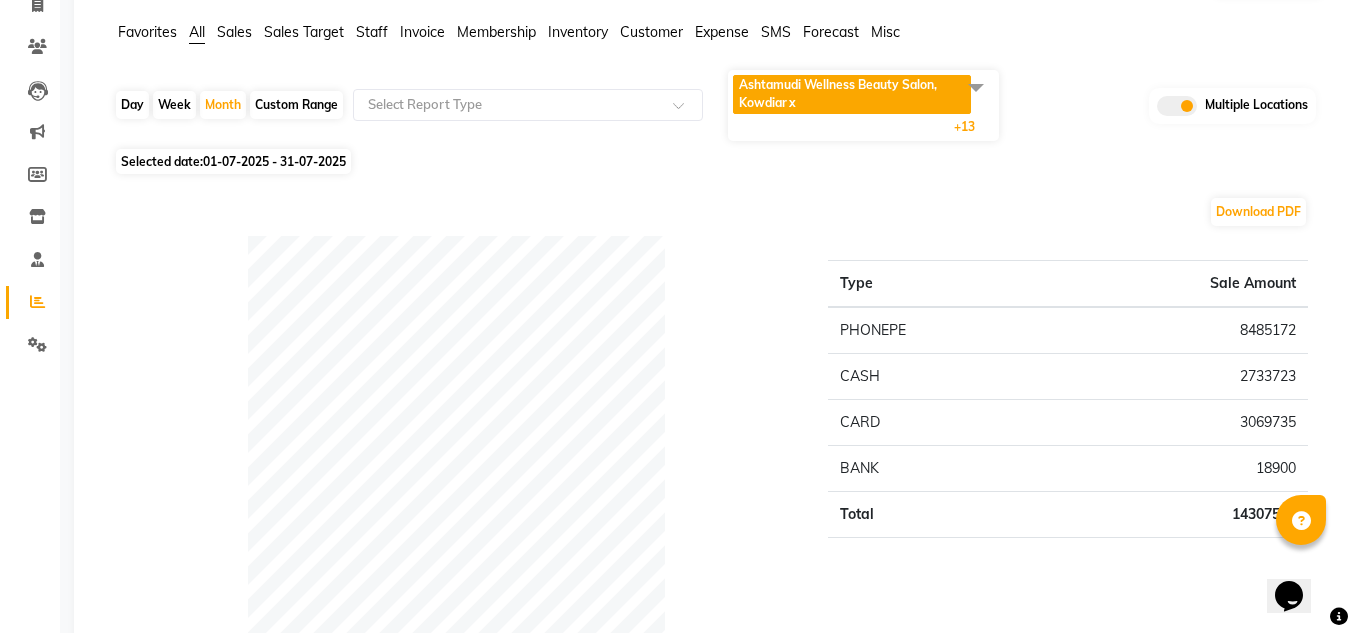 scroll, scrollTop: 0, scrollLeft: 0, axis: both 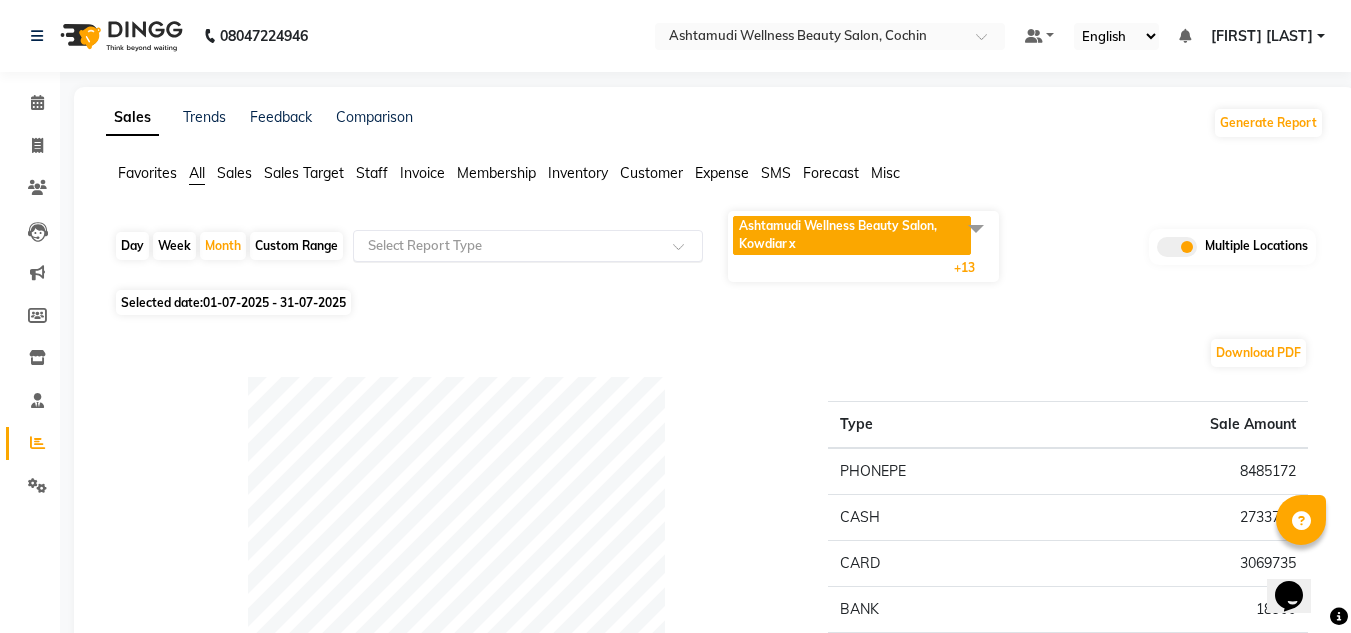 click on "Select Report Type" 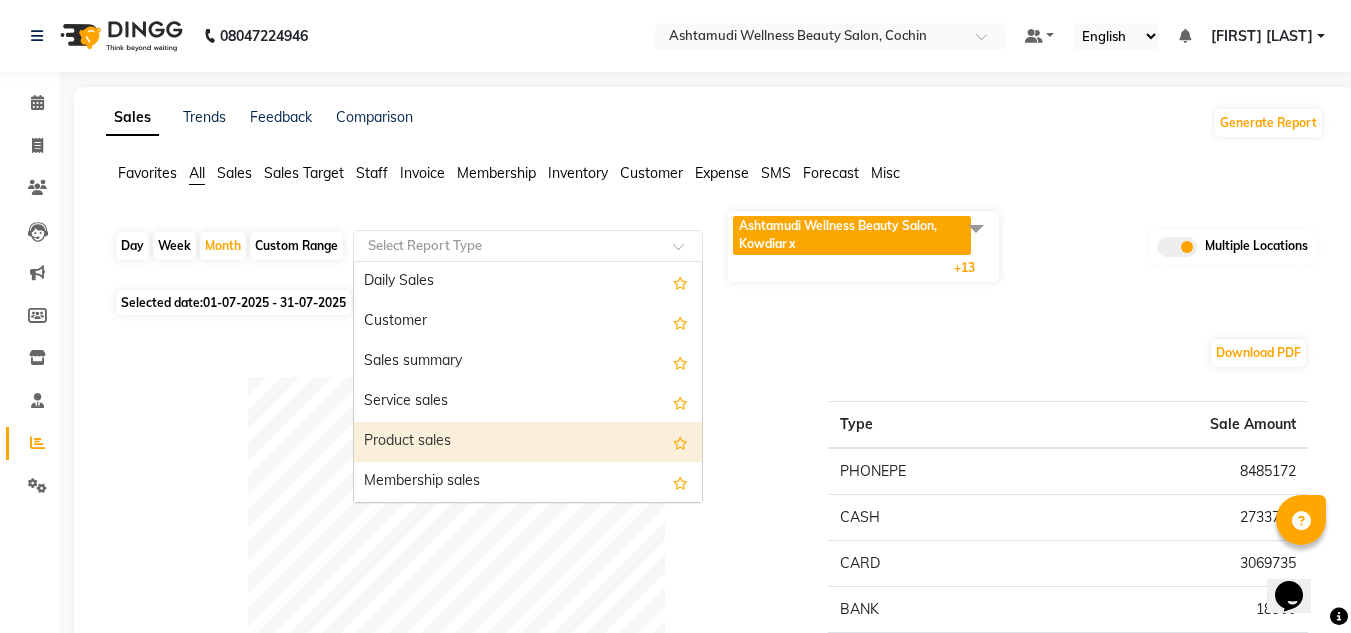 click on "Product sales" at bounding box center [528, 442] 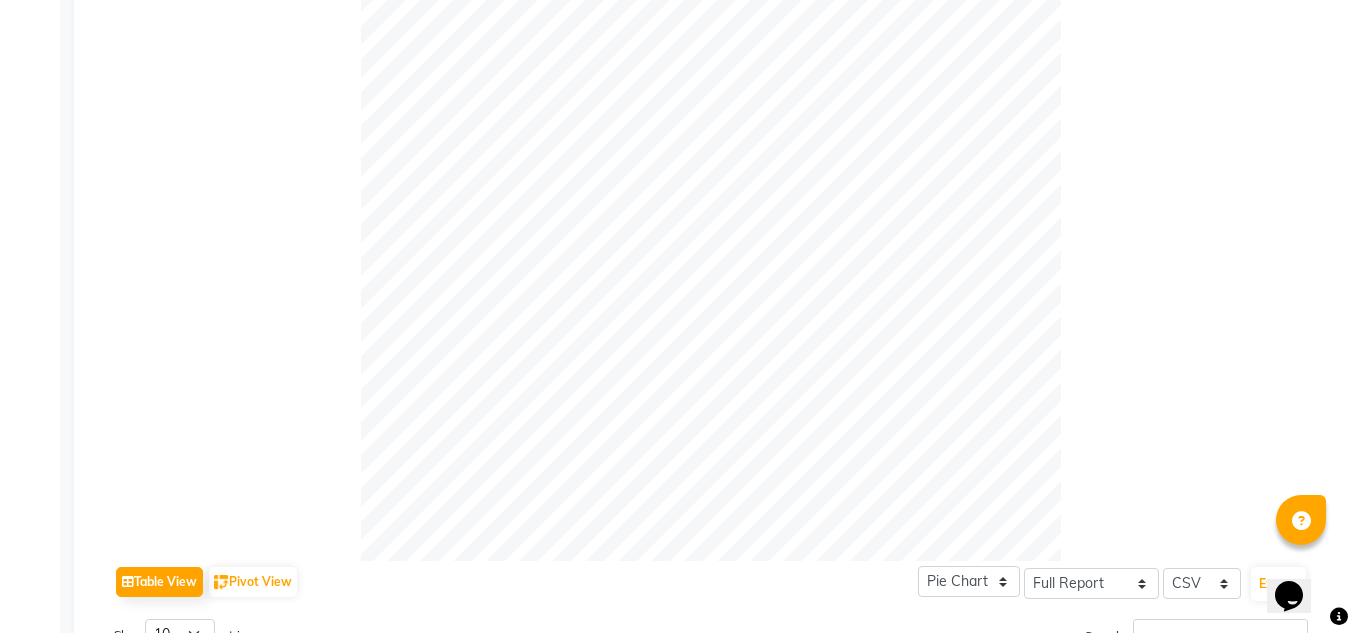 scroll, scrollTop: 900, scrollLeft: 0, axis: vertical 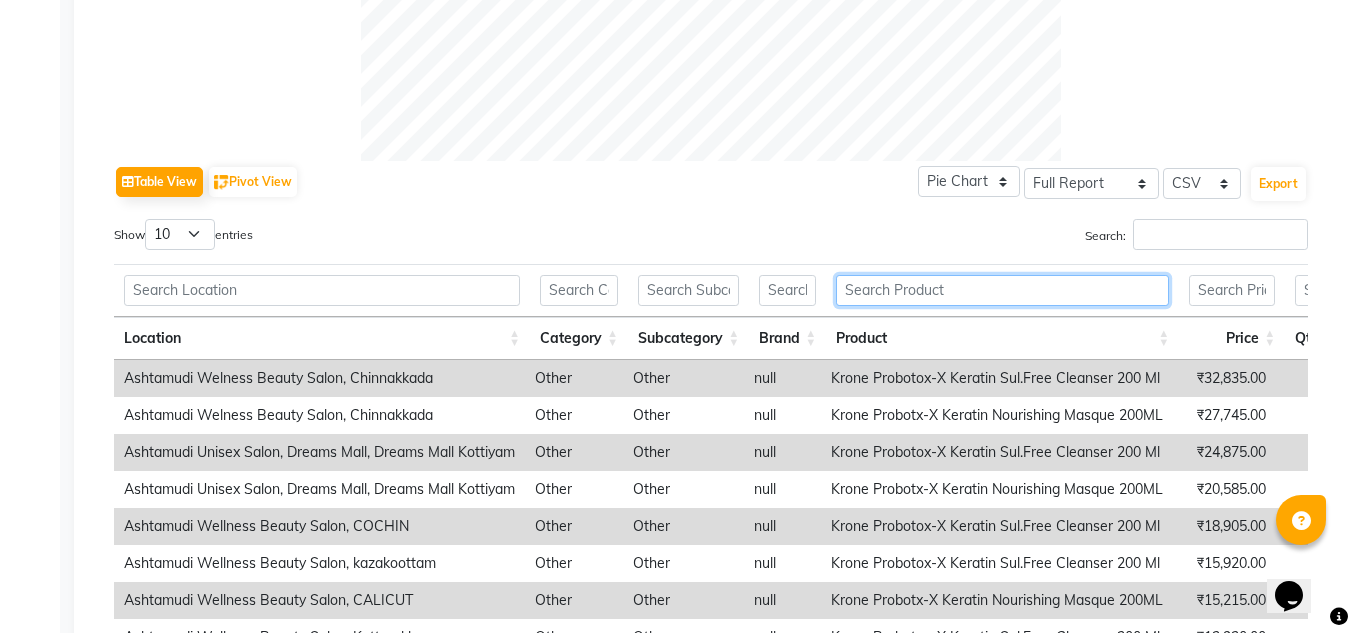 click at bounding box center [1002, 290] 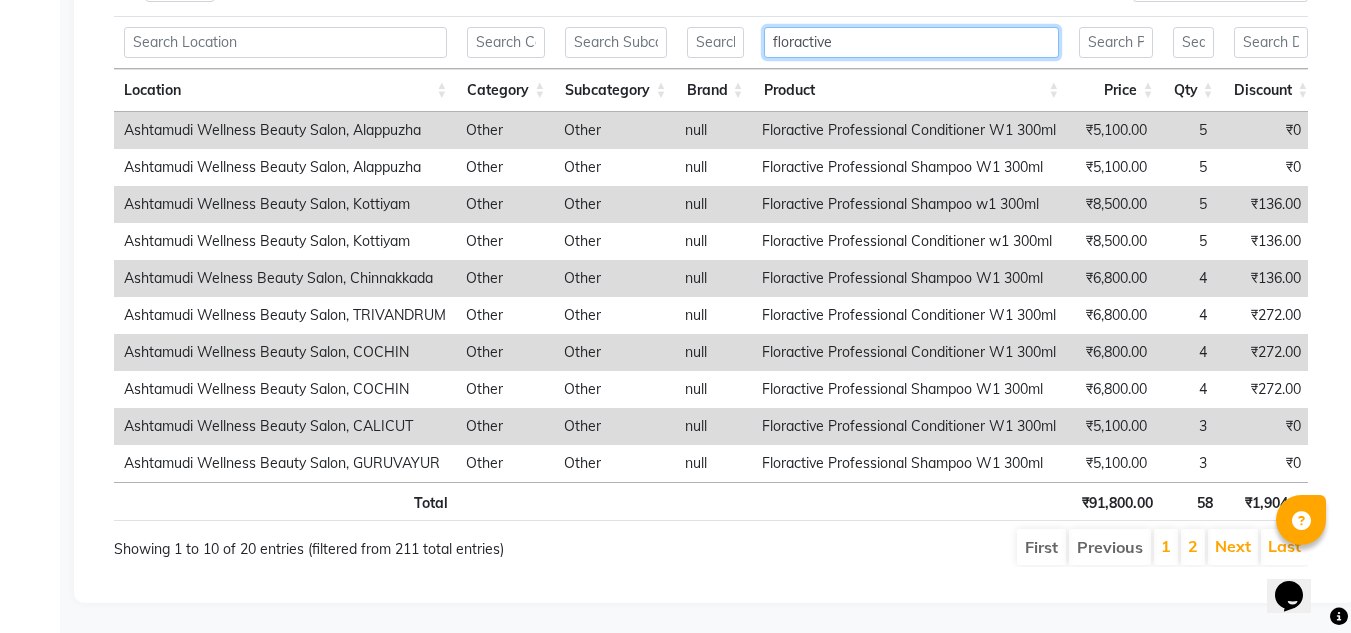 scroll, scrollTop: 1178, scrollLeft: 0, axis: vertical 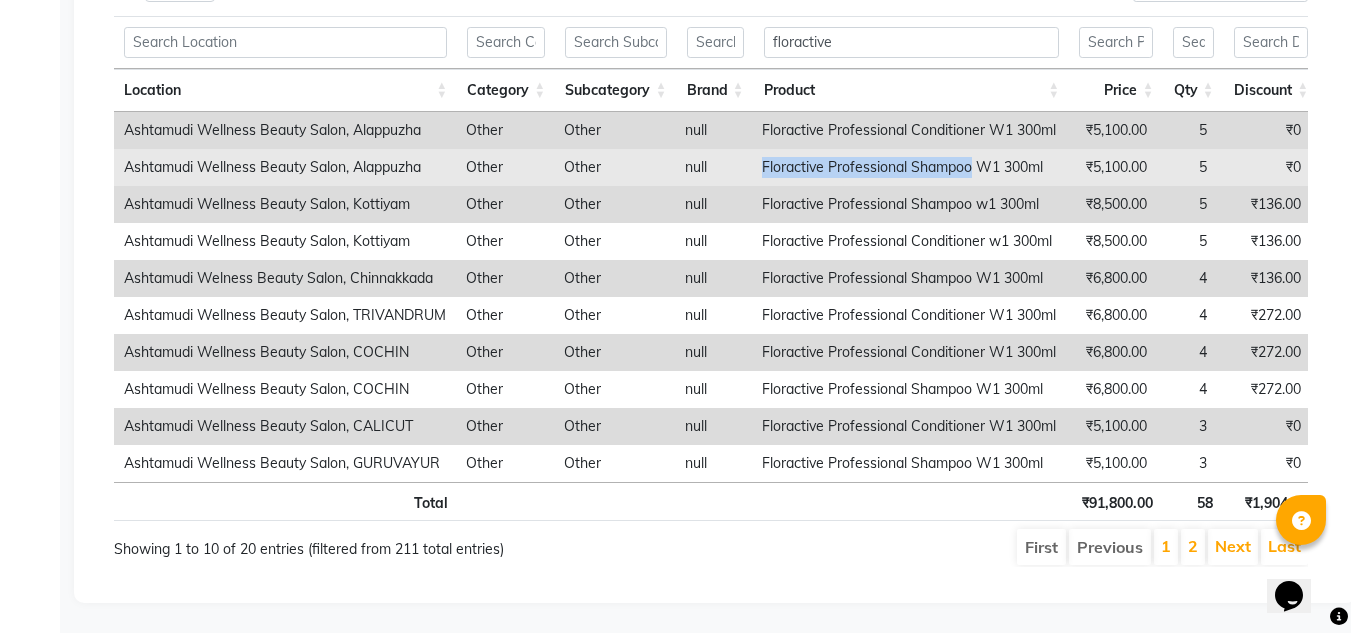 drag, startPoint x: 975, startPoint y: 138, endPoint x: 761, endPoint y: 141, distance: 214.02103 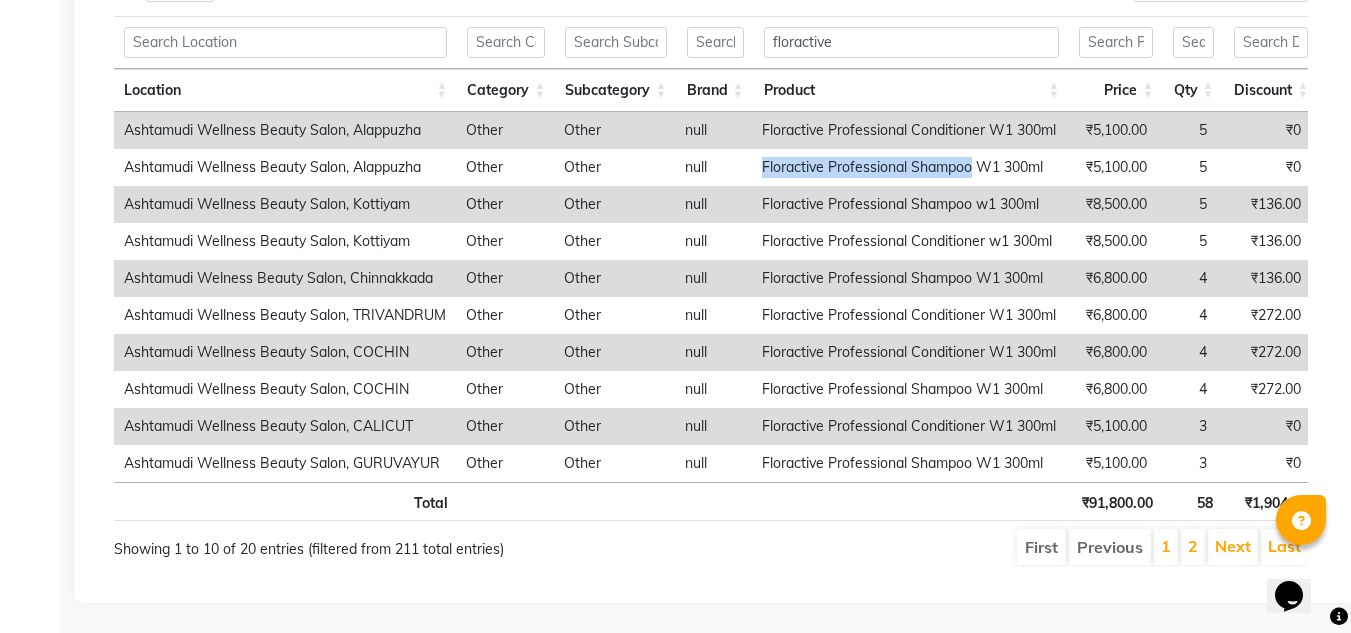 copy on "Floractive Professional Shampoo" 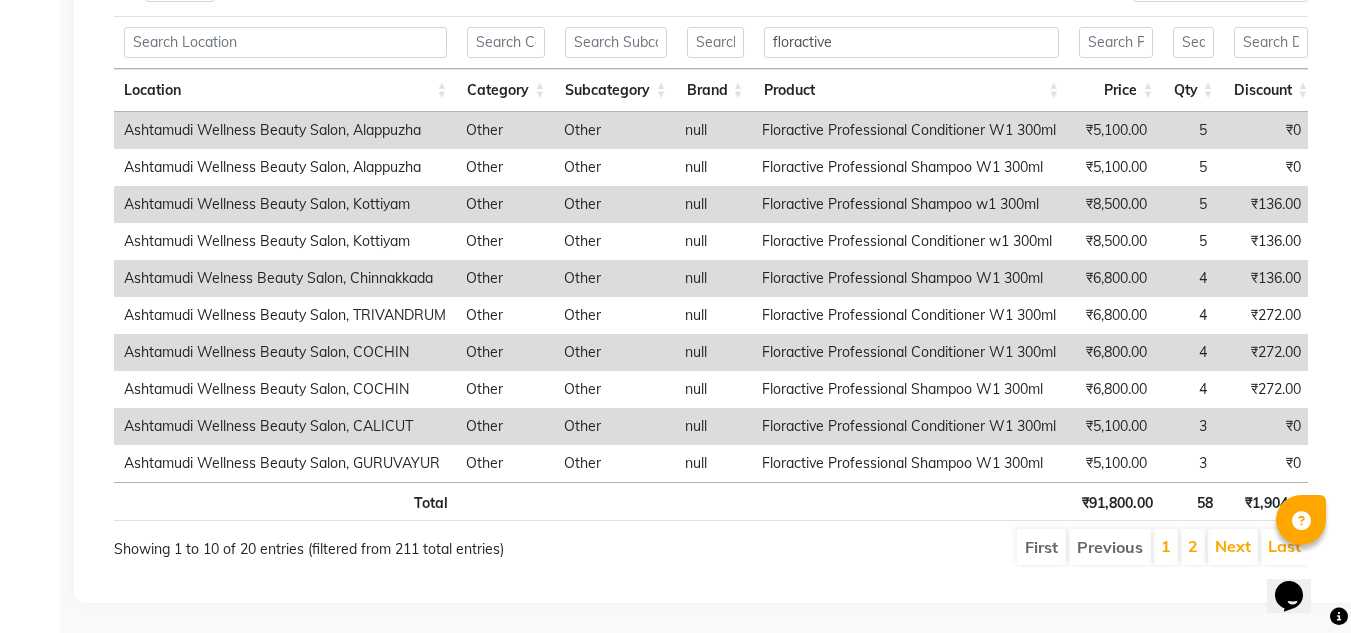 click on "floractive" at bounding box center [912, 42] 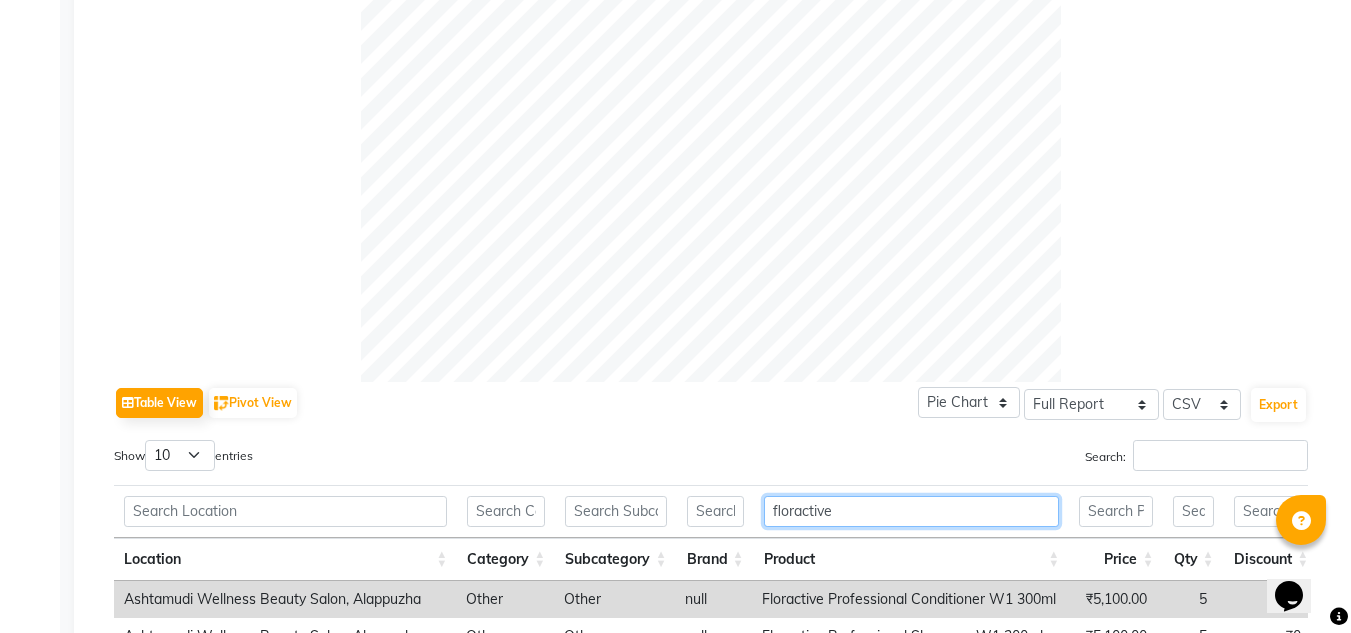 drag, startPoint x: 873, startPoint y: 19, endPoint x: 694, endPoint y: -22, distance: 183.63551 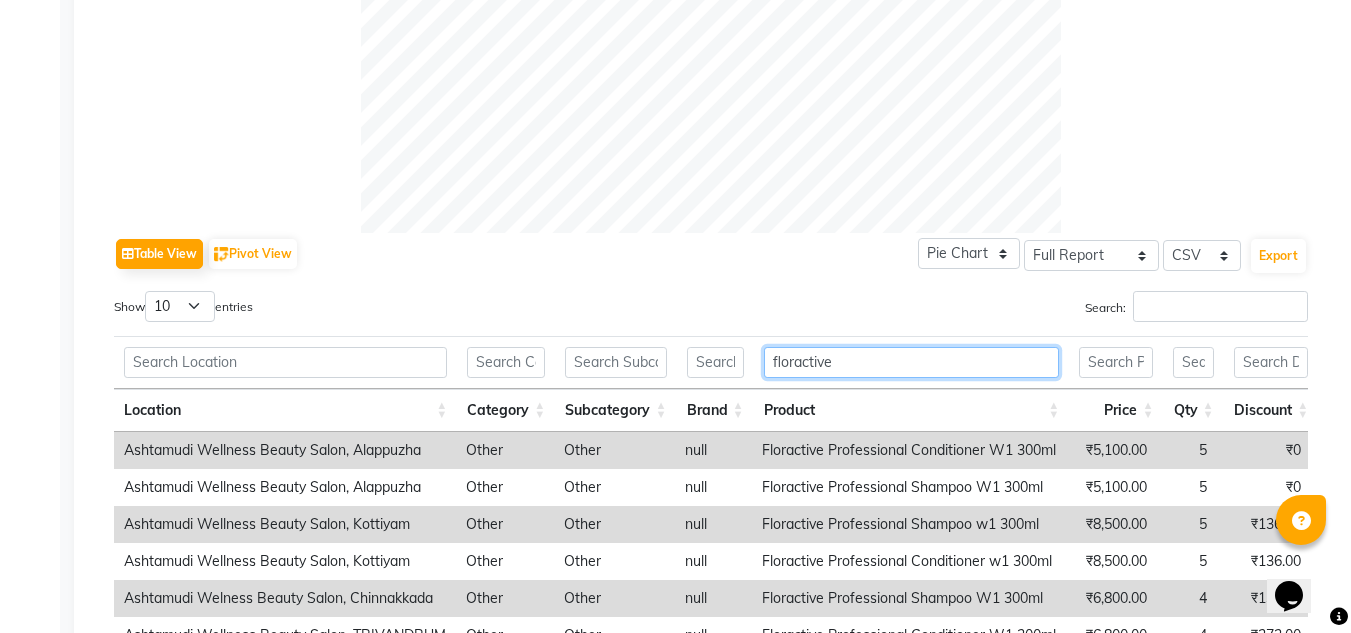 scroll, scrollTop: 837, scrollLeft: 0, axis: vertical 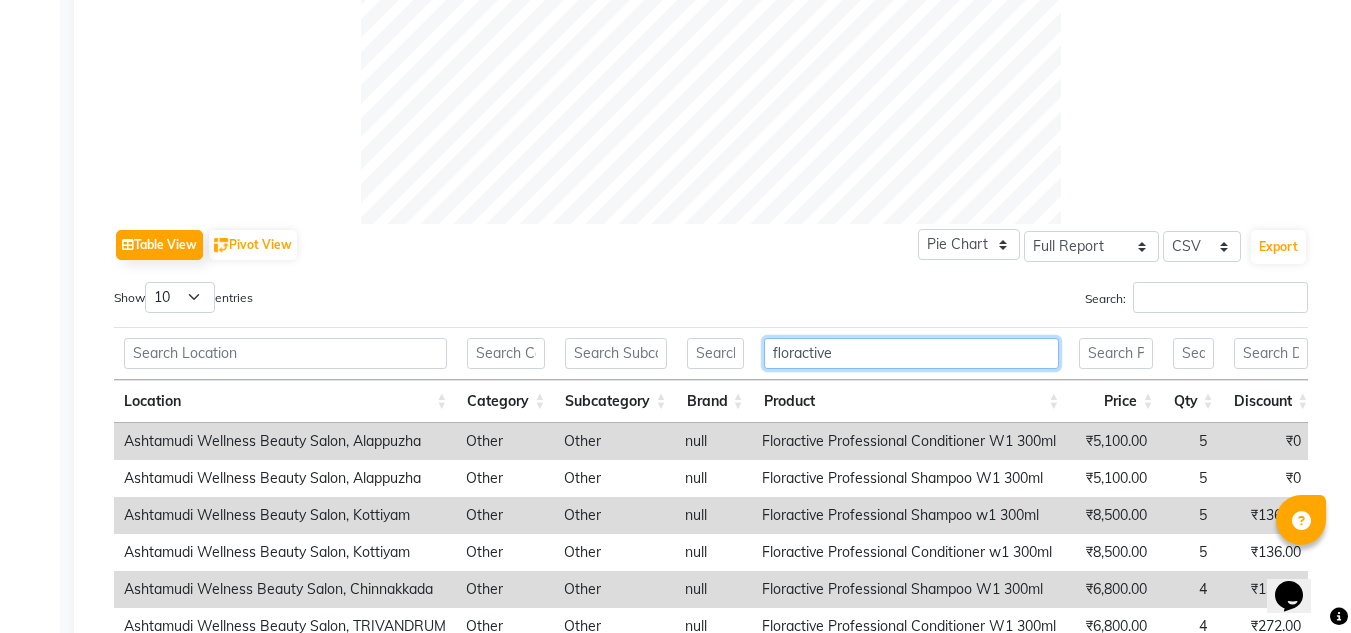 paste on "Floractive Professional Shampoo" 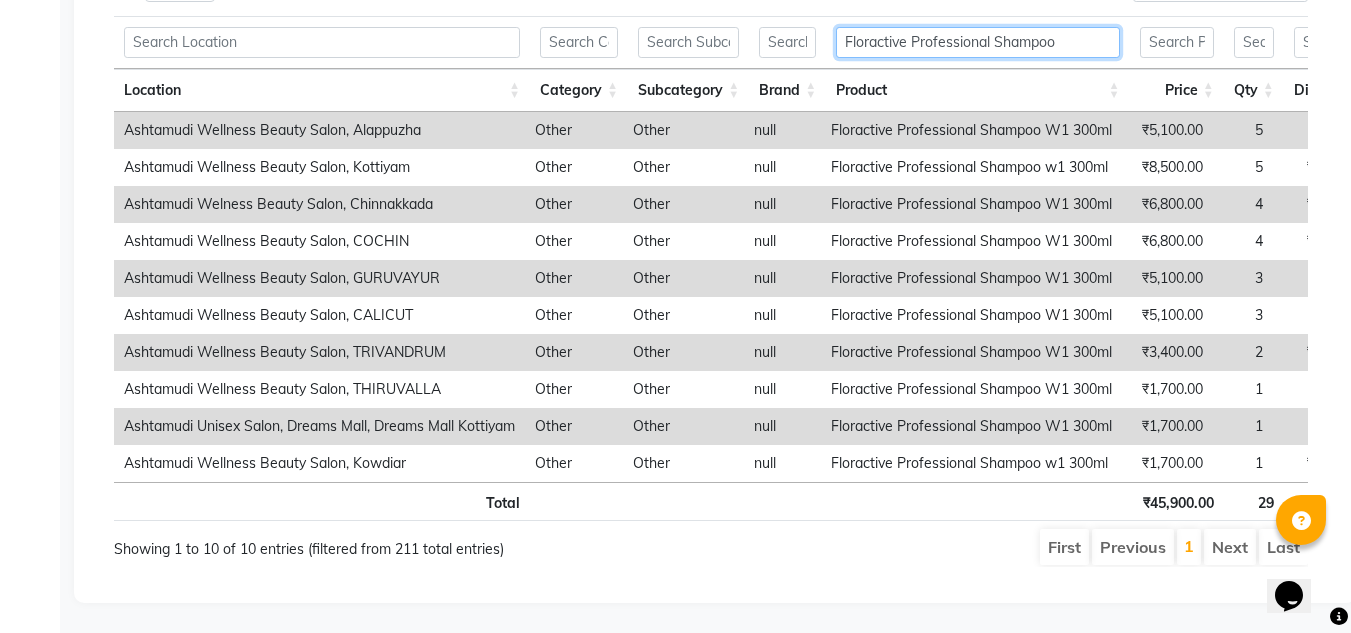 scroll, scrollTop: 1178, scrollLeft: 0, axis: vertical 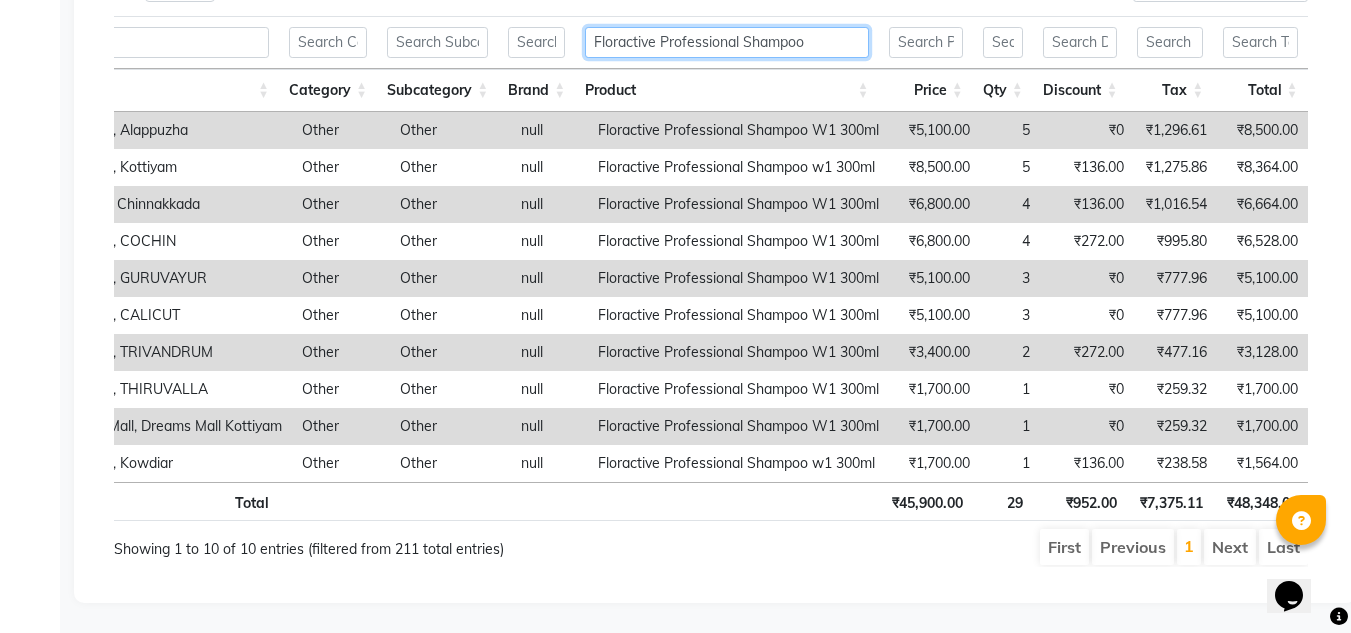 type on "Floractive Professional Shampoo" 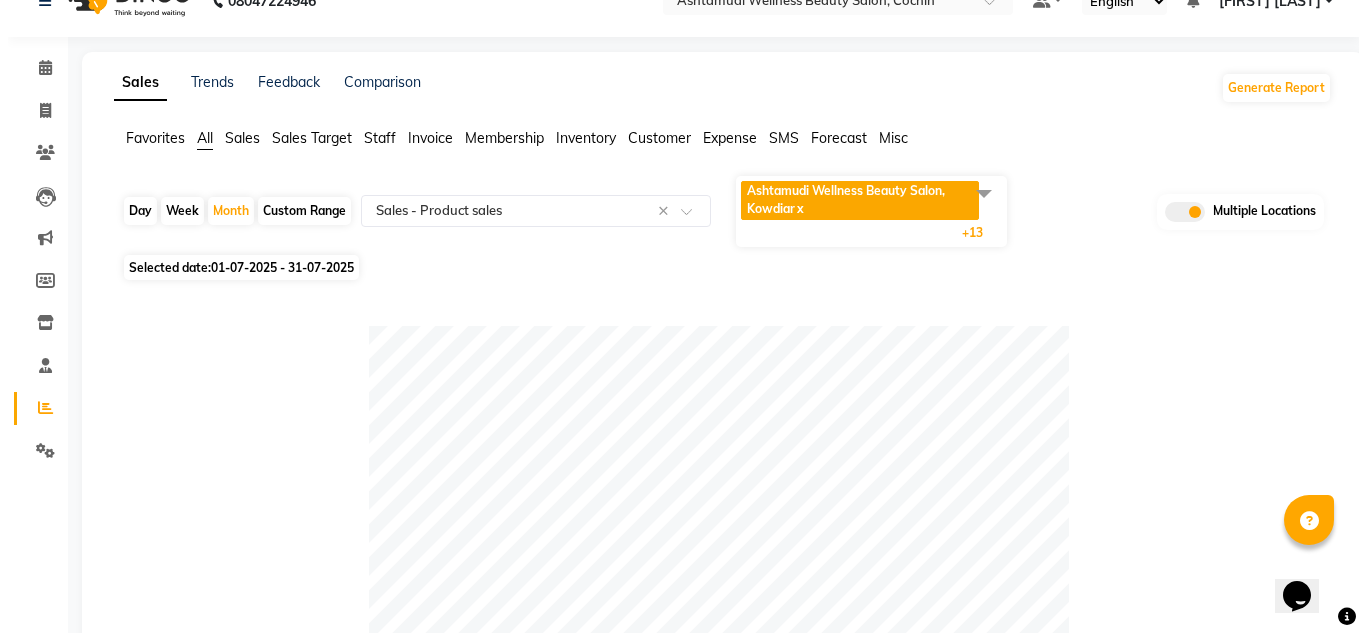scroll, scrollTop: 0, scrollLeft: 0, axis: both 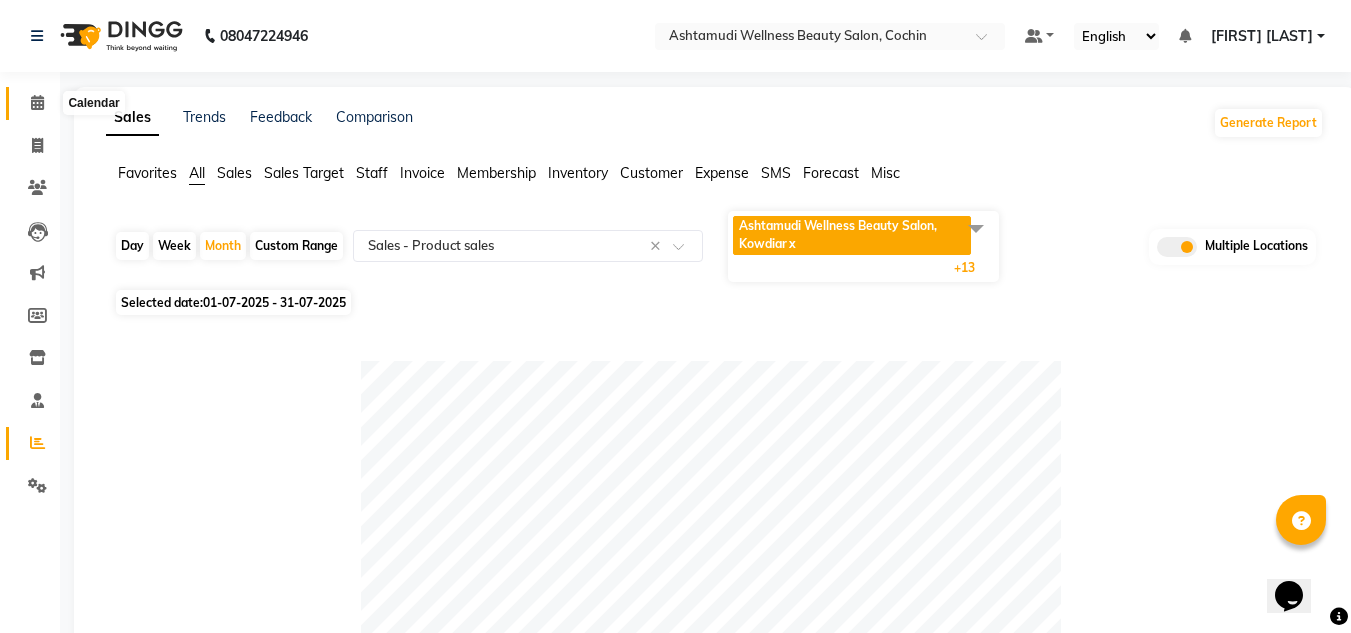 click 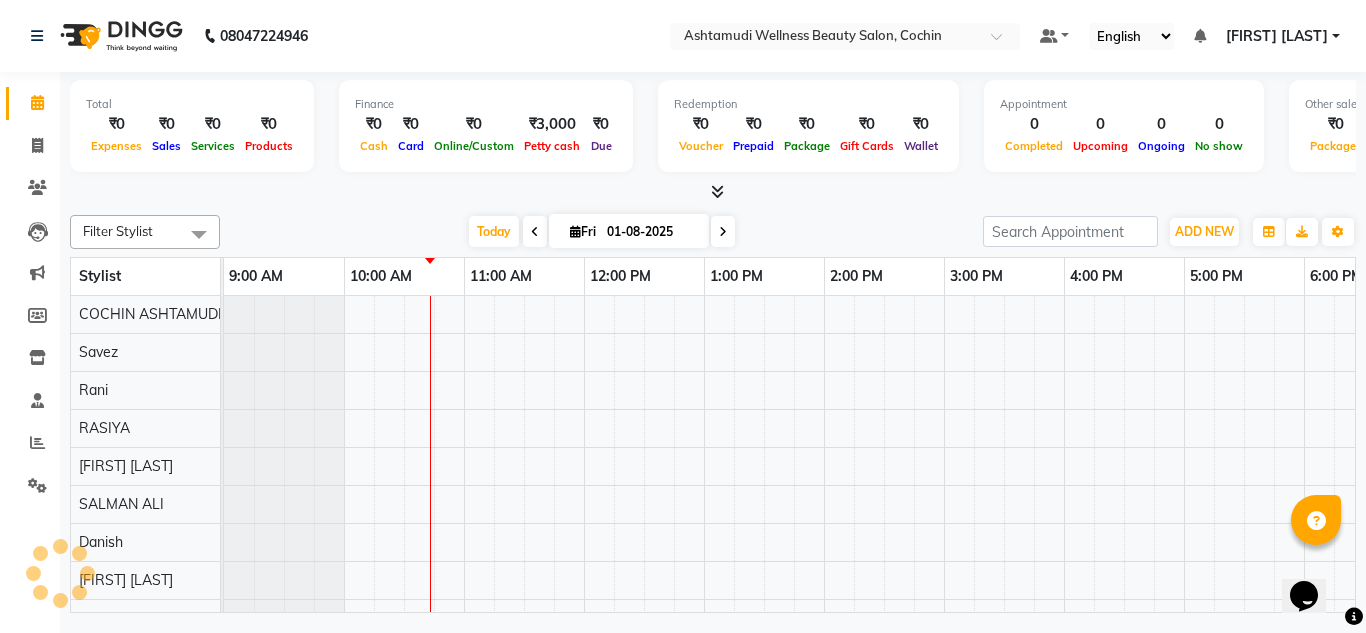 scroll, scrollTop: 0, scrollLeft: 0, axis: both 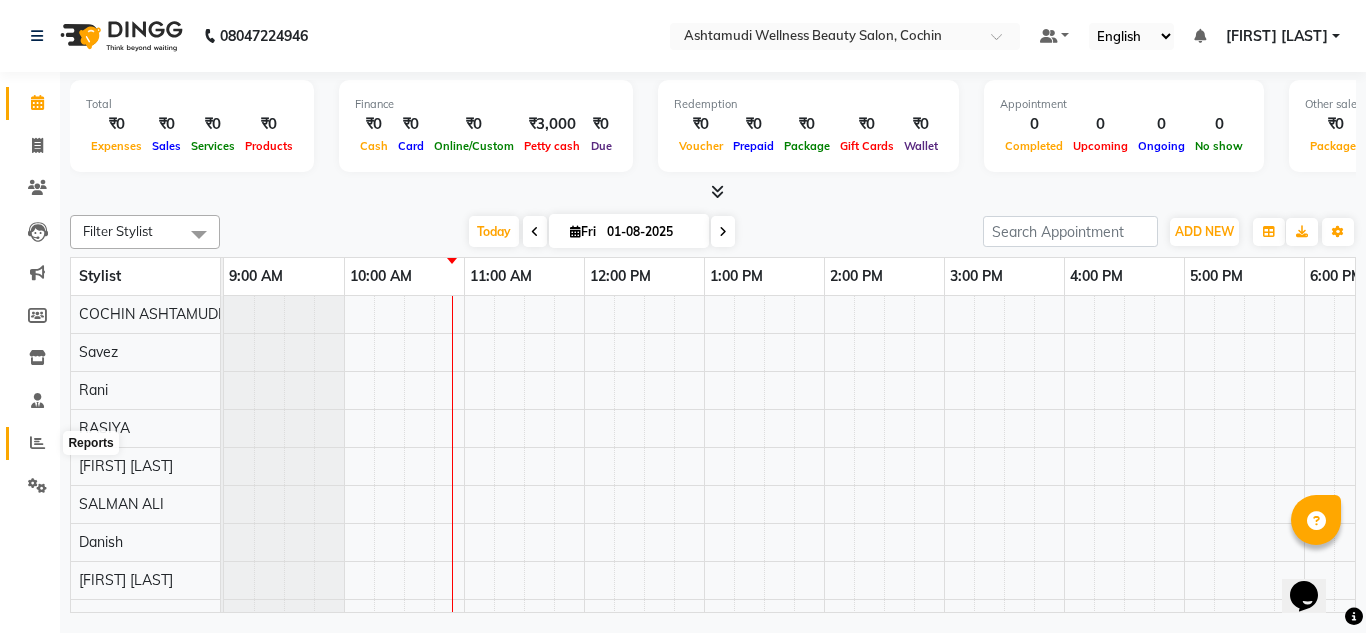 click 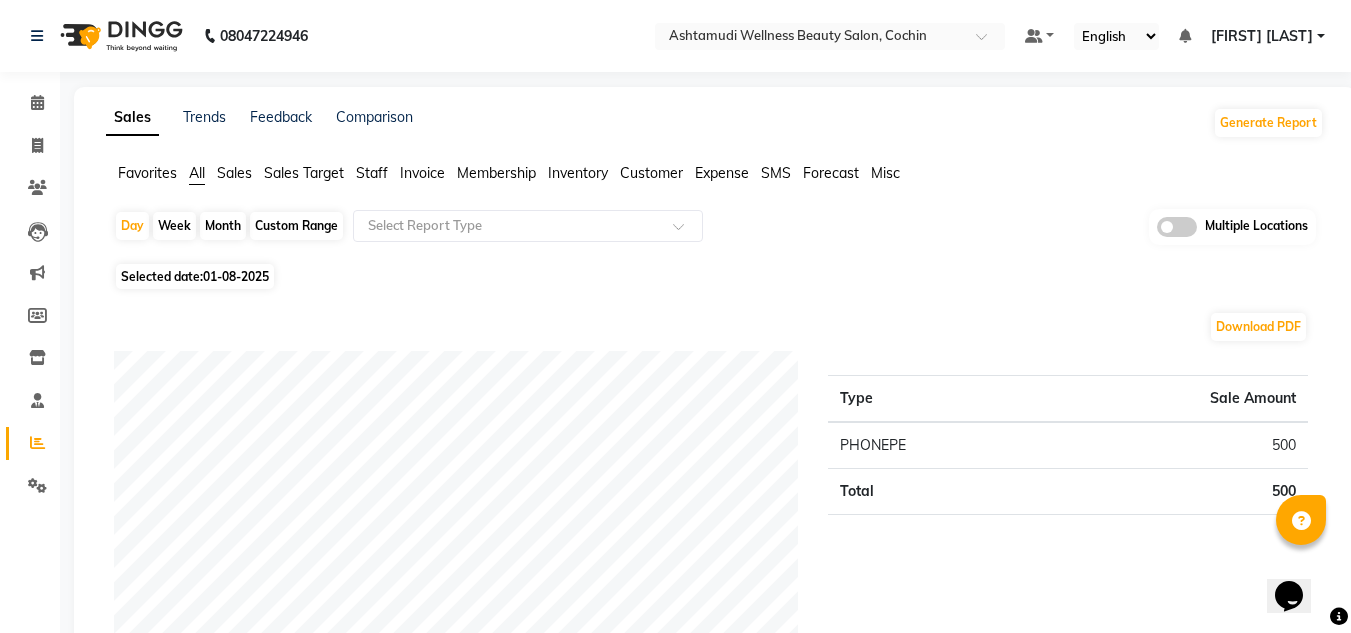 click on "Custom Range" 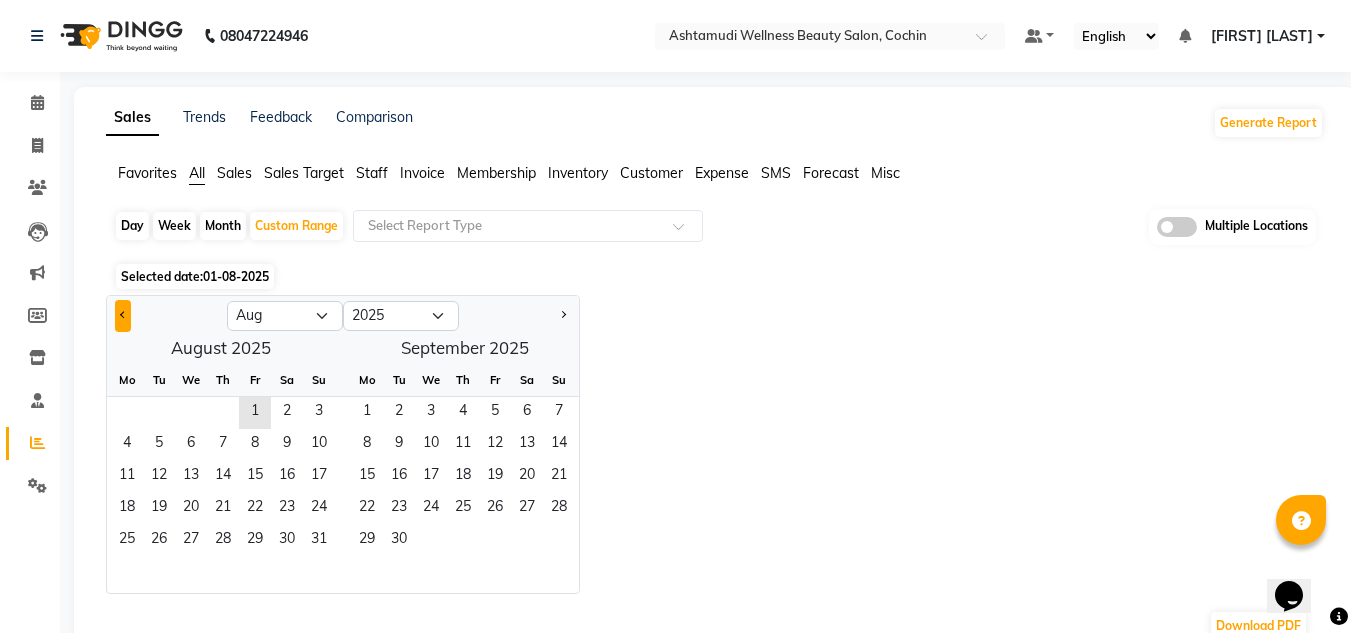 click 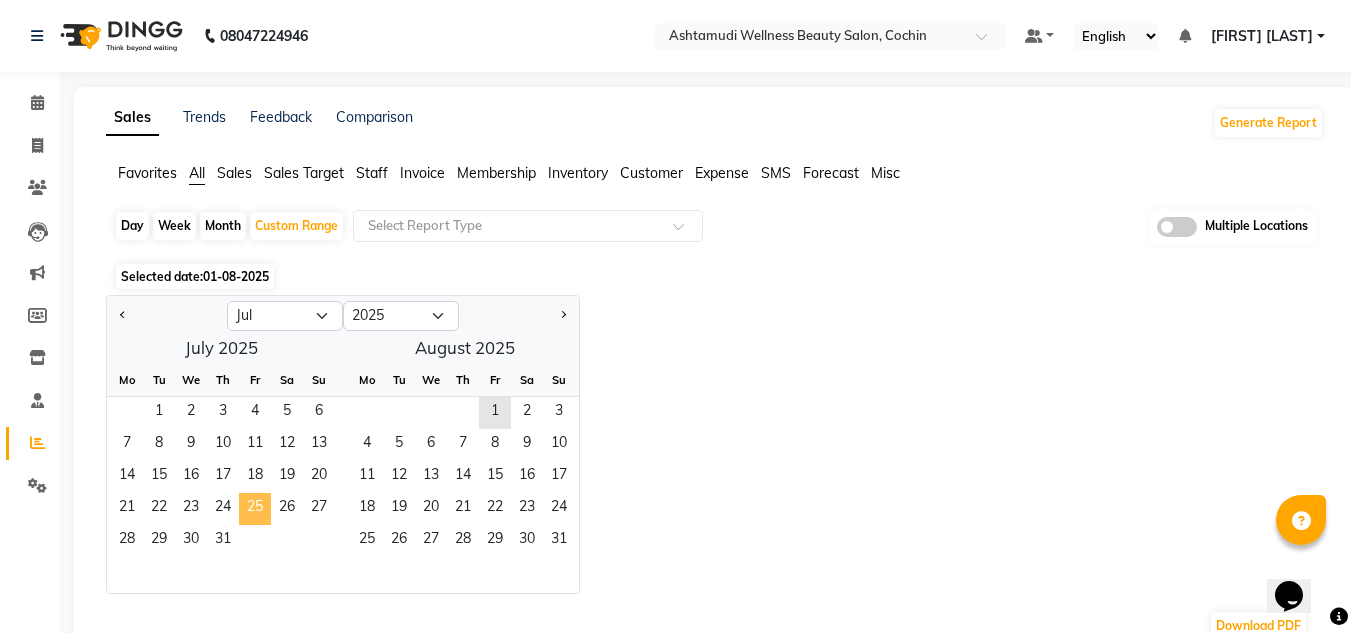 click on "25" 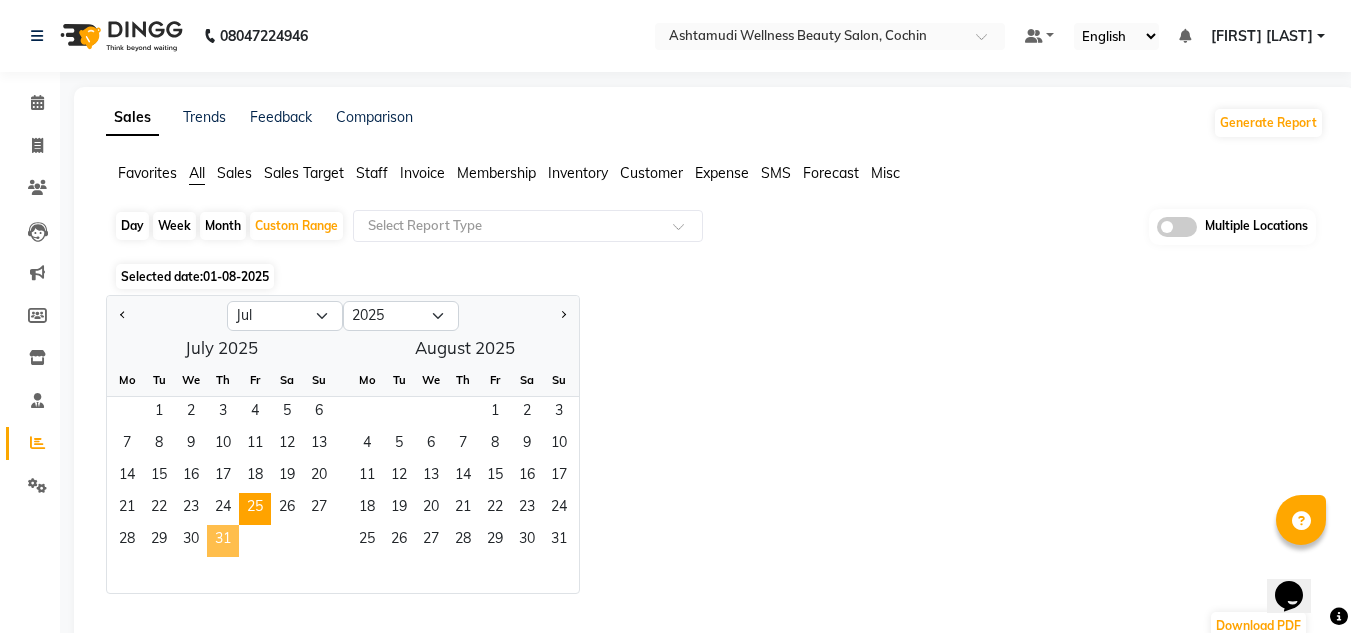 click on "31" 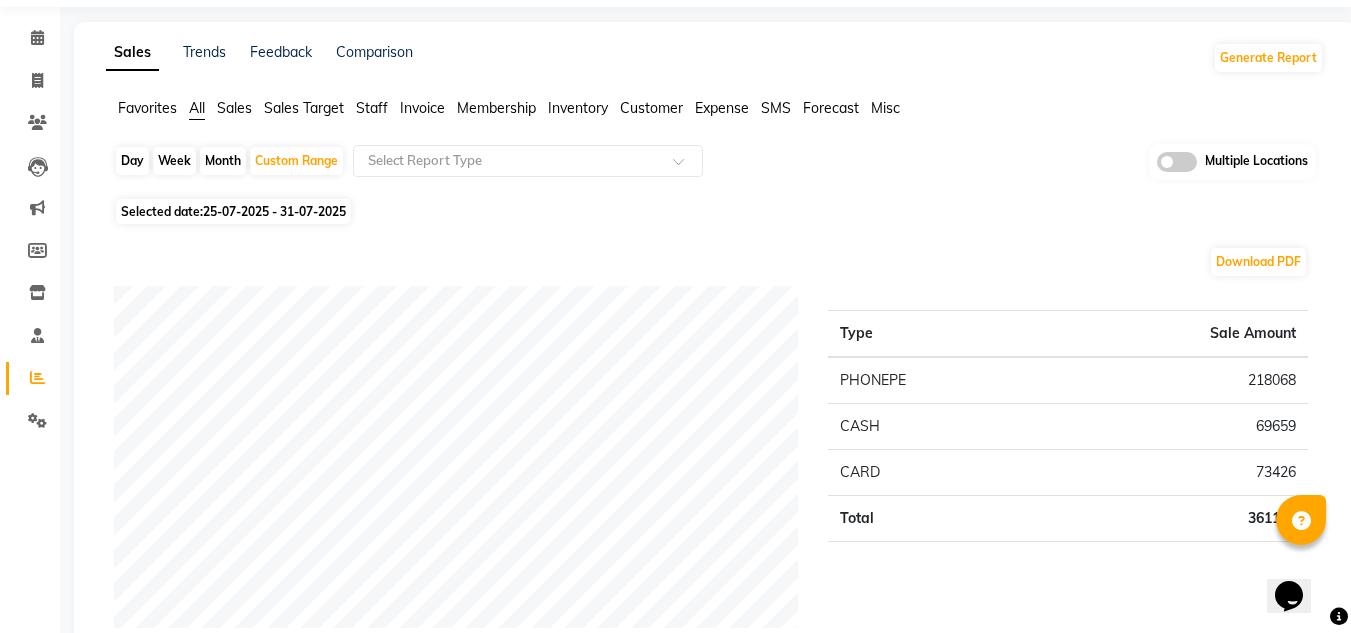 scroll, scrollTop: 100, scrollLeft: 0, axis: vertical 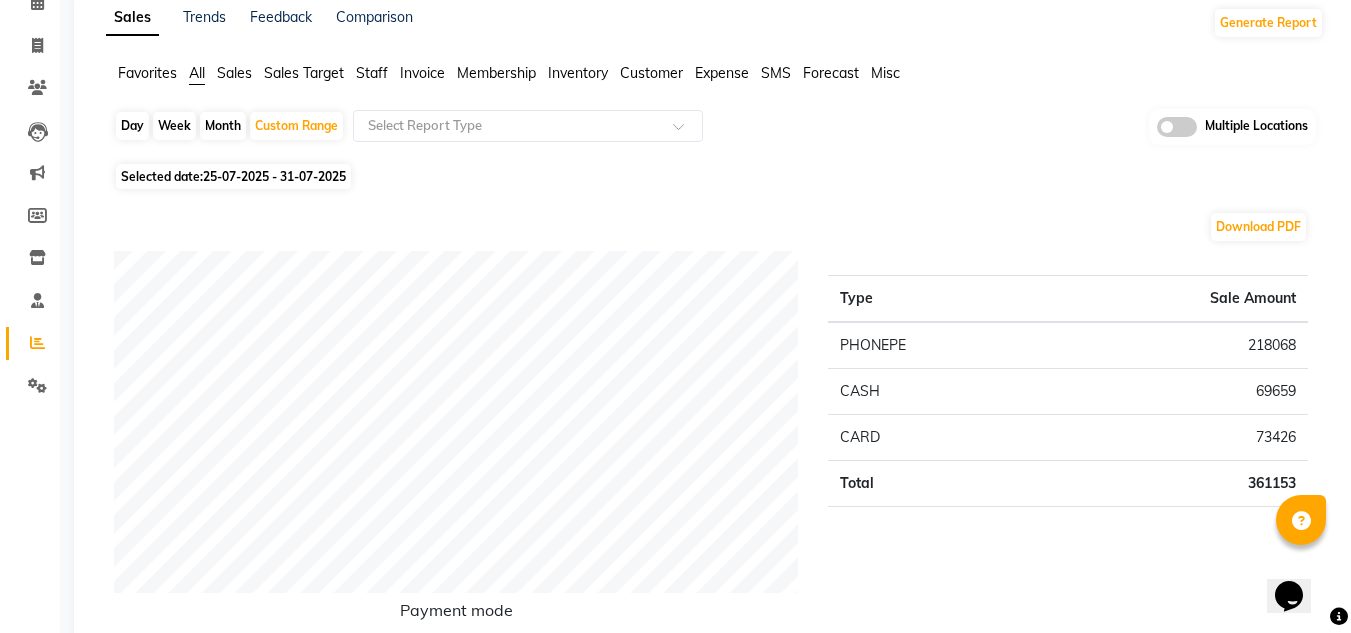 click 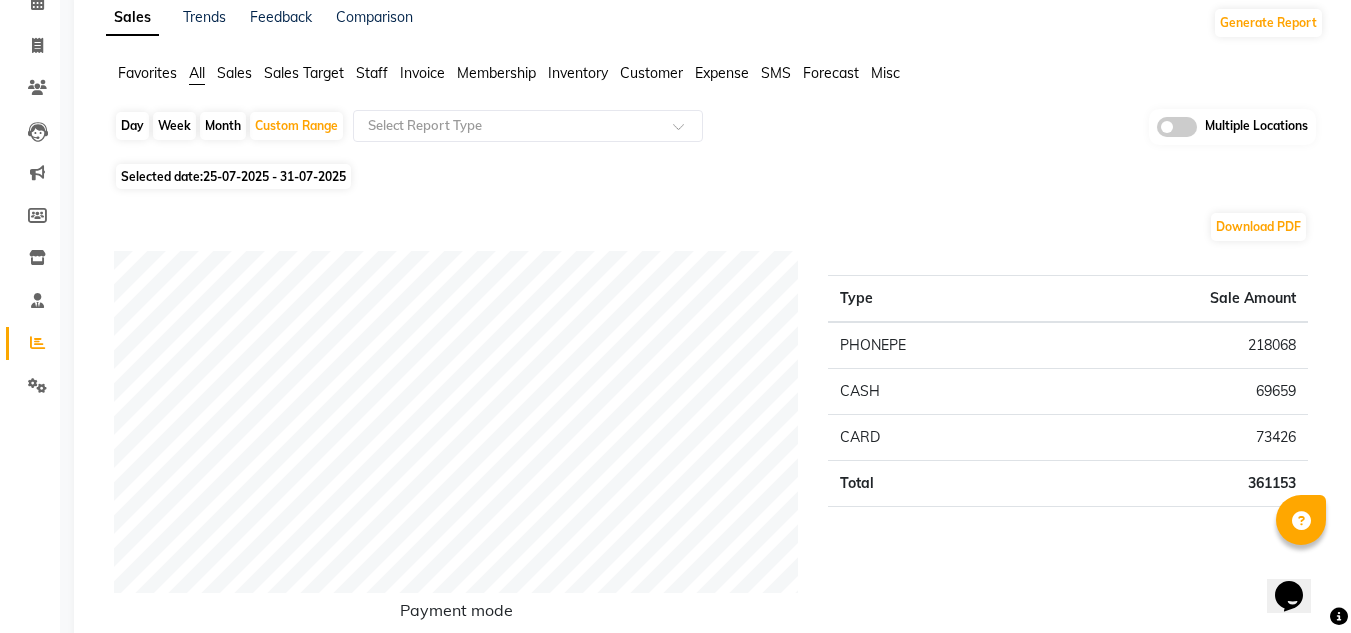 click 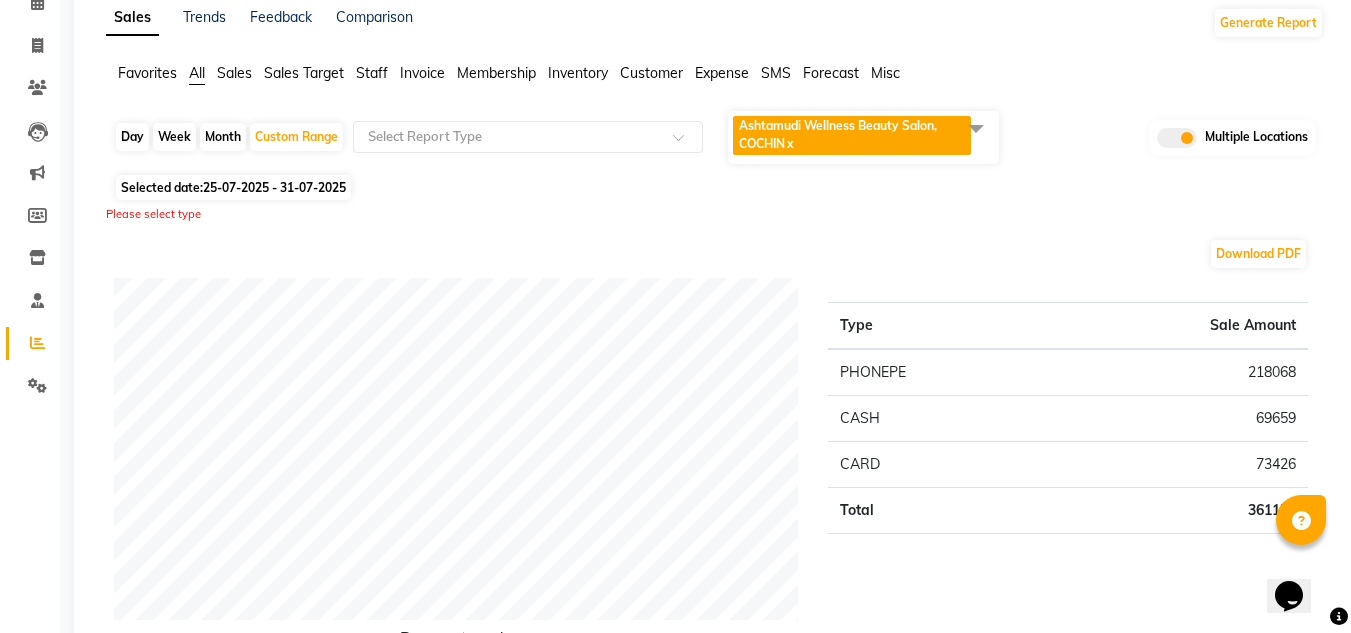 click on "Ashtamudi Wellness Beauty Salon, COCHIN  x" 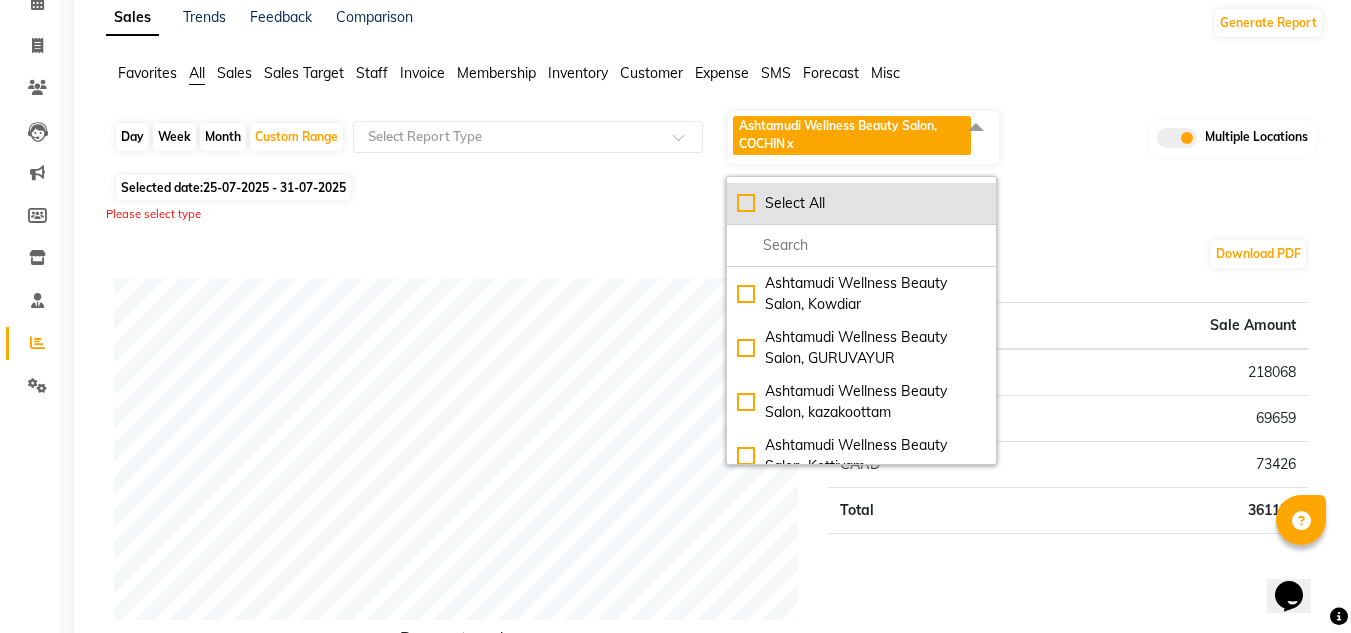 click on "Select All" 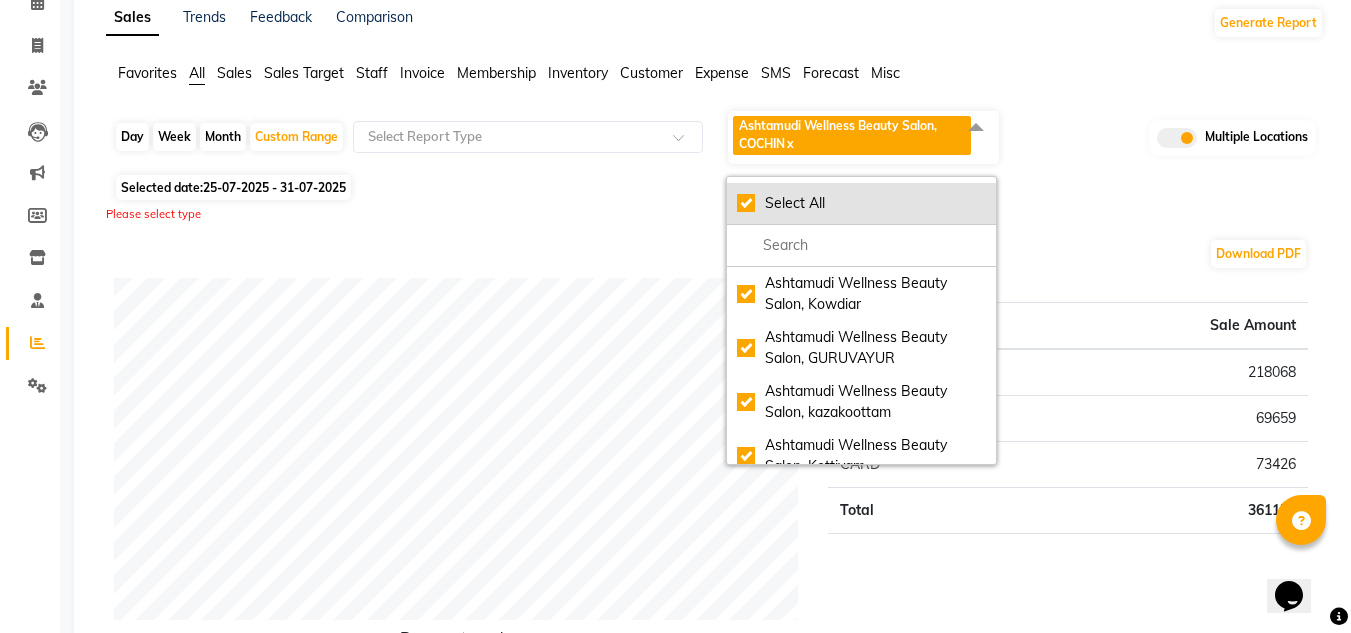 checkbox on "true" 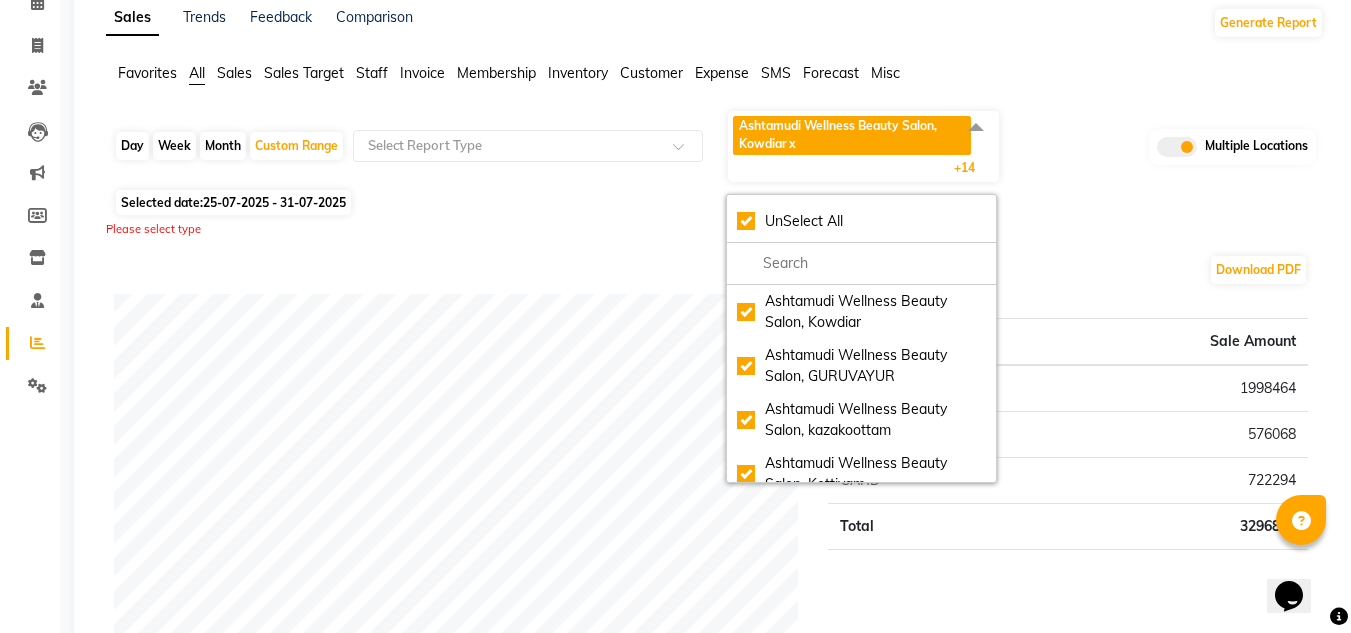 click on "Please select type" 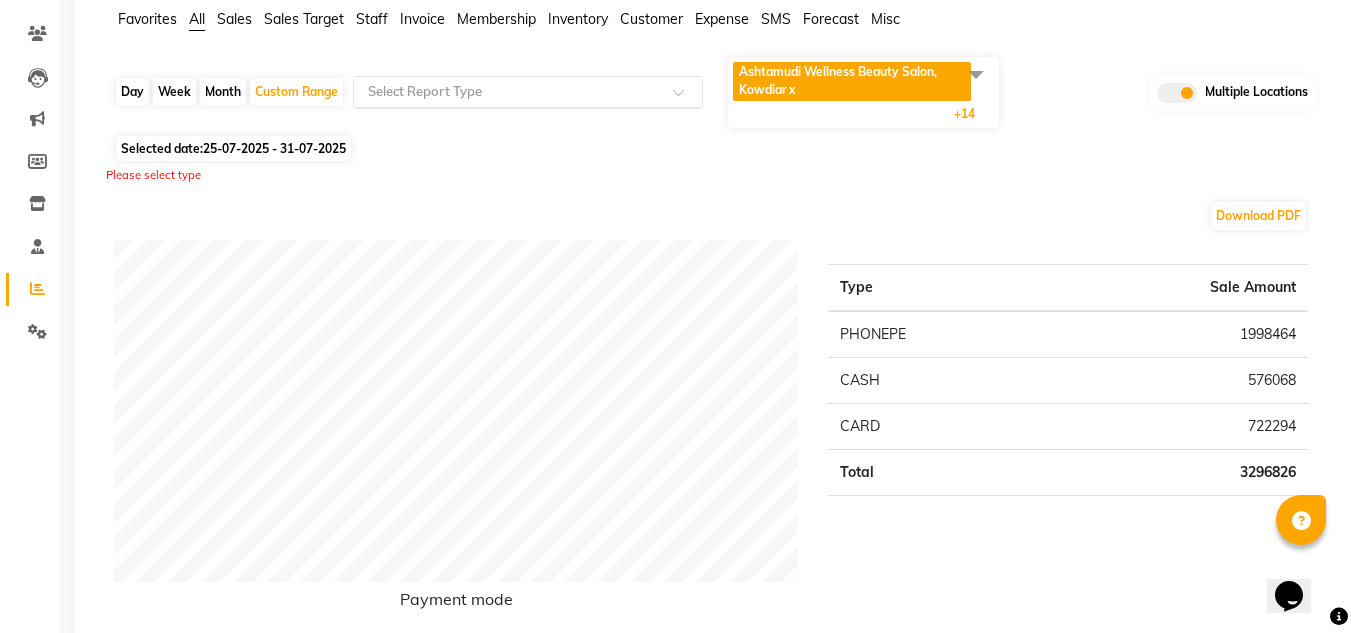 scroll, scrollTop: 0, scrollLeft: 0, axis: both 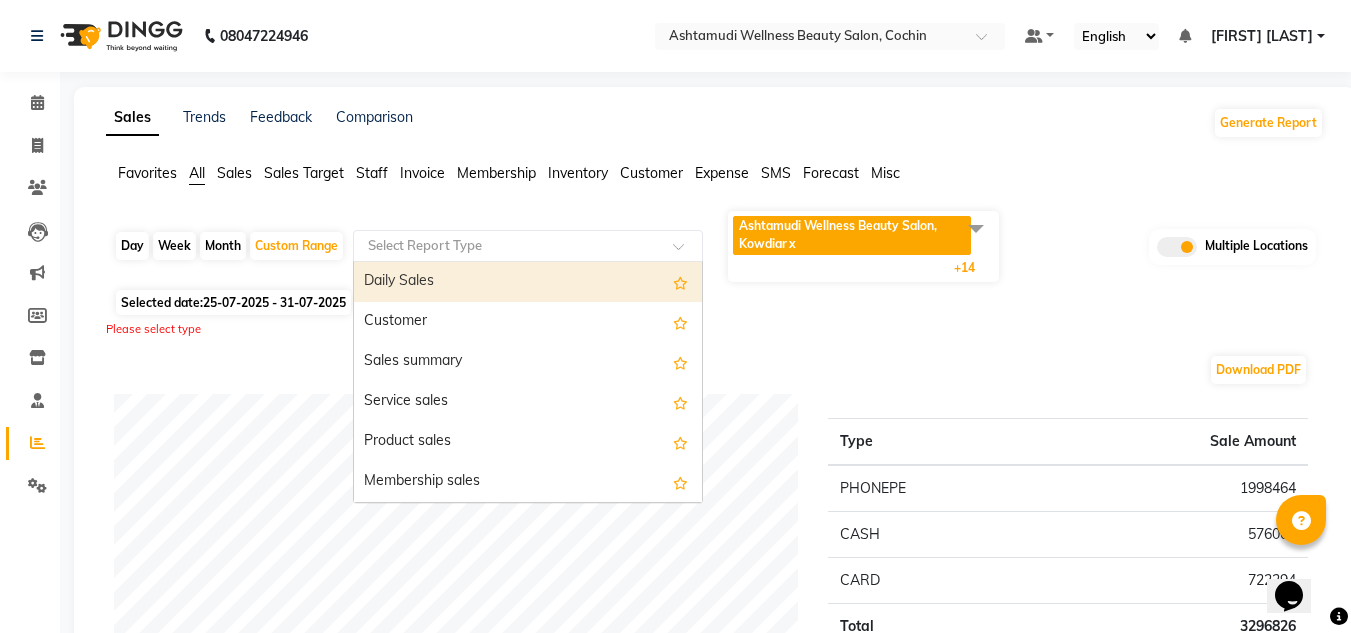 click 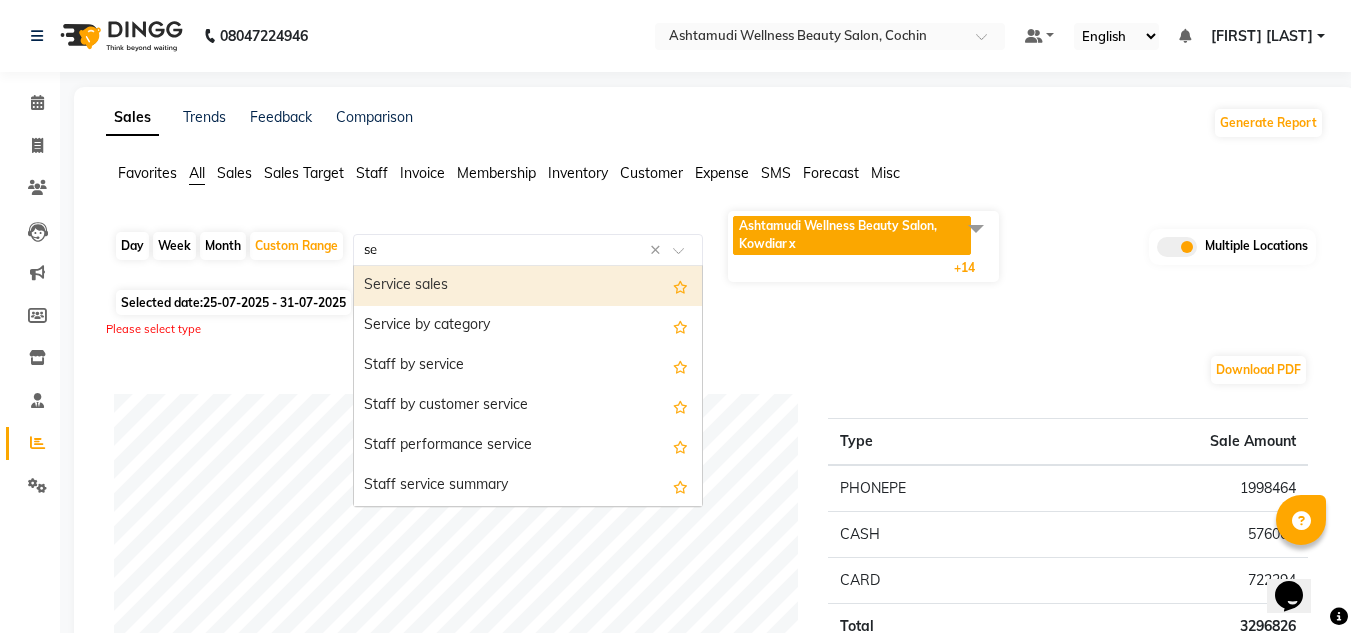 type on "ser" 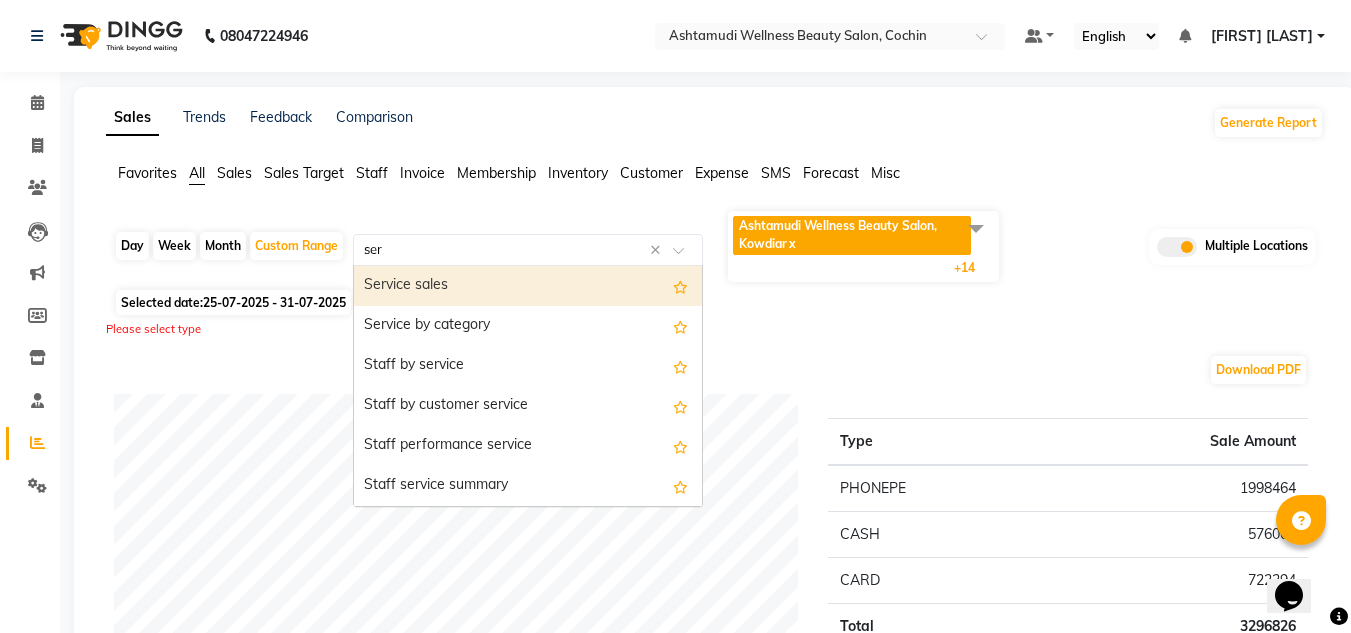 click on "Service sales" at bounding box center (528, 286) 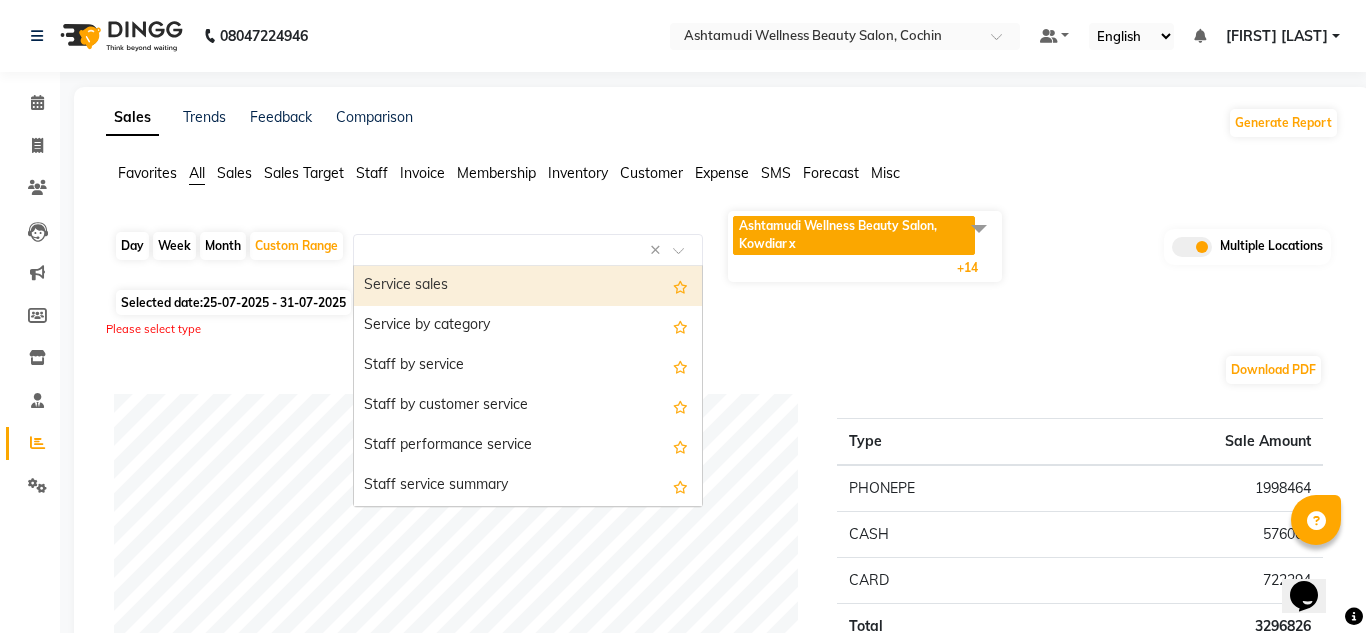 select on "full_report" 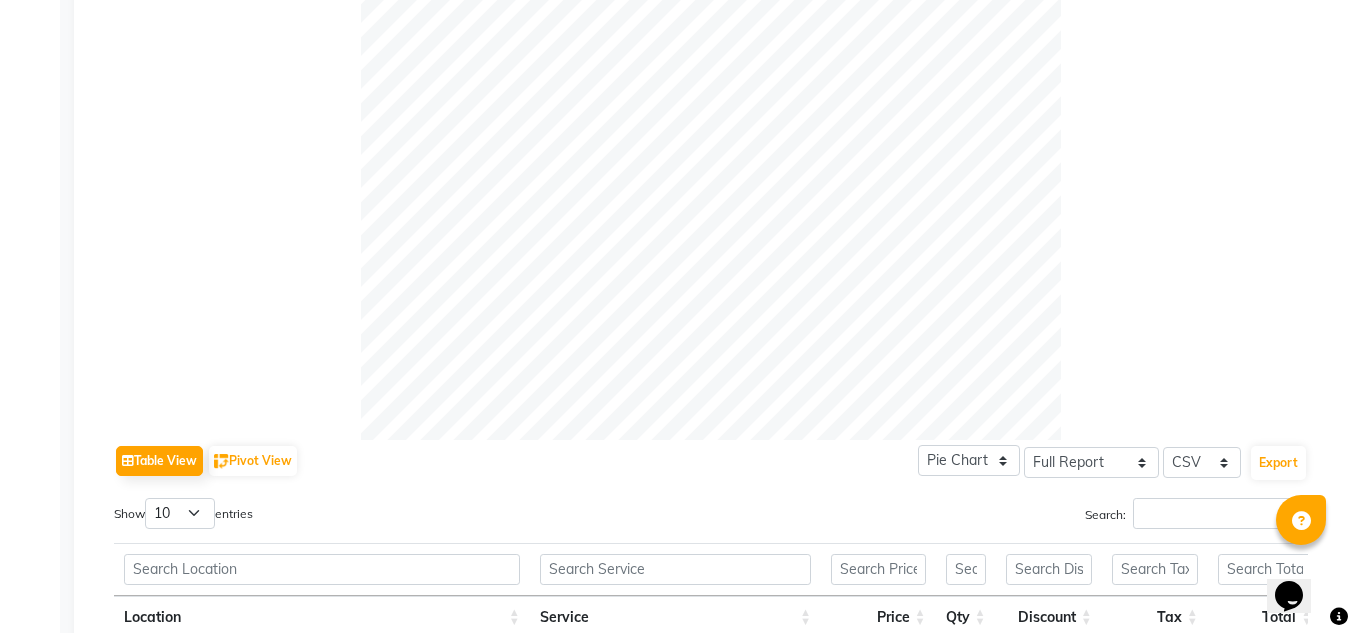 scroll, scrollTop: 900, scrollLeft: 0, axis: vertical 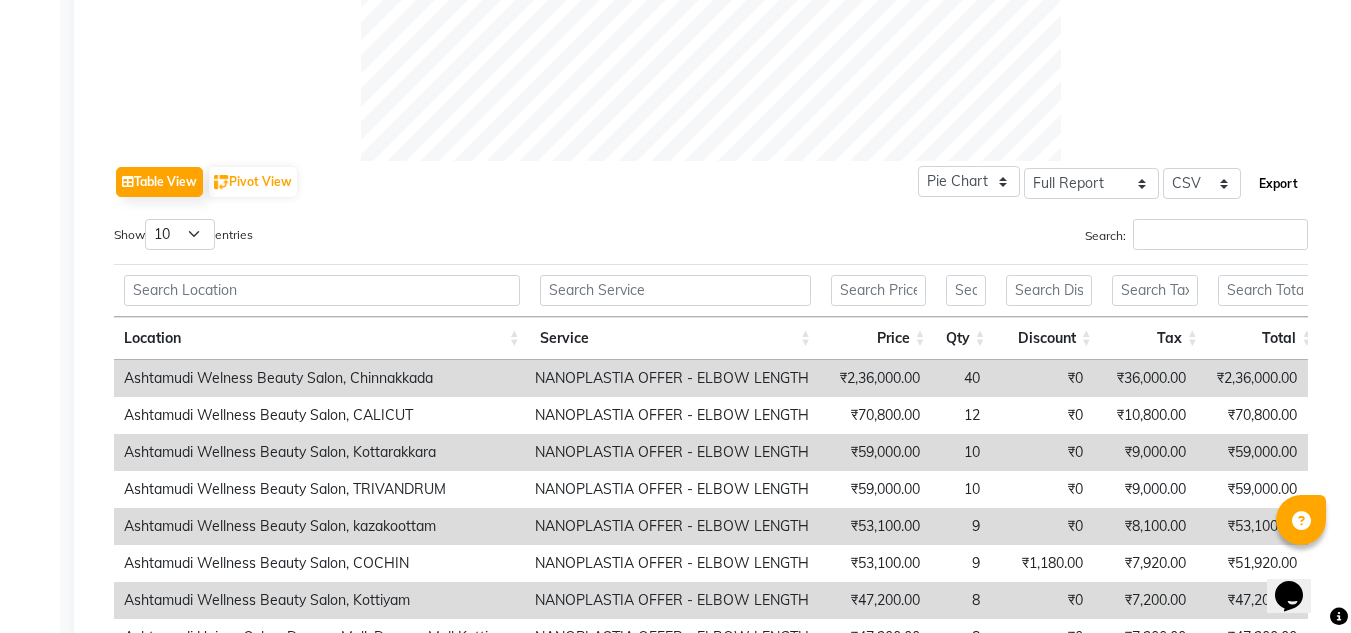 click on "Export" 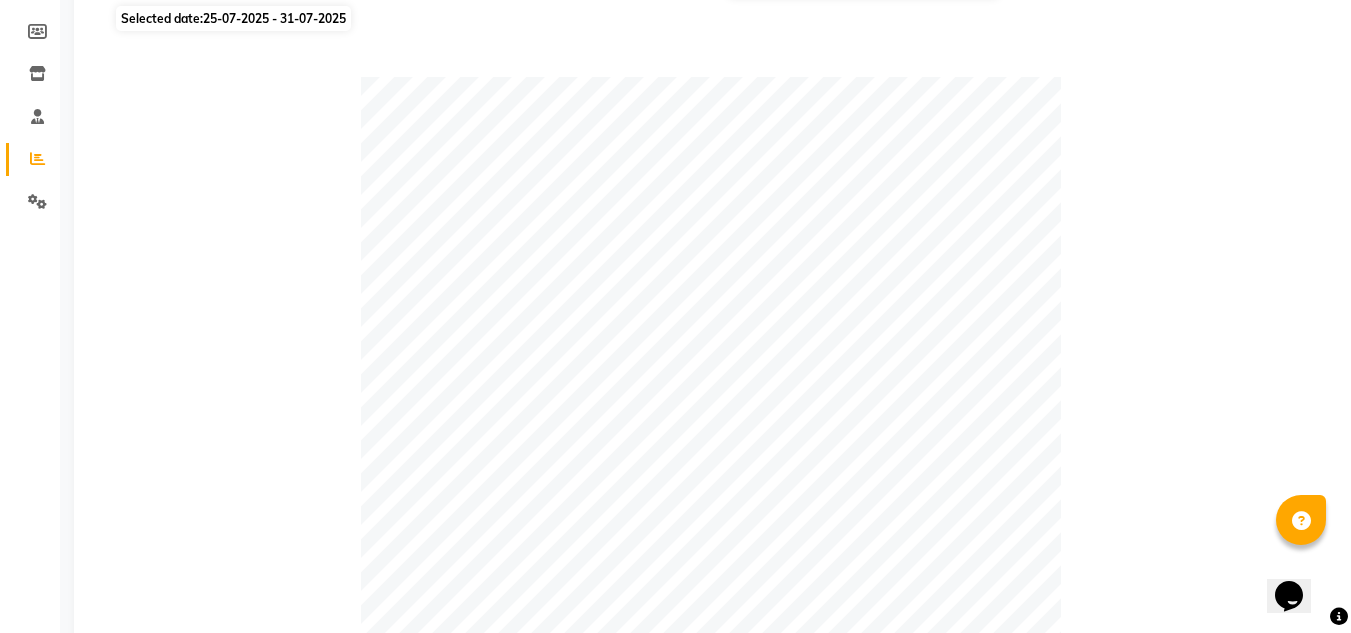 scroll, scrollTop: 0, scrollLeft: 0, axis: both 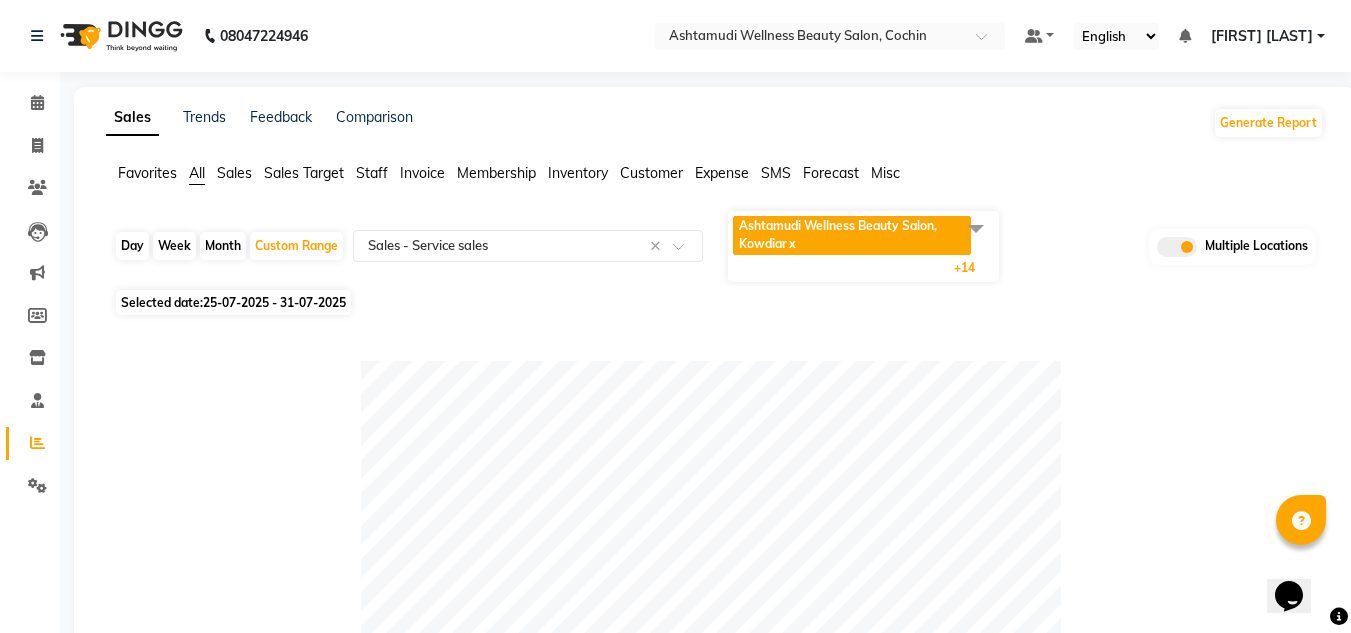 click on "Favorites" 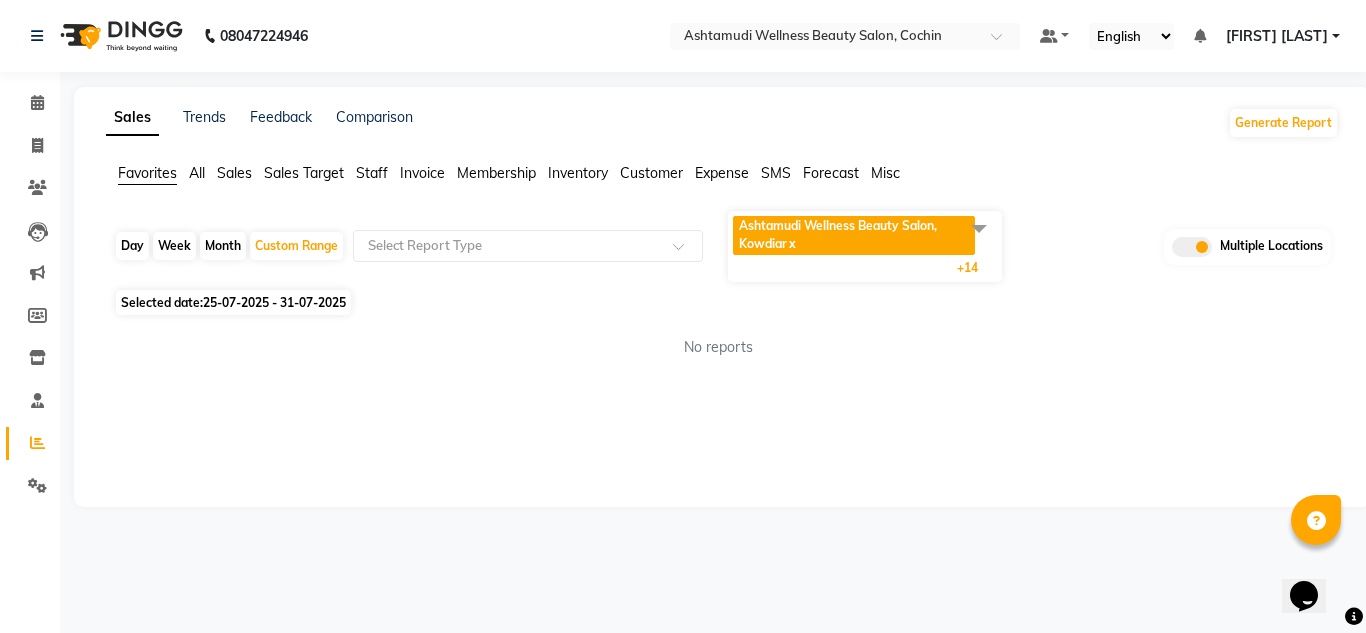 click on "All" 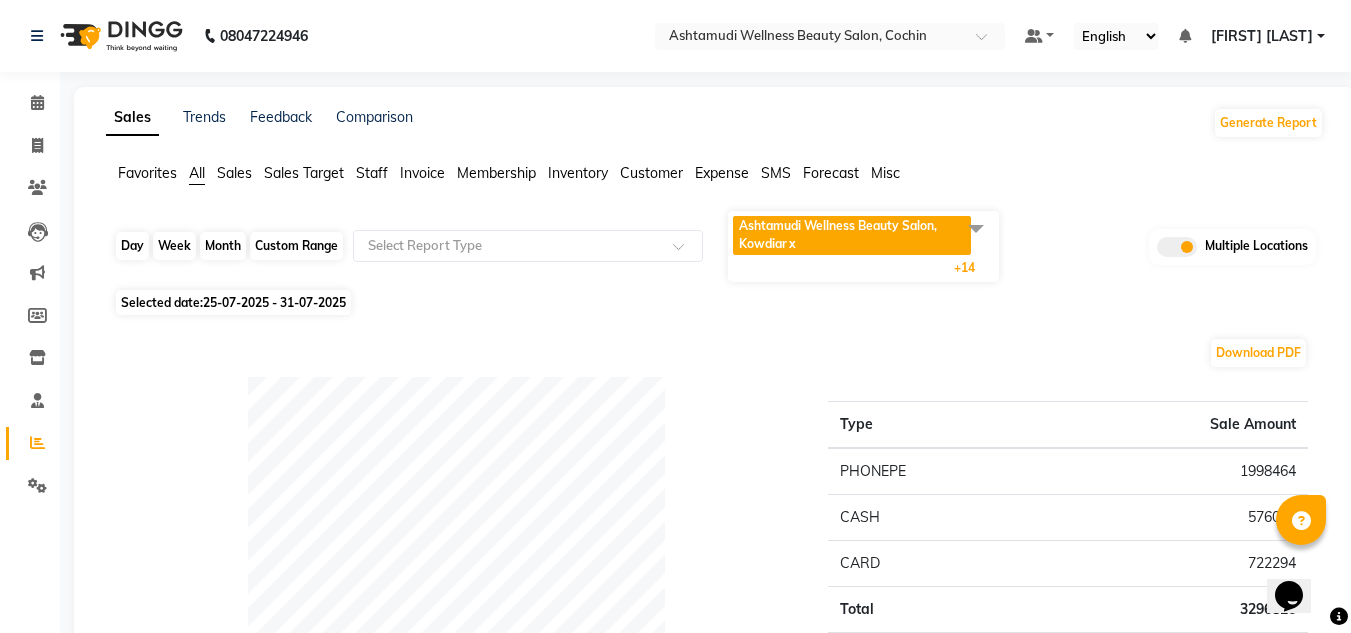 click on "Custom Range" 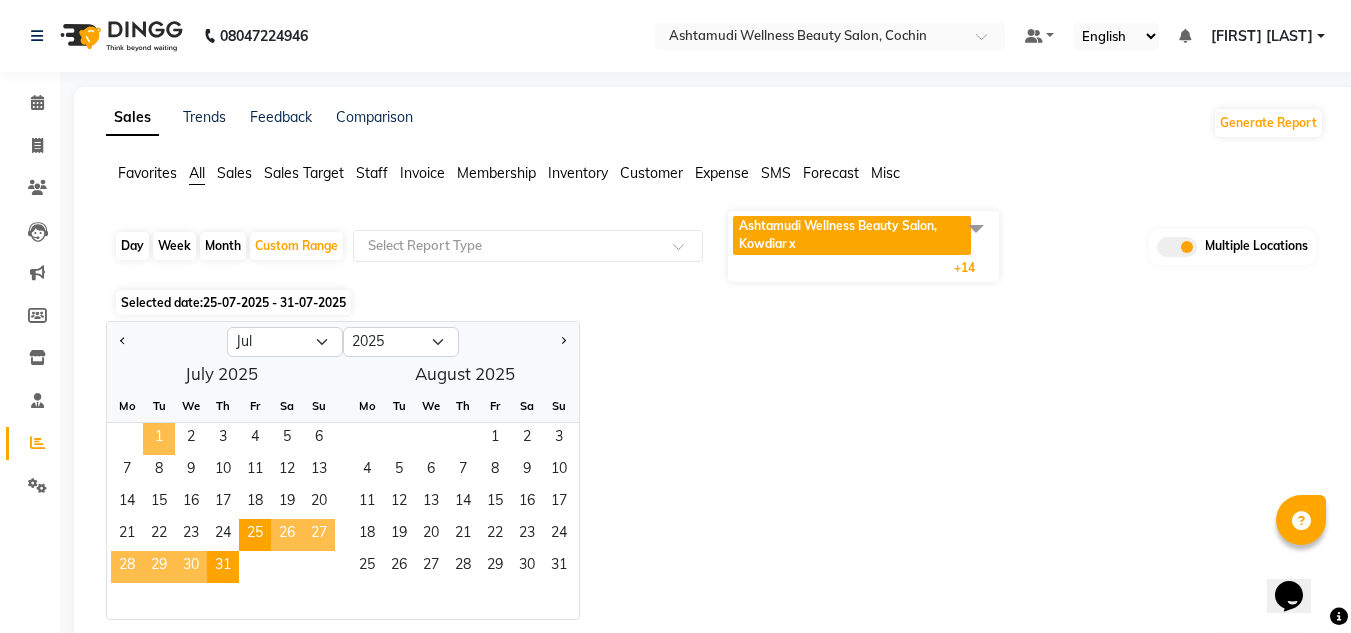 click on "1" 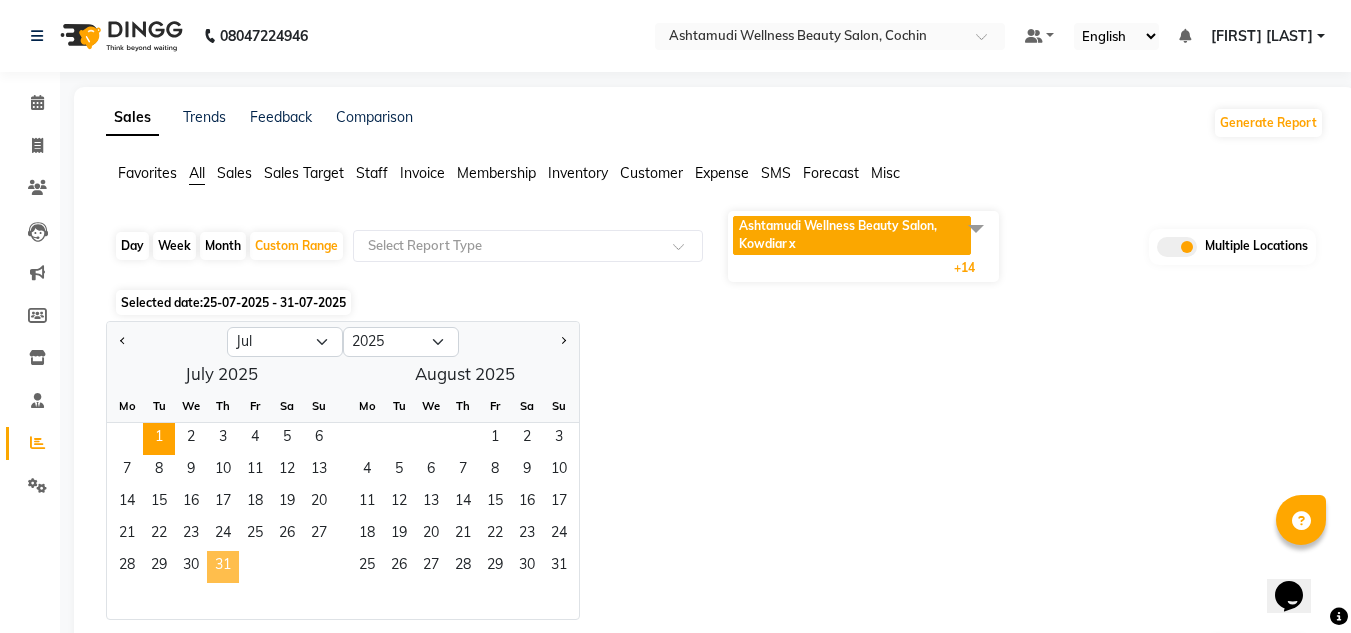 click on "31" 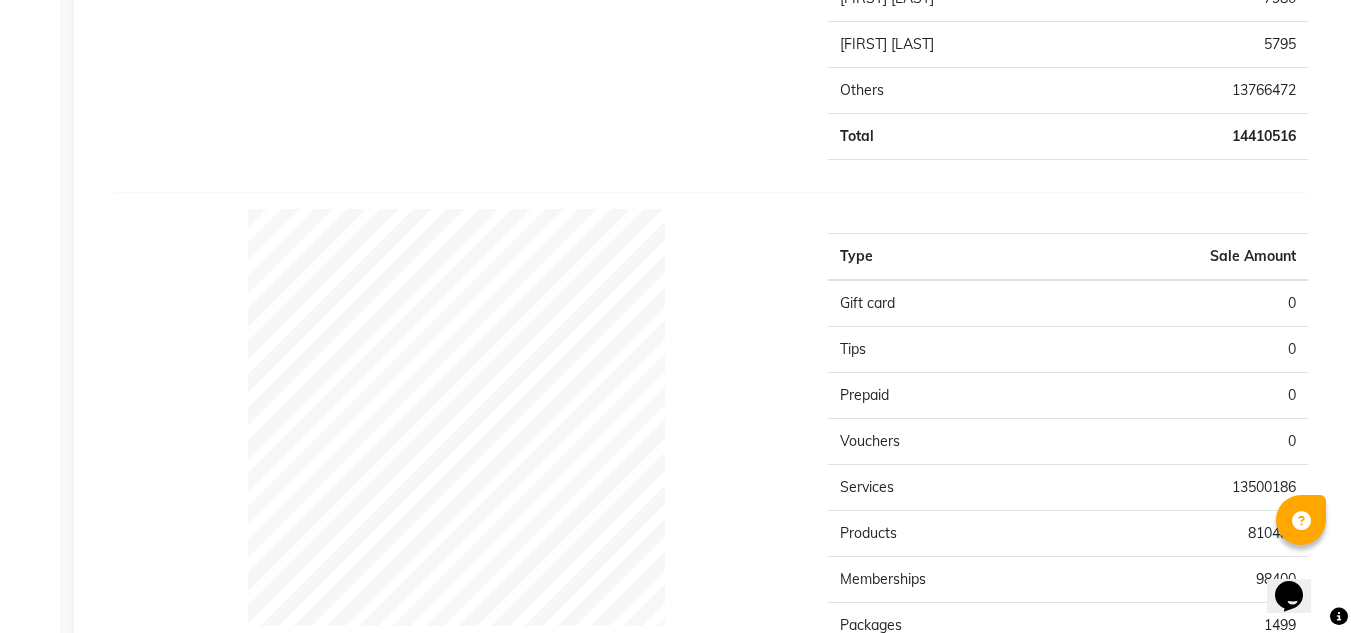 scroll, scrollTop: 1600, scrollLeft: 0, axis: vertical 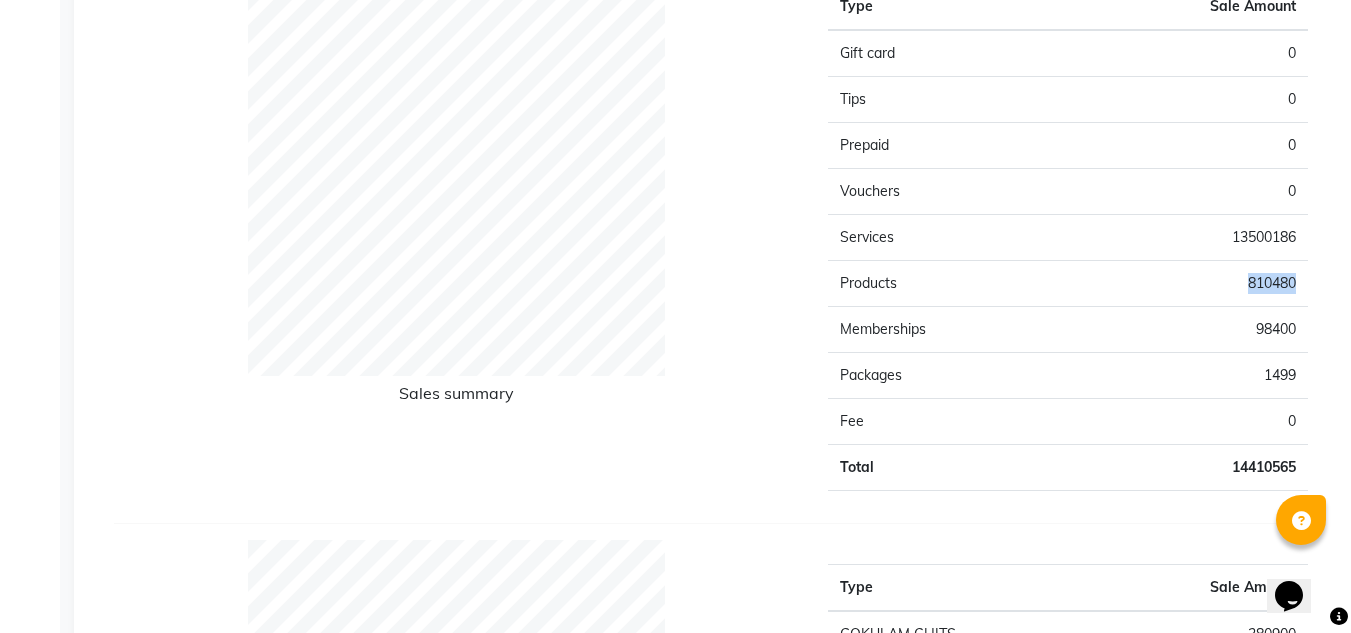 drag, startPoint x: 1238, startPoint y: 279, endPoint x: 1299, endPoint y: 279, distance: 61 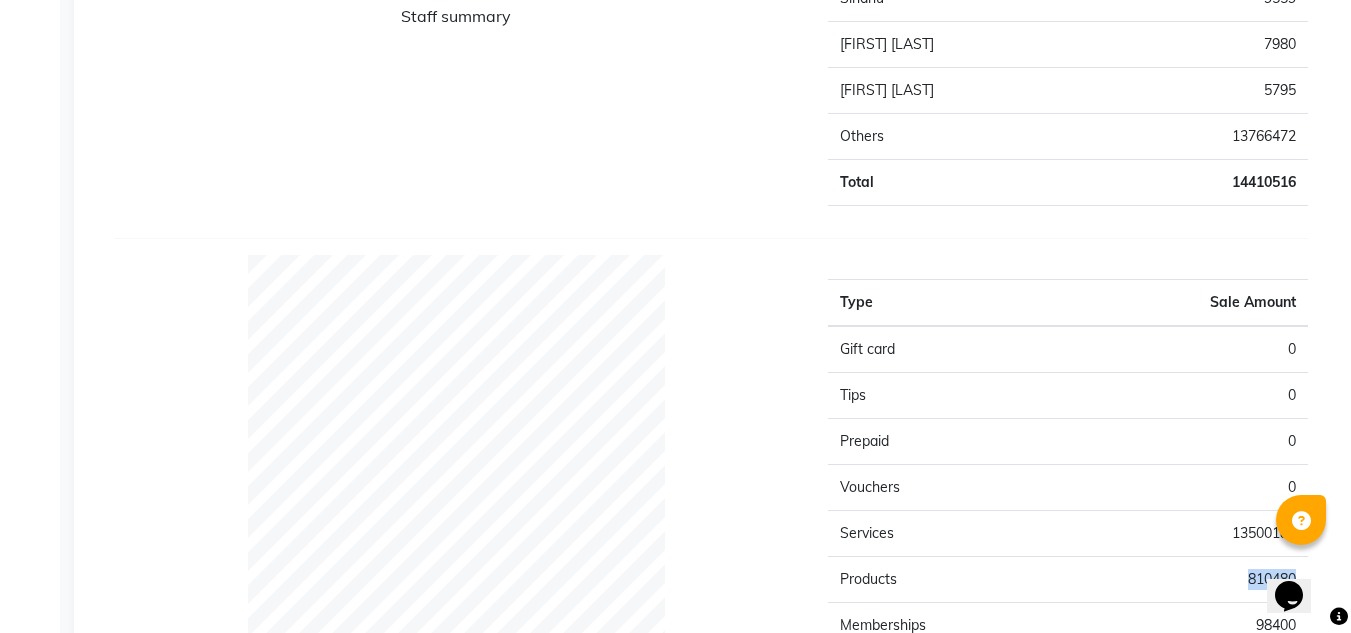 scroll, scrollTop: 1500, scrollLeft: 0, axis: vertical 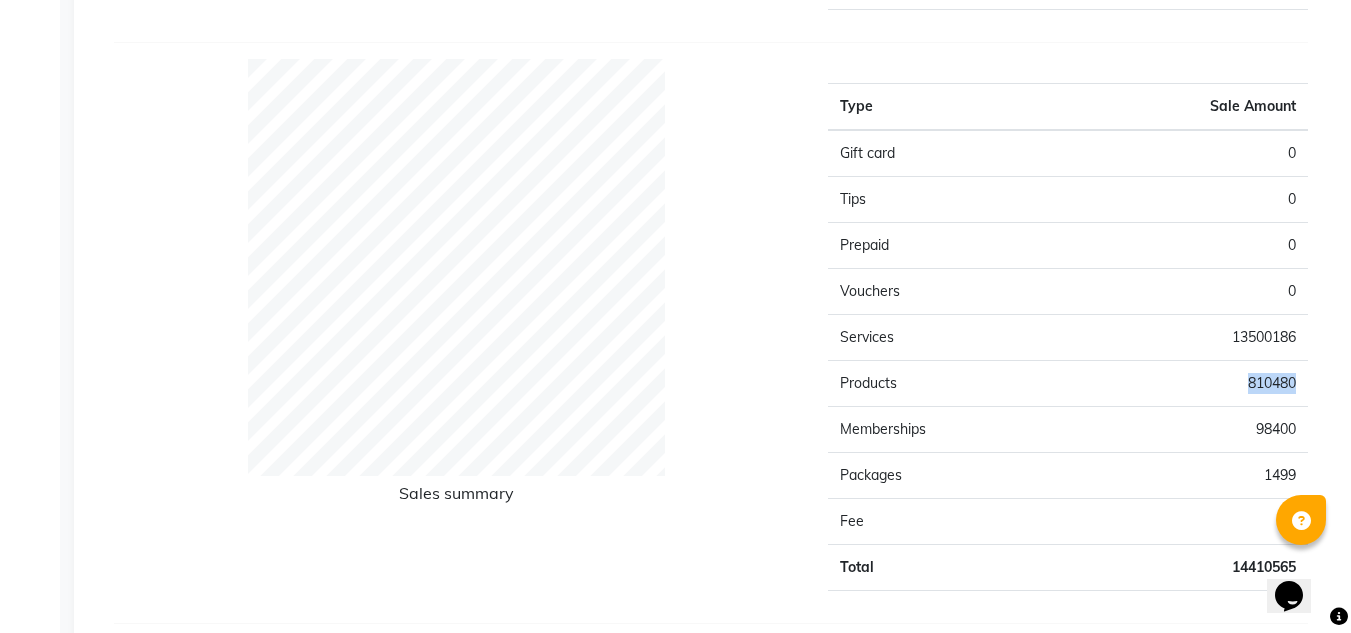 copy on "810480" 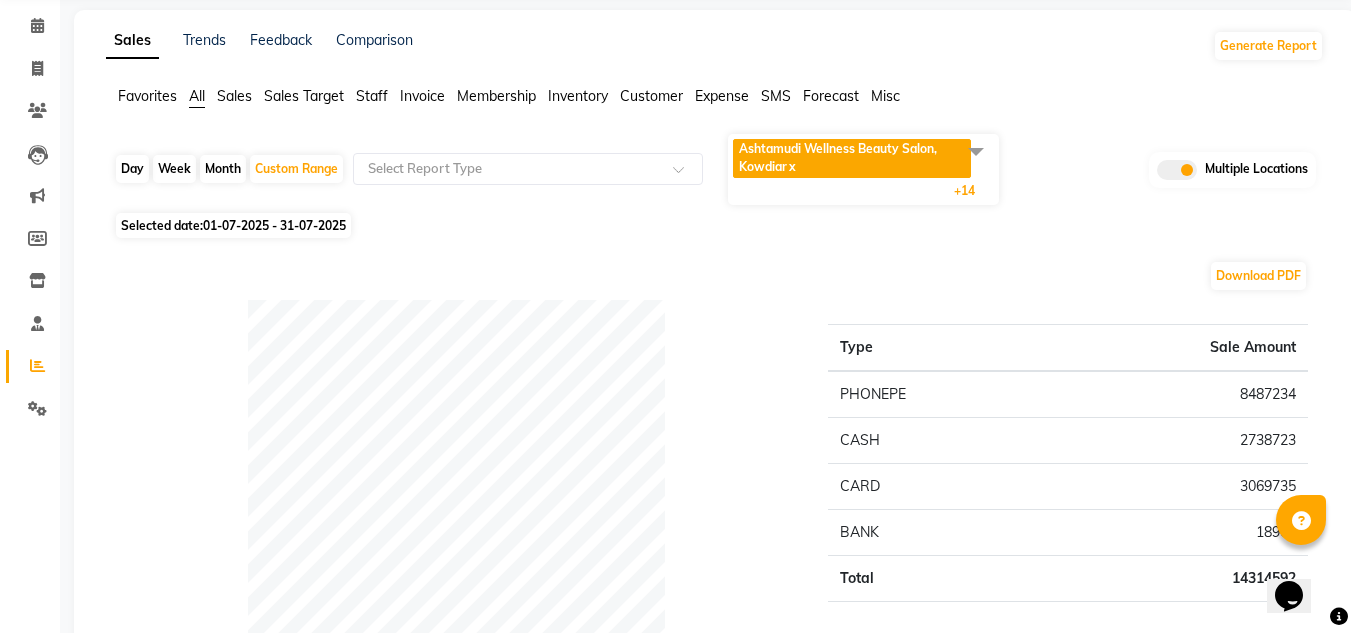 scroll, scrollTop: 0, scrollLeft: 0, axis: both 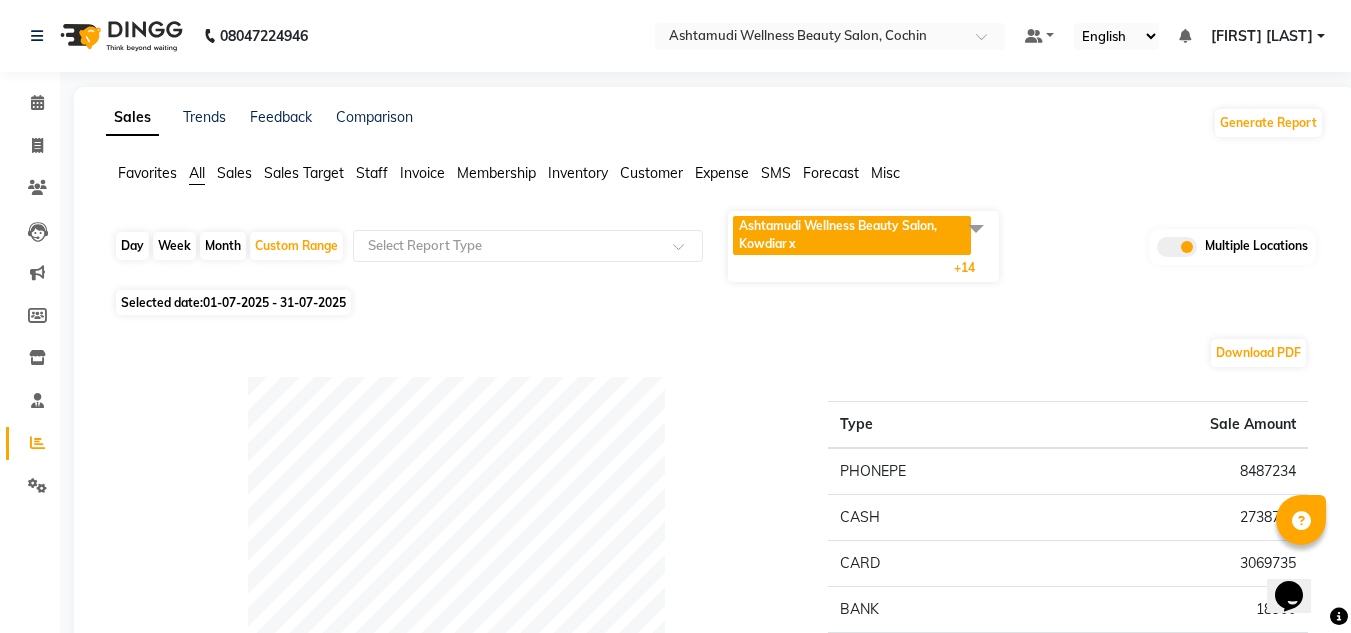 click on "Month" 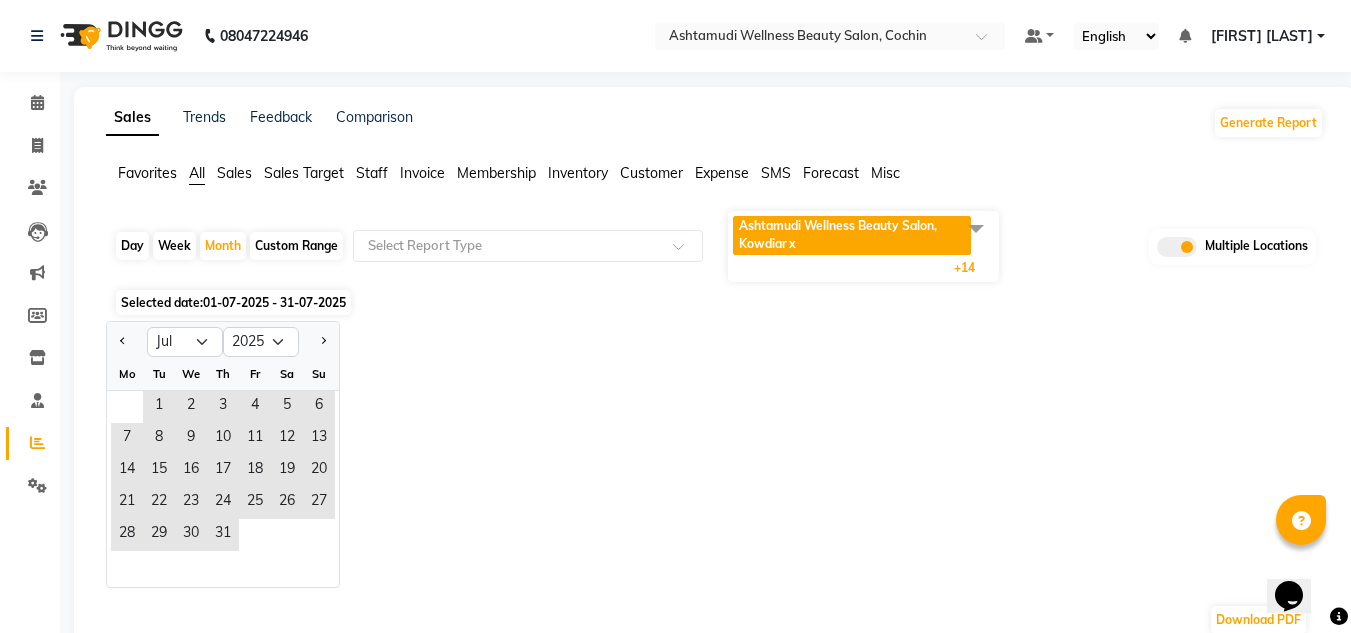 click on "Day   Week   Month   Custom Range  Select Report Type Ashtamudi Wellness Beauty Salon, Kowdiar  x Ashtamudi Wellness Beauty Salon, GURUVAYUR  x Ashtamudi Wellness Beauty Salon, kazakoottam  x Ashtamudi Wellness Beauty Salon, Kottiyam  x Ashtamudi Wellness Beauty Salon, Kottarakkara  x Ashtamudi Wellness , Edappally, Cochin 1  x Ashtamudi Wellness Beauty Salon, TRIVANDRUM  x Ashtamudi Wellness Beauty Salon, THIRUVALLA  x Ashtamudi Welness Beauty Salon, Chinnakkada  x Ashtamudi Wellness Beauty Salon (HO), Kottiyam  x Ashtamudi Wellness Beauty Salon, COCHIN  x Ashtamudi Wellness Beauty Salon, CALICUT  x Ashtamudi Beauty Lounge, ATTINGAL  x Ashtamudi Wellness Beauty Salon, Alappuzha  x Ashtamudi Unisex Salon, Dreams Mall, Dreams Mall Kottiyam   x +14 UnSelect All Ashtamudi Wellness Beauty Salon, Kowdiar Ashtamudi Wellness Beauty Salon, GURUVAYUR Ashtamudi Wellness Beauty Salon, kazakoottam Ashtamudi Wellness Beauty Salon, Kottiyam Ashtamudi Wellness Beauty Salon, Kottarakkara Multiple Locations Mo" 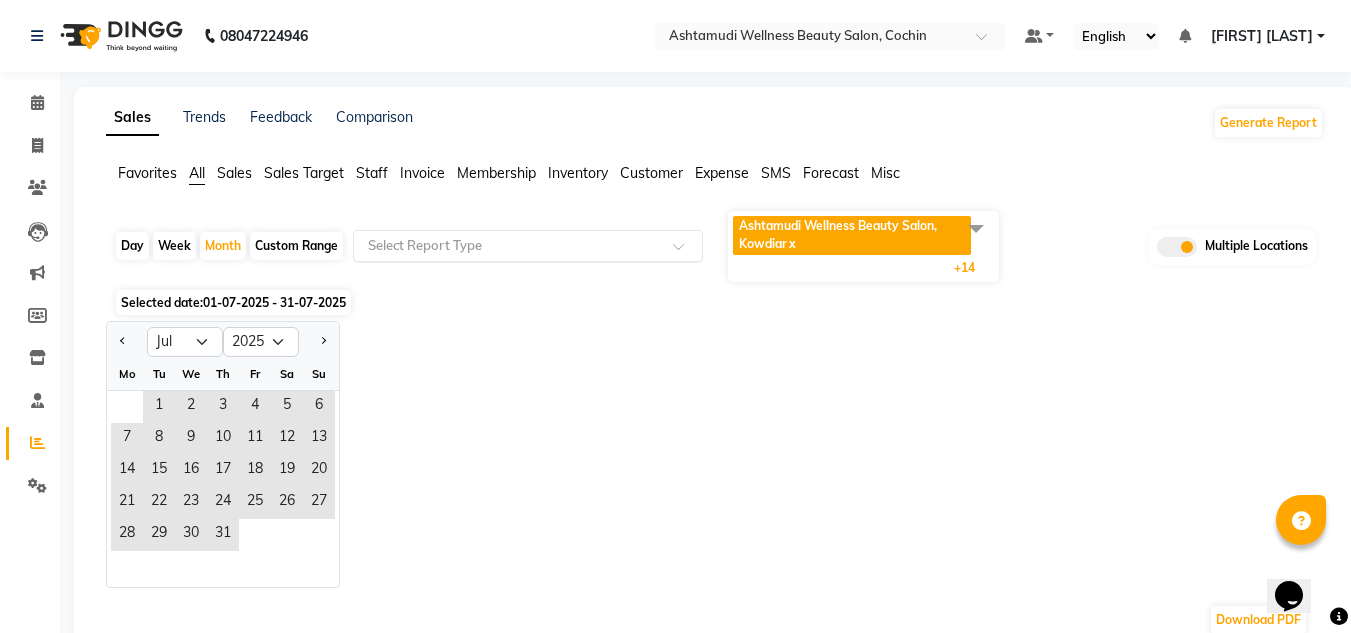 click on "Select Report Type" 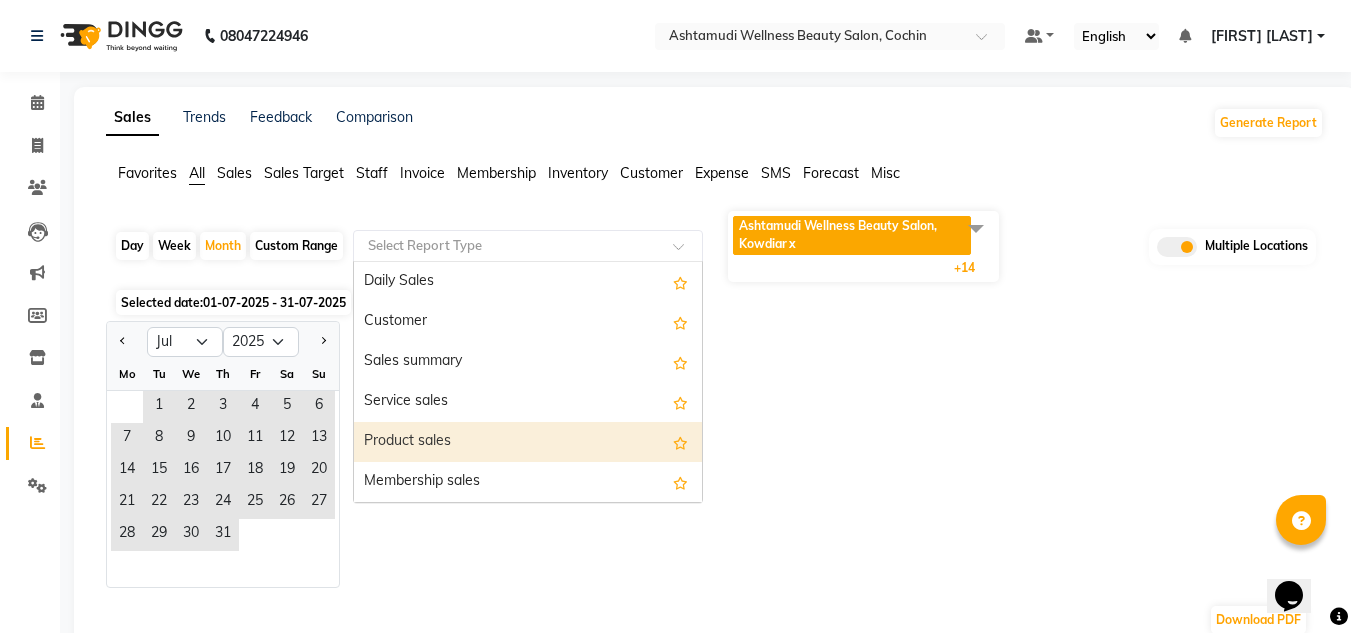 click on "Product sales" at bounding box center [528, 442] 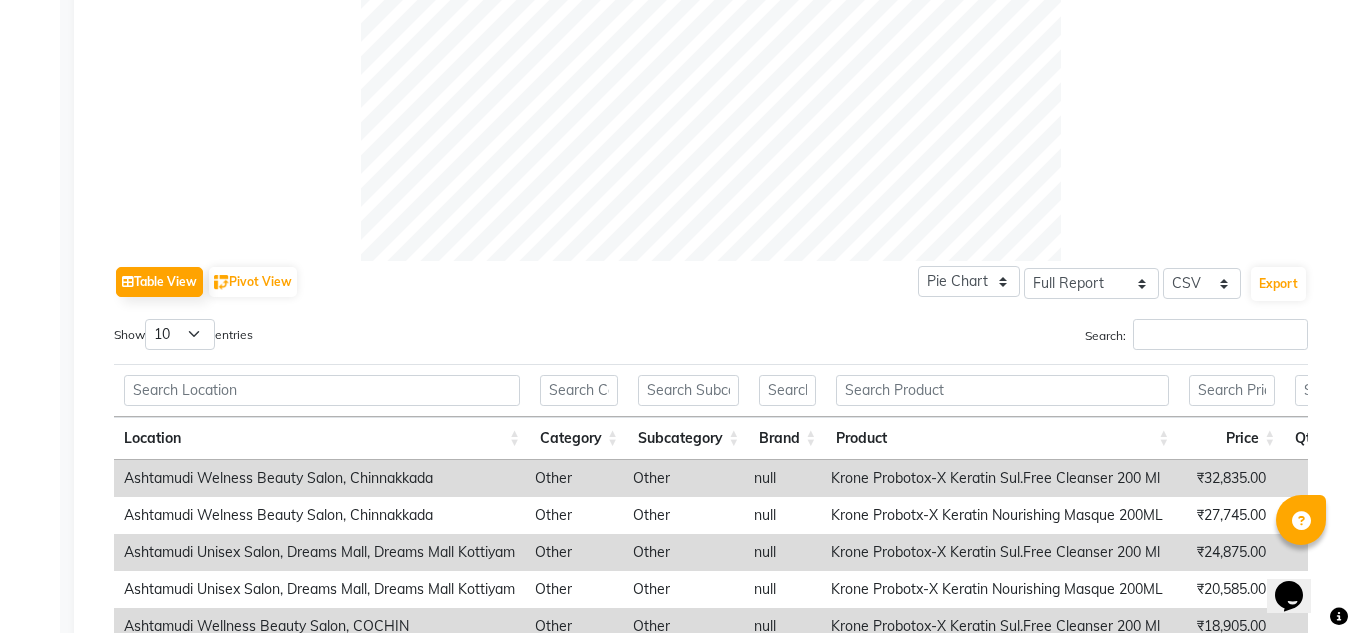 scroll, scrollTop: 1100, scrollLeft: 0, axis: vertical 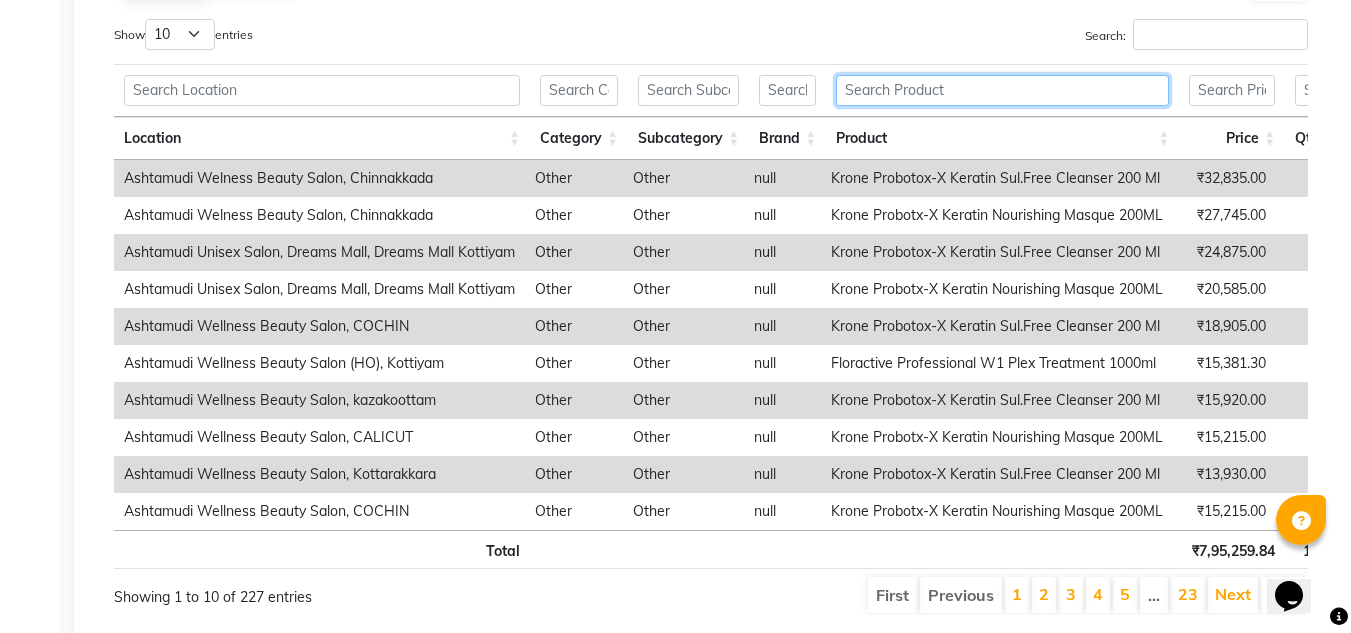 click at bounding box center [1002, 90] 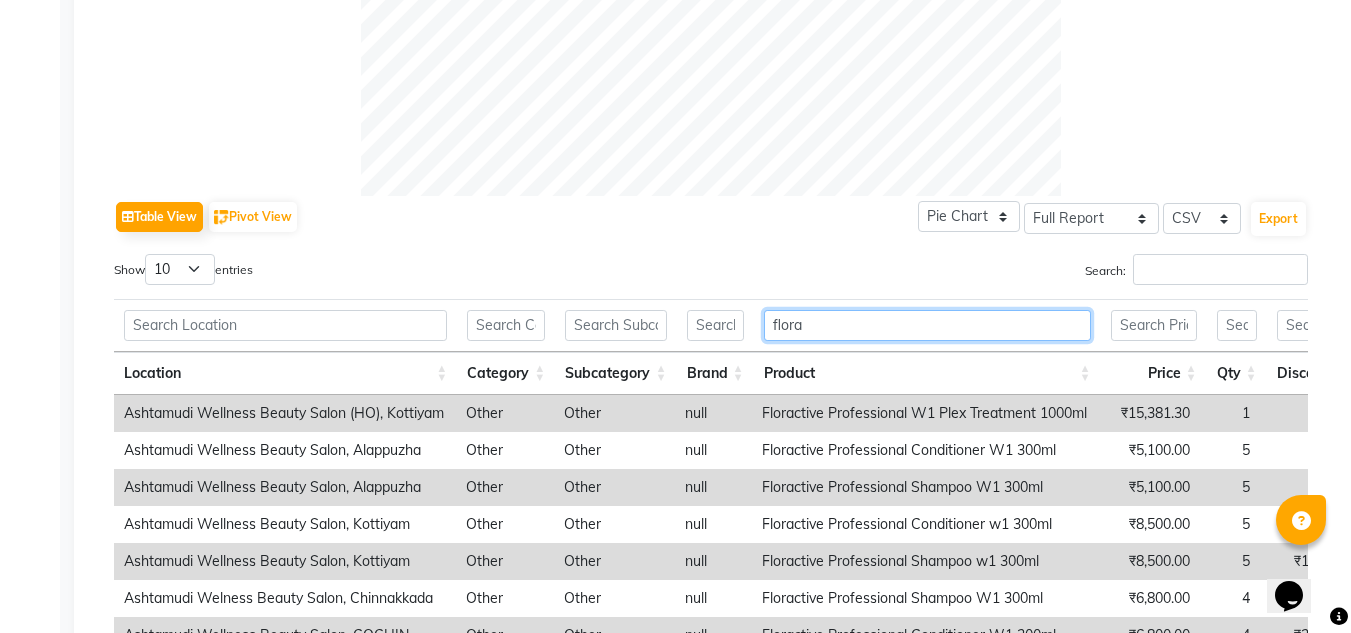 scroll, scrollTop: 800, scrollLeft: 0, axis: vertical 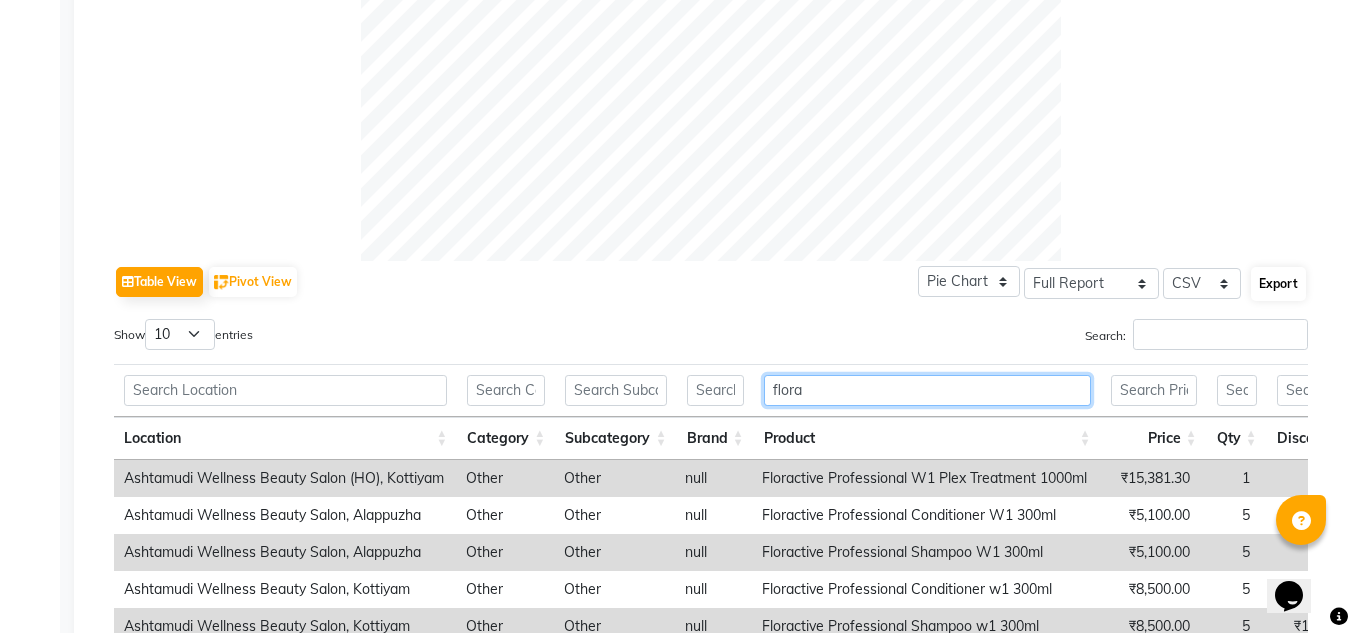 type on "flora" 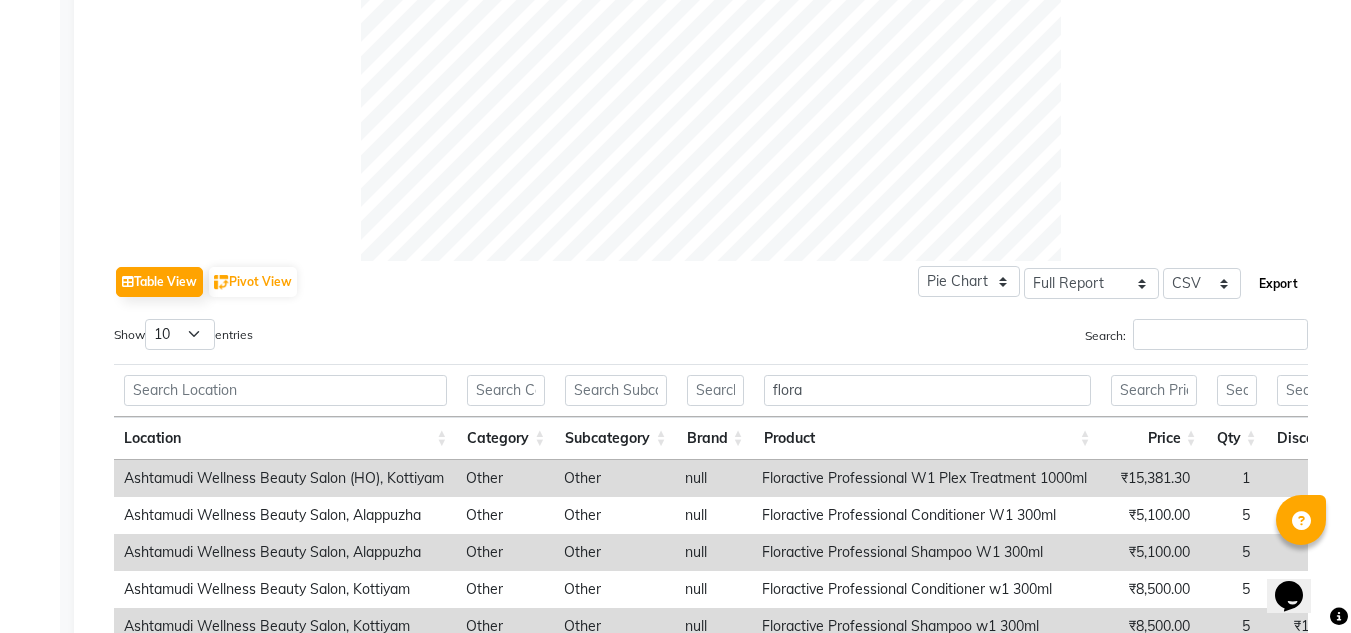 click on "Export" 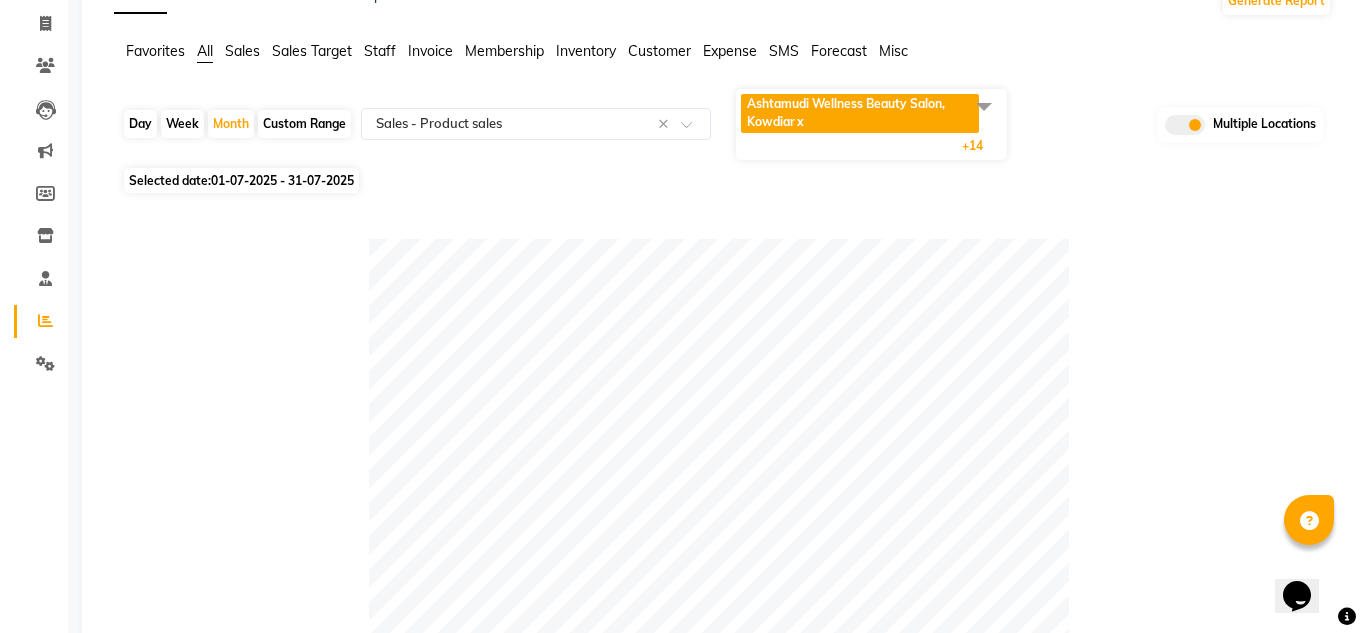scroll, scrollTop: 0, scrollLeft: 0, axis: both 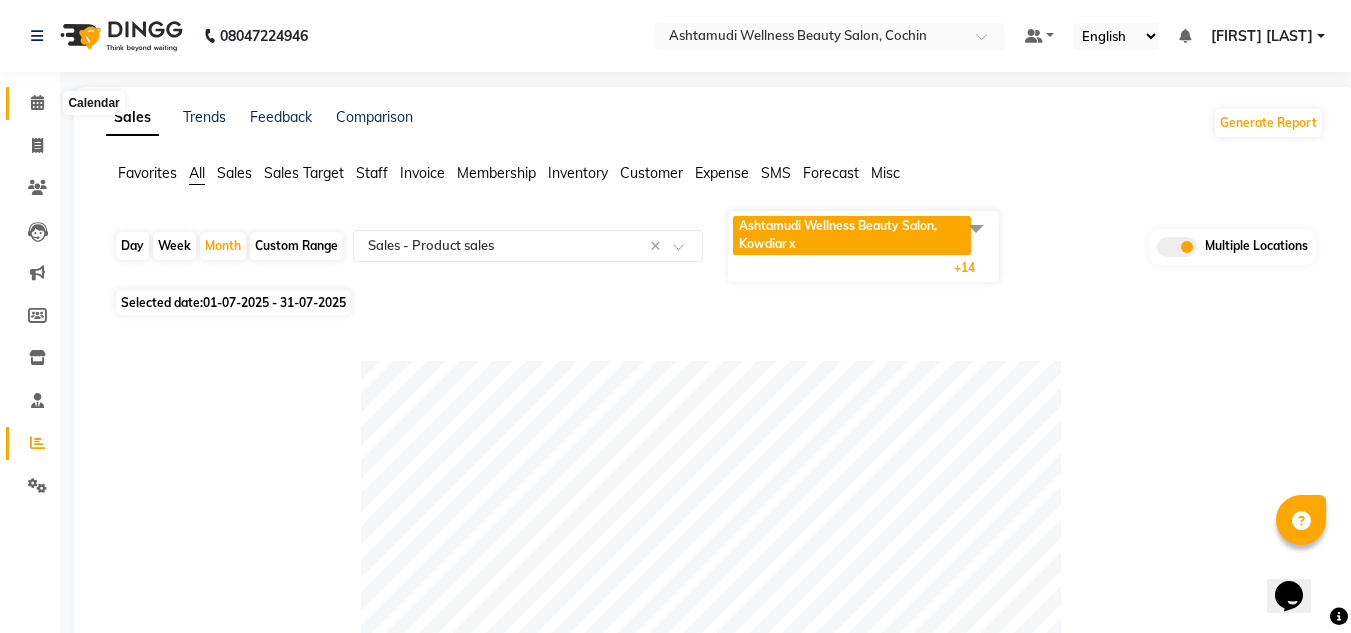 click 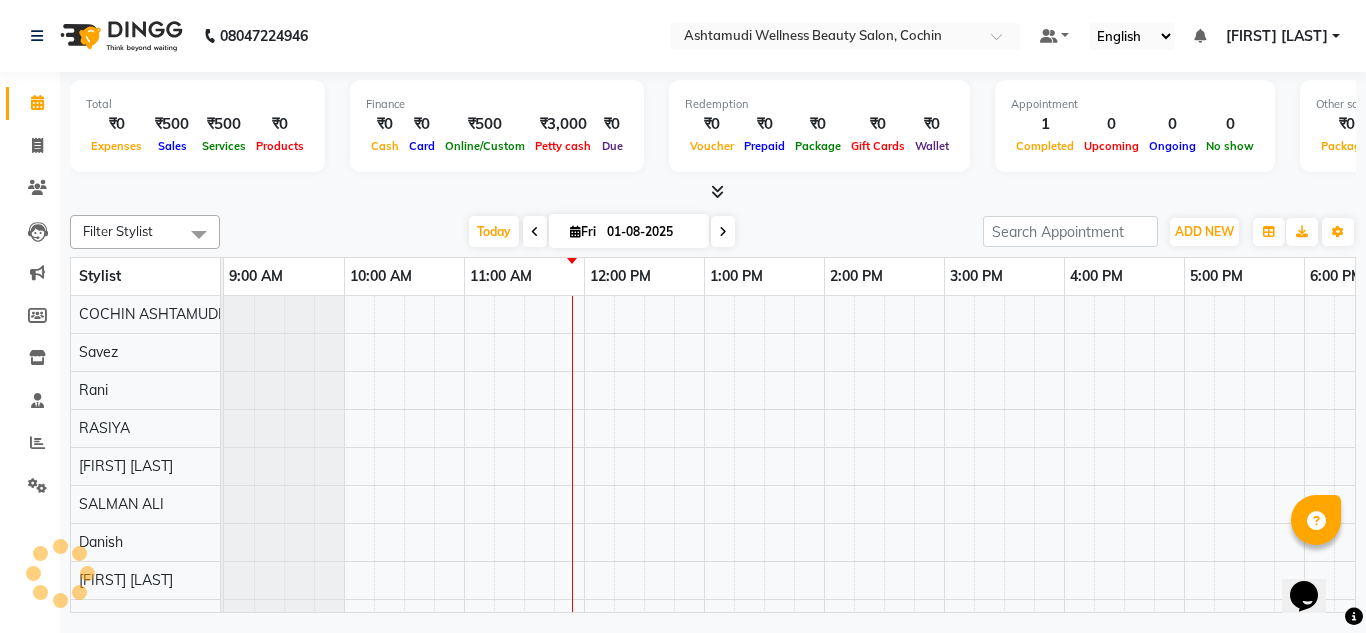 scroll, scrollTop: 0, scrollLeft: 0, axis: both 